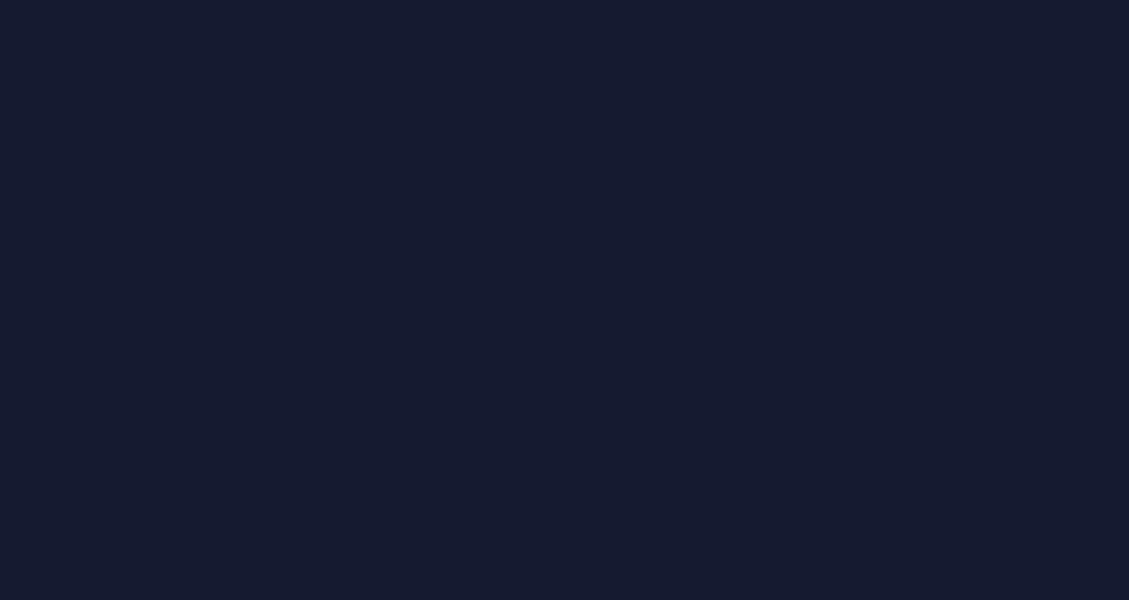 scroll, scrollTop: 0, scrollLeft: 0, axis: both 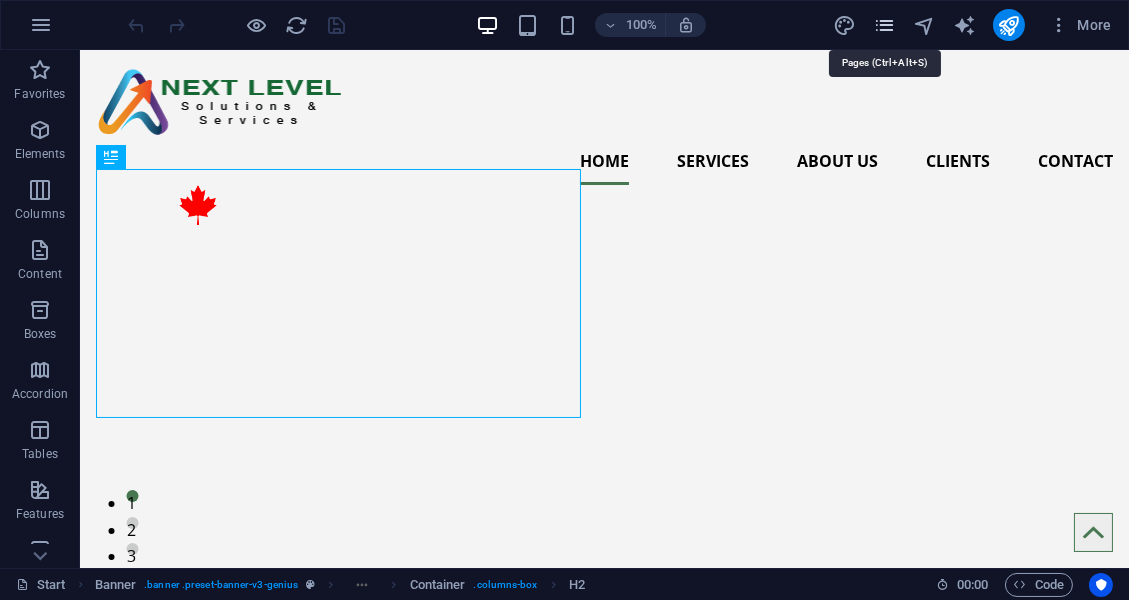 click at bounding box center [884, 25] 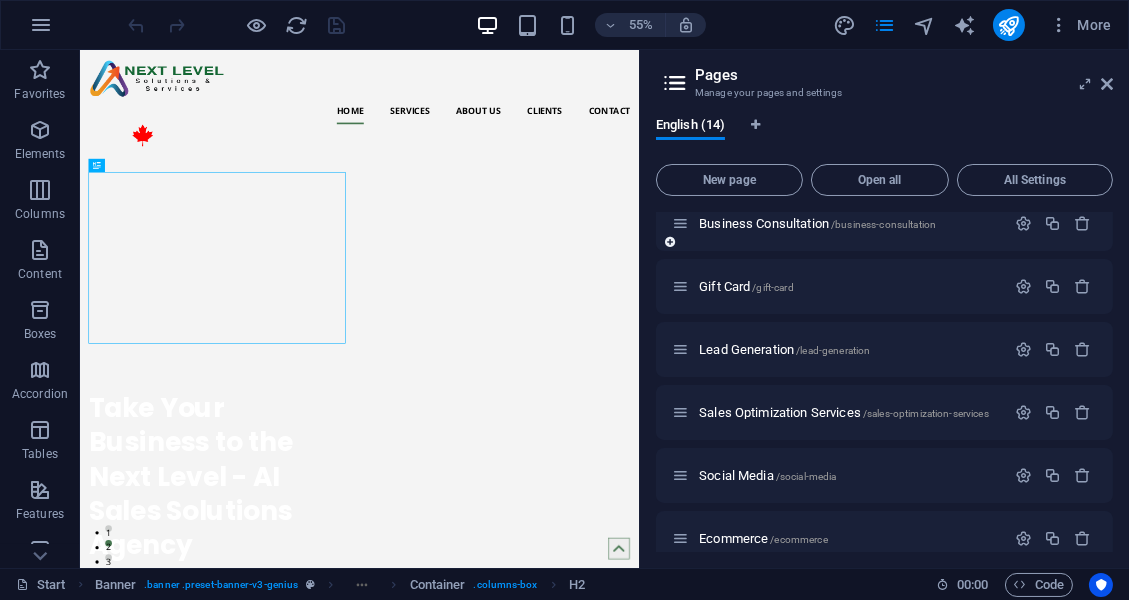 scroll, scrollTop: 160, scrollLeft: 0, axis: vertical 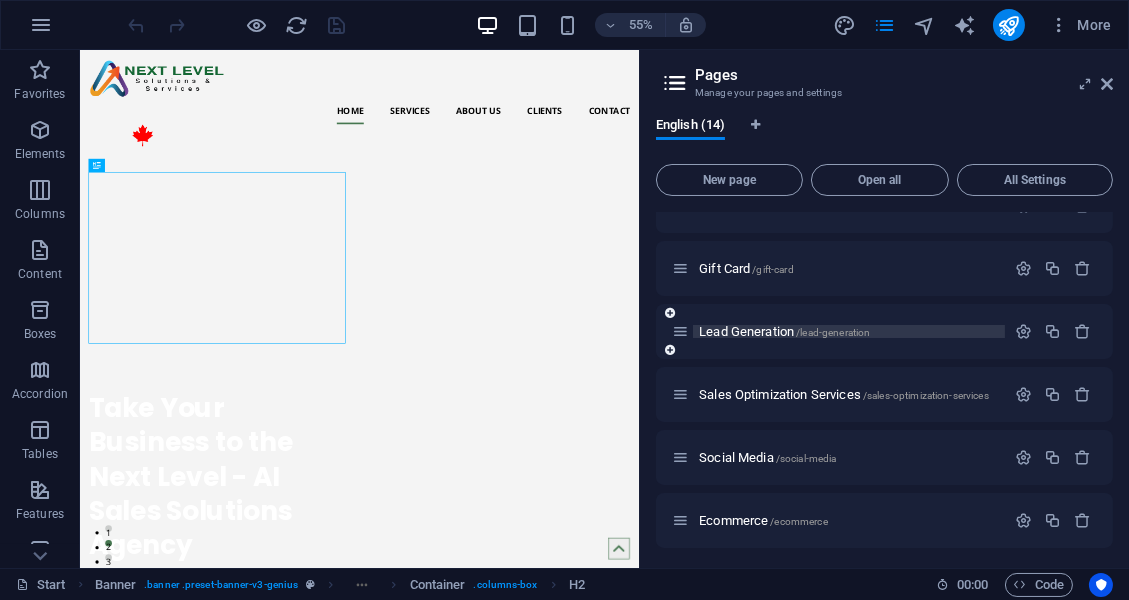 click on "Lead Generation /lead-generation" at bounding box center (784, 331) 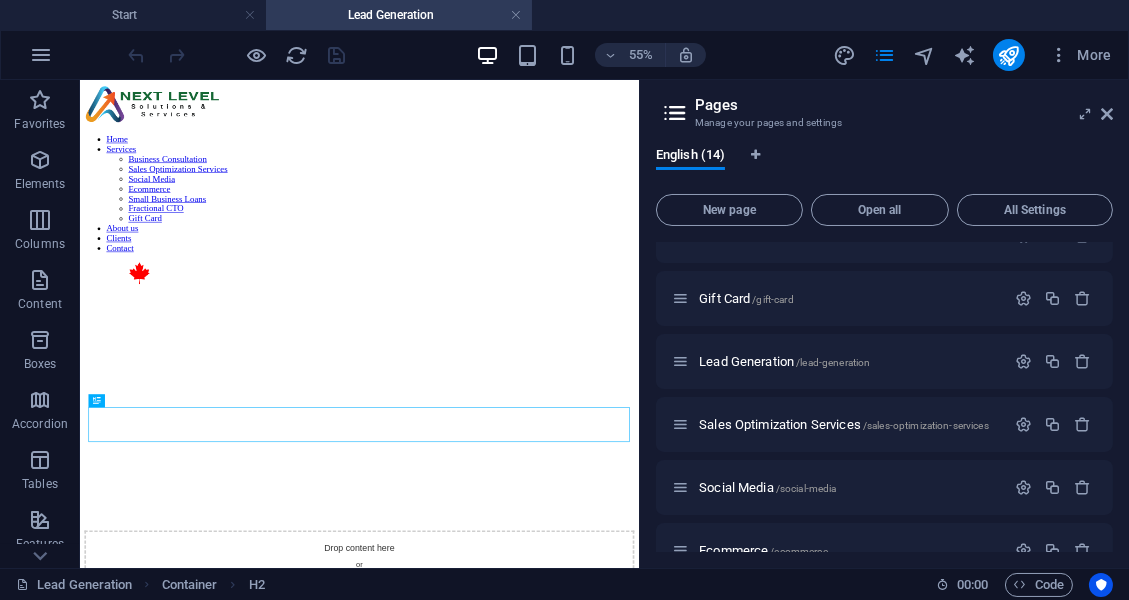 scroll, scrollTop: 0, scrollLeft: 0, axis: both 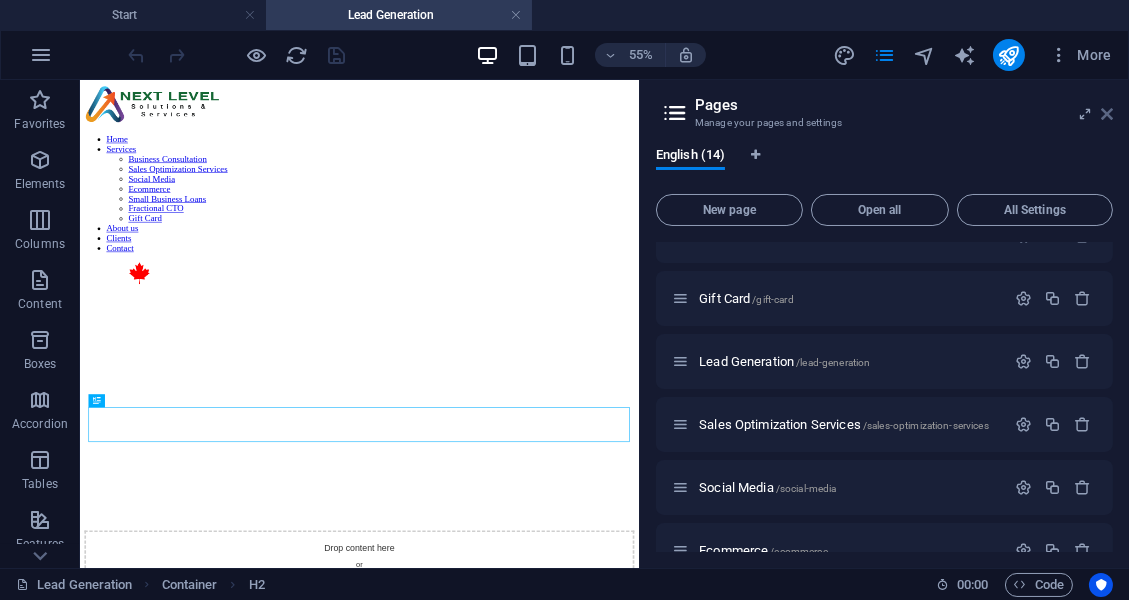 click at bounding box center [1107, 114] 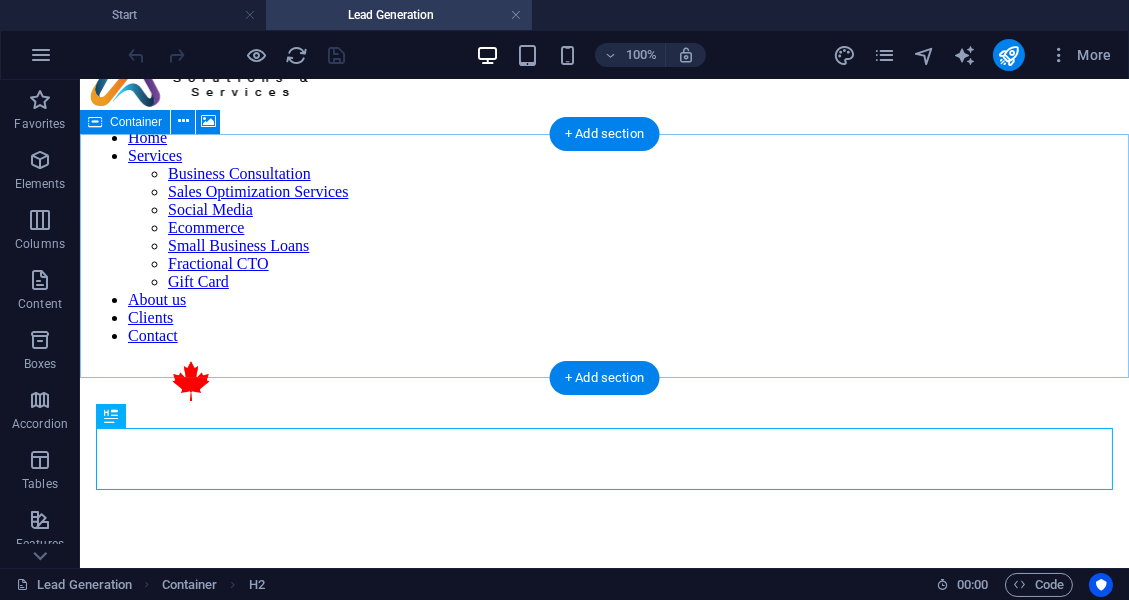 scroll, scrollTop: 49, scrollLeft: 0, axis: vertical 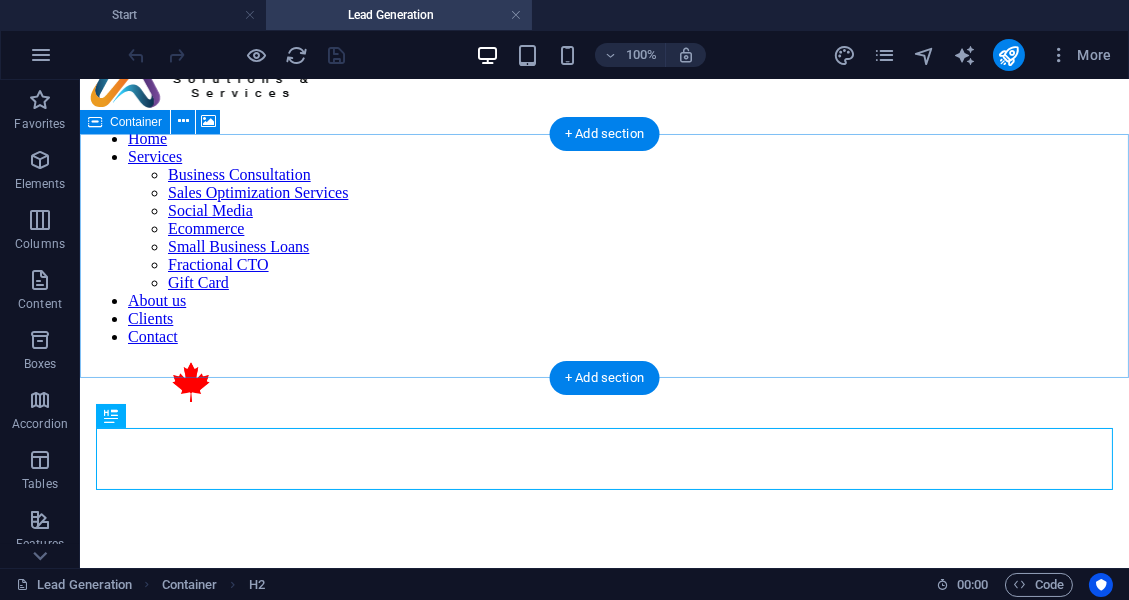 click on "Add elements" at bounding box center (545, 751) 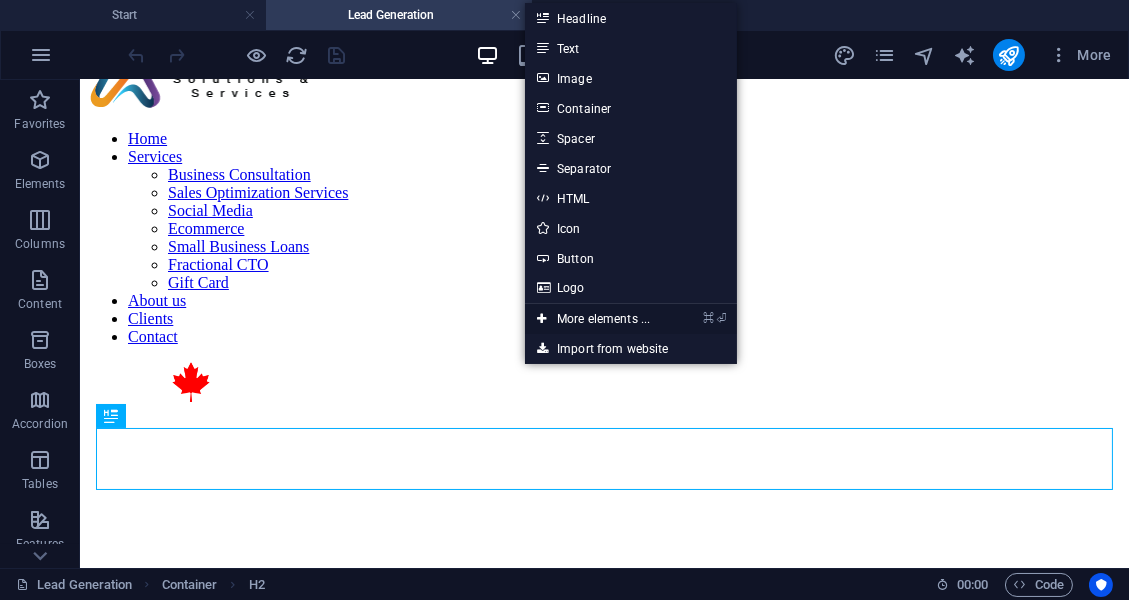click on "⌘ ⏎  More elements ..." at bounding box center [593, 319] 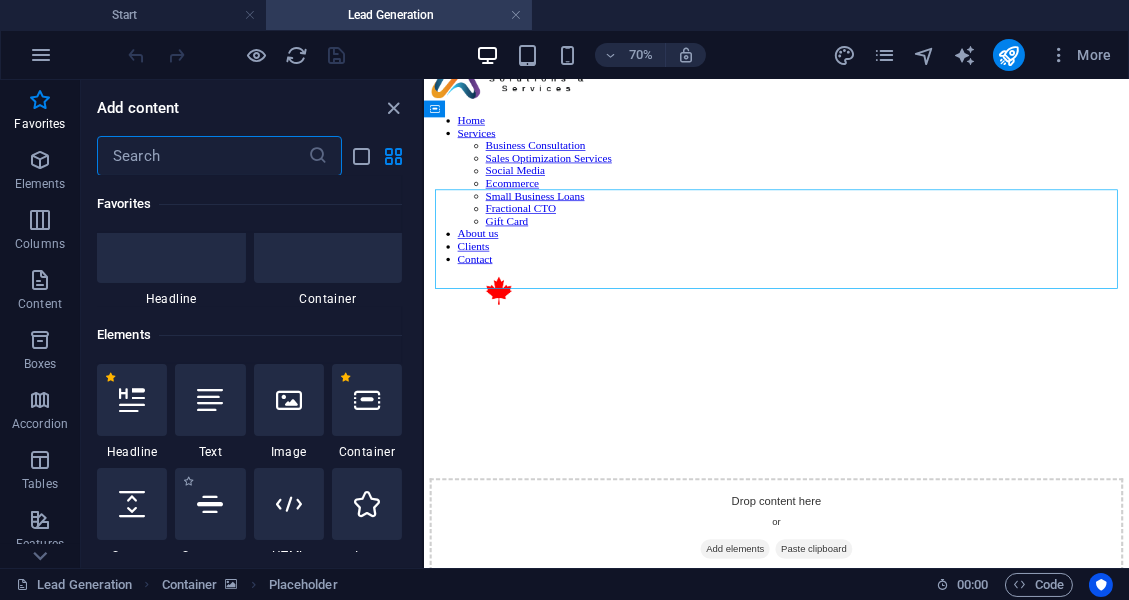 scroll, scrollTop: 0, scrollLeft: 0, axis: both 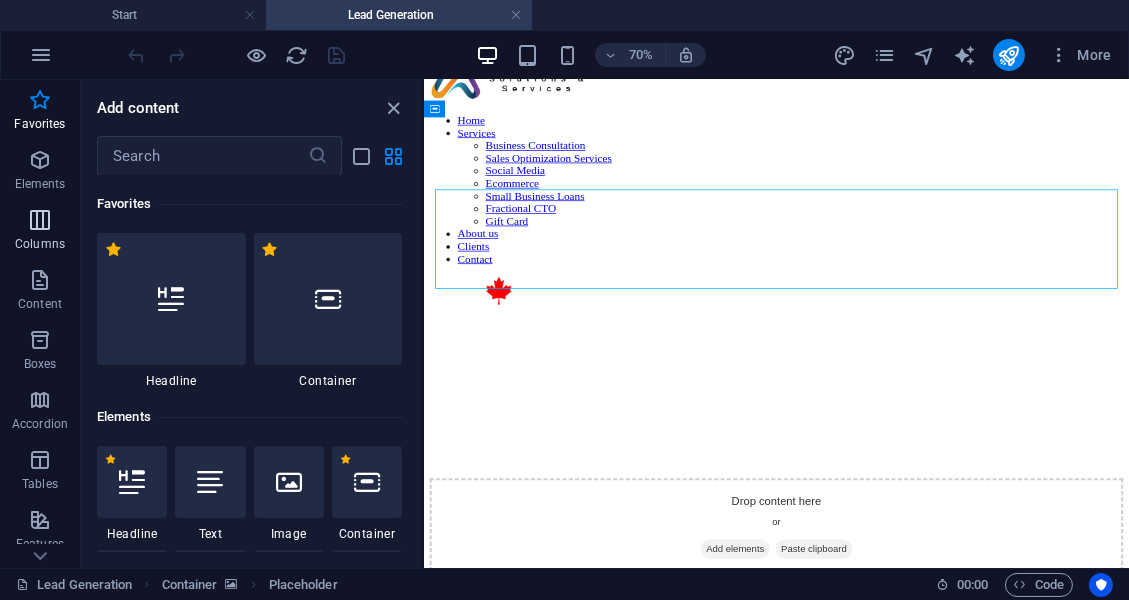 click on "Columns" at bounding box center (40, 232) 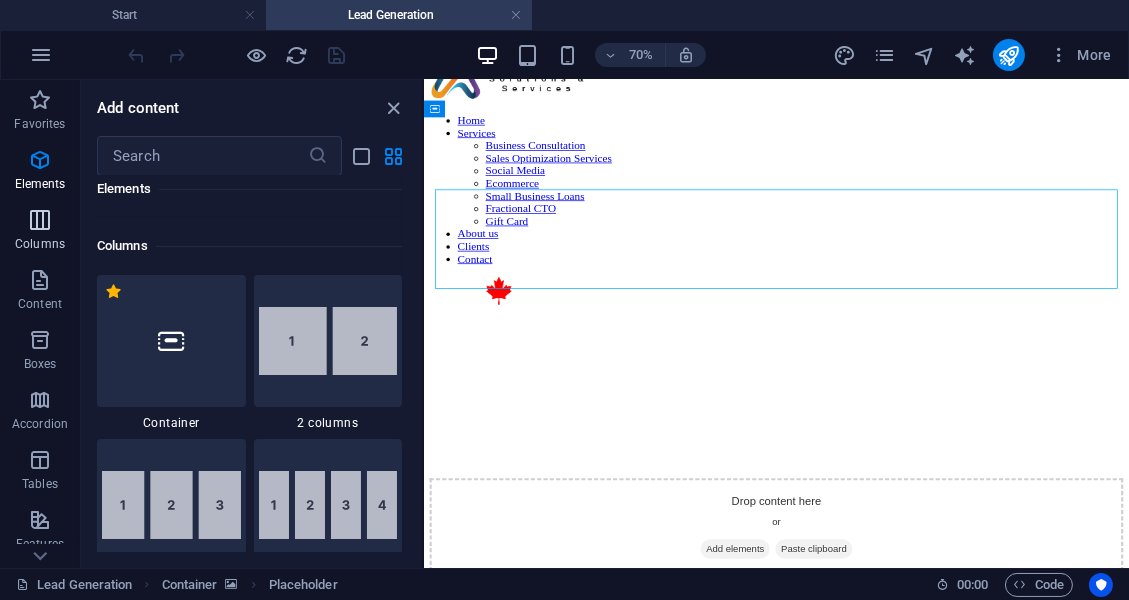 scroll, scrollTop: 990, scrollLeft: 0, axis: vertical 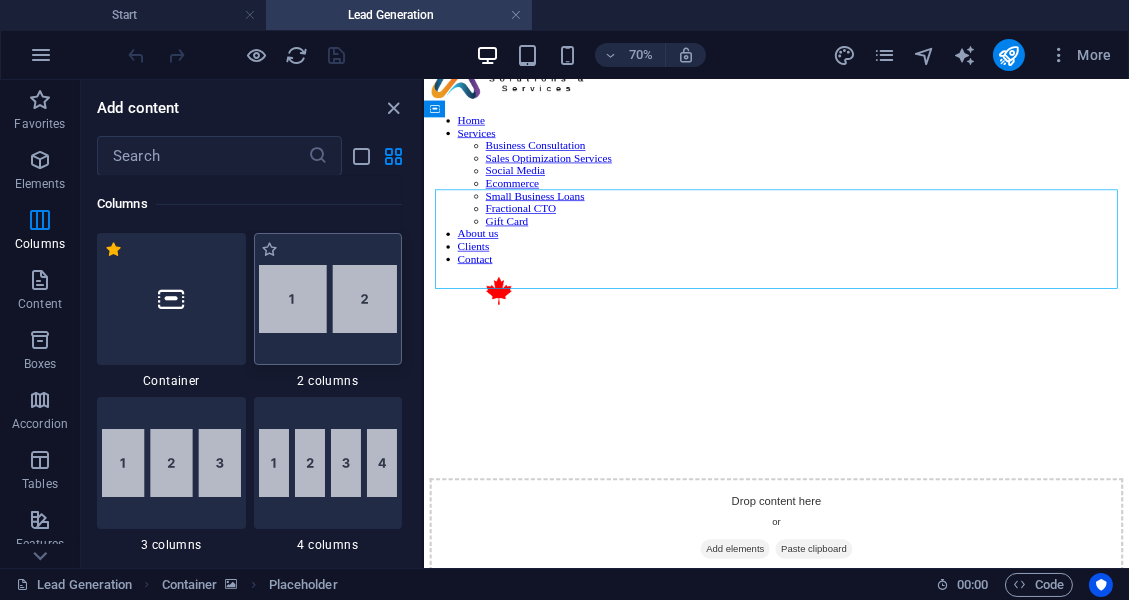 click at bounding box center (328, 299) 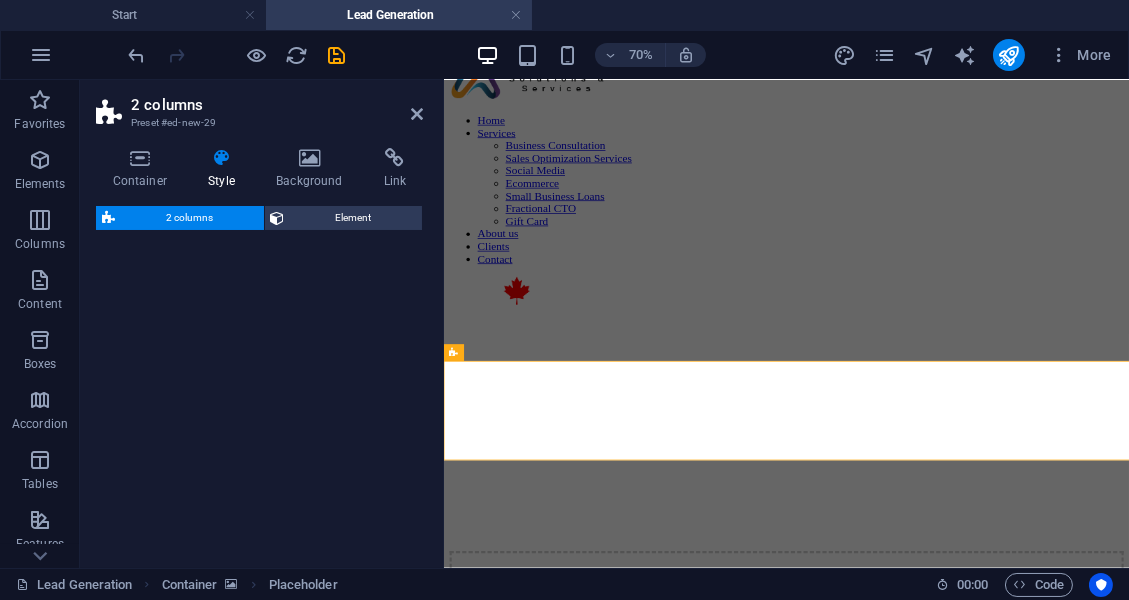 select on "rem" 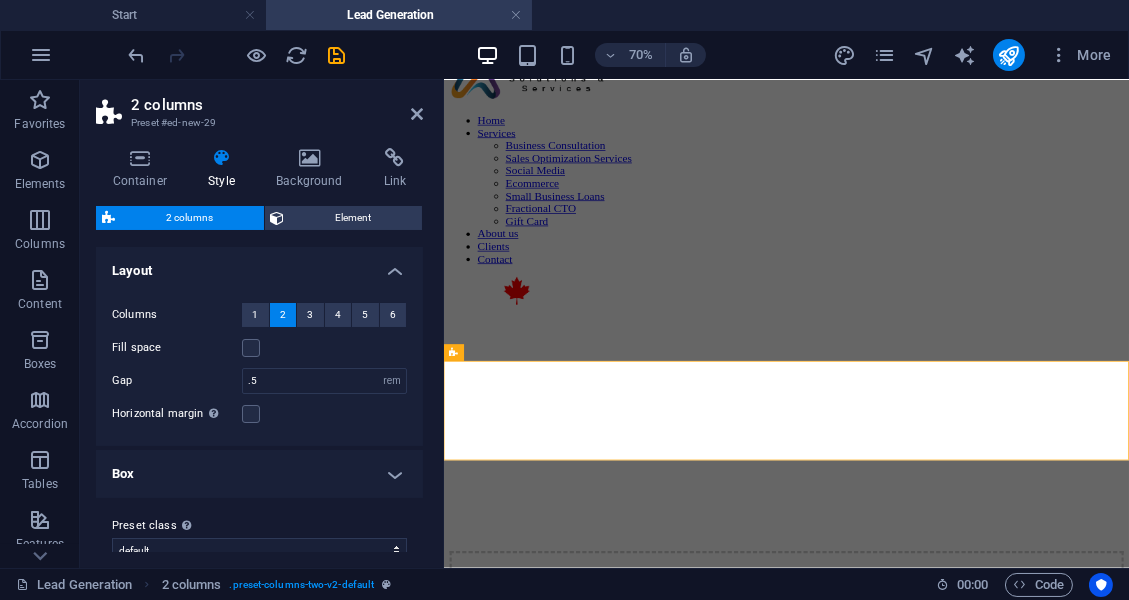 scroll, scrollTop: 25, scrollLeft: 0, axis: vertical 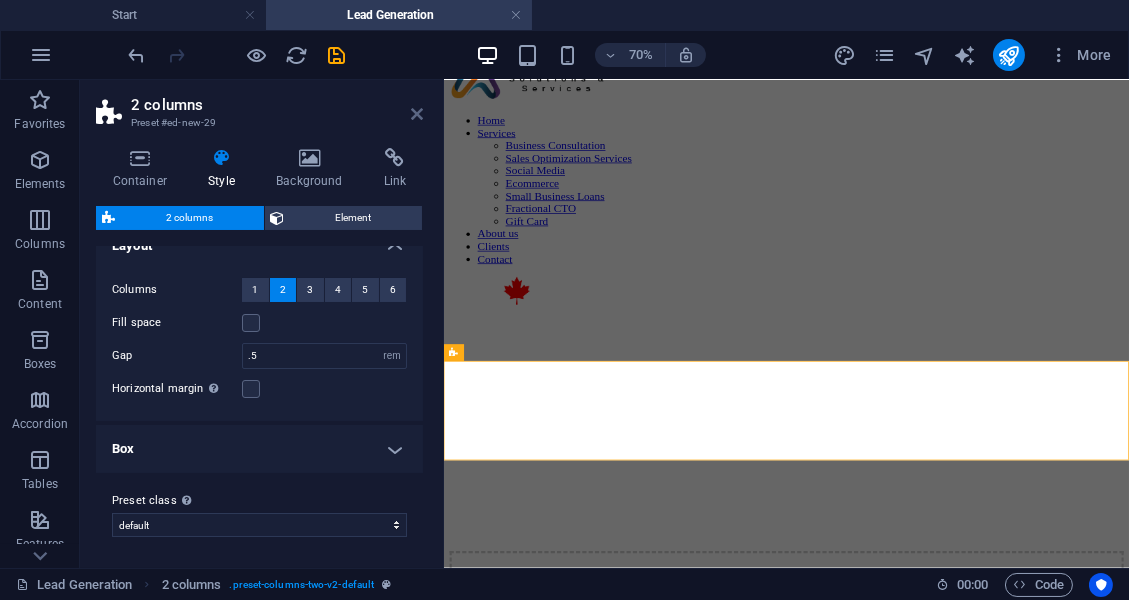 click at bounding box center [417, 114] 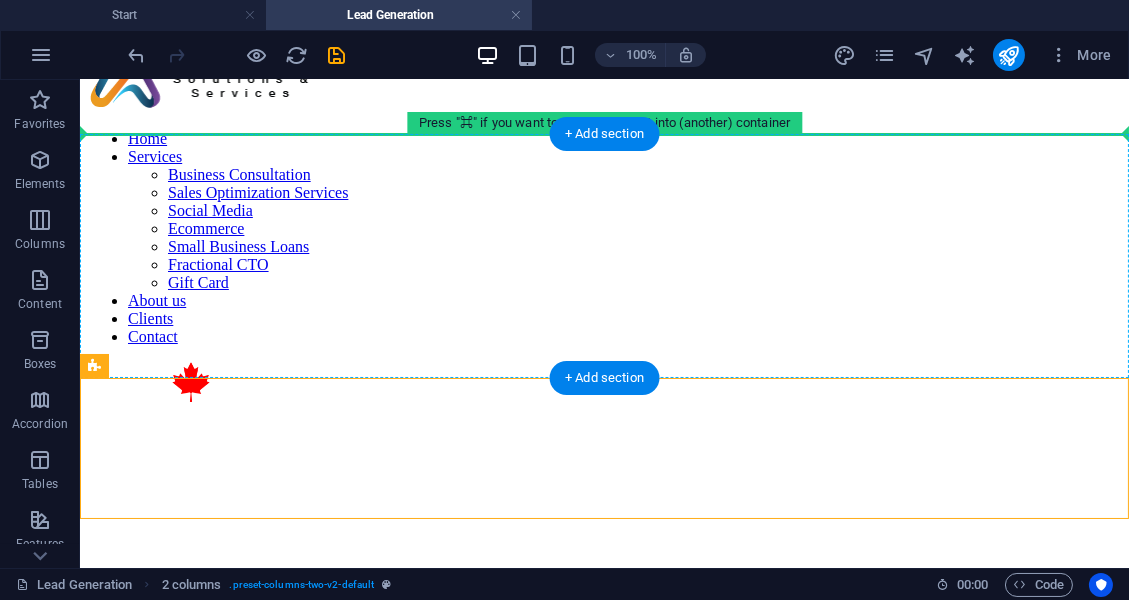 drag, startPoint x: 192, startPoint y: 449, endPoint x: 157, endPoint y: 244, distance: 207.96634 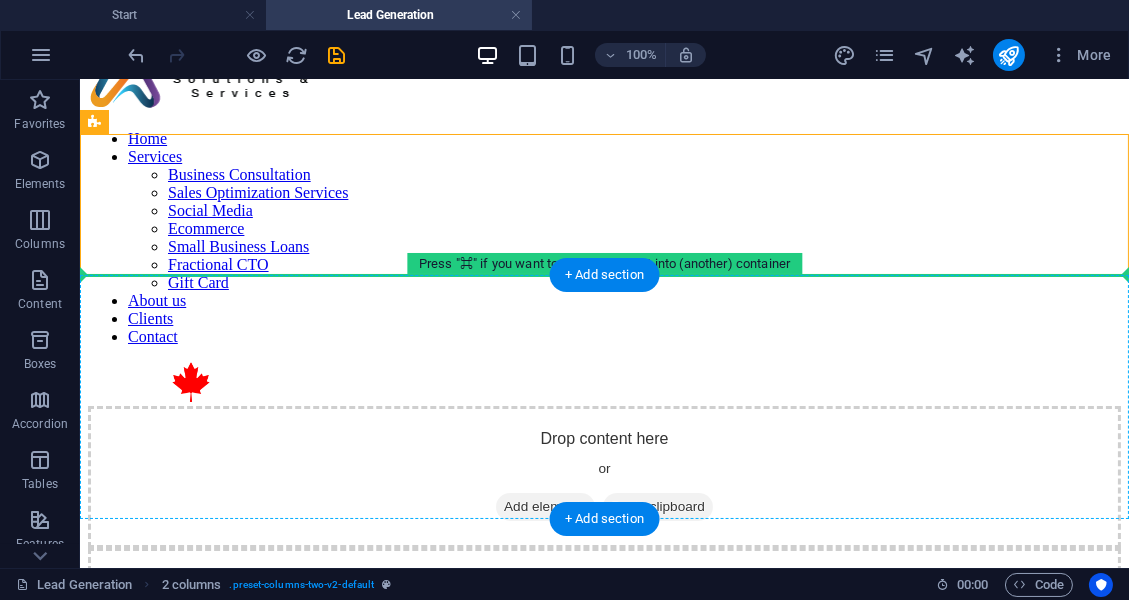drag, startPoint x: 195, startPoint y: 202, endPoint x: 182, endPoint y: 392, distance: 190.44421 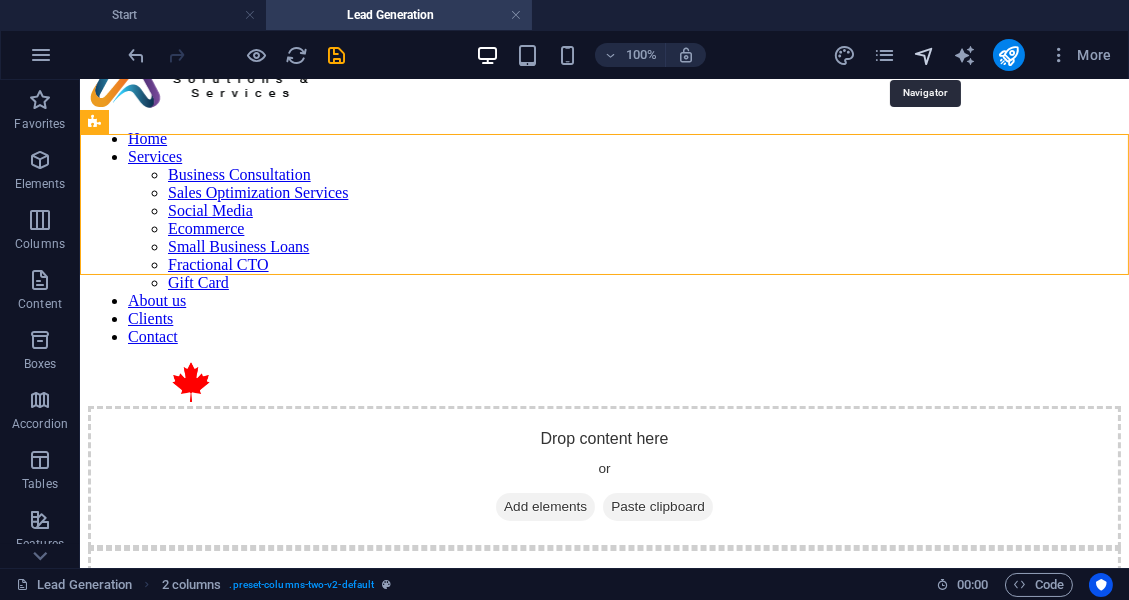 click at bounding box center (924, 55) 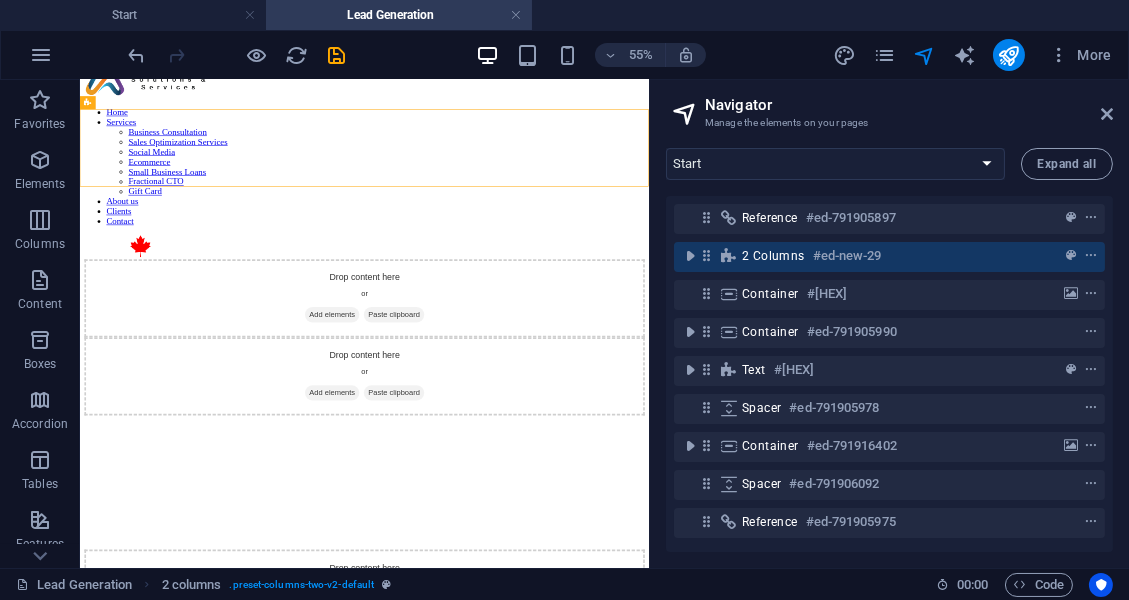 drag, startPoint x: 691, startPoint y: 254, endPoint x: 719, endPoint y: 273, distance: 33.83785 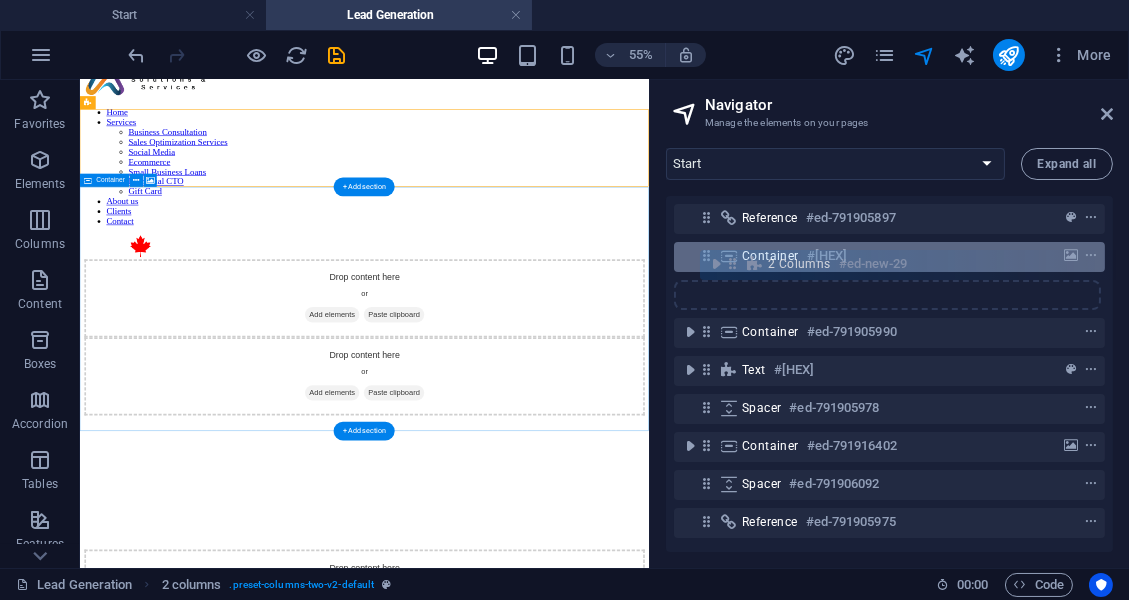 drag, startPoint x: 703, startPoint y: 255, endPoint x: 730, endPoint y: 268, distance: 29.966648 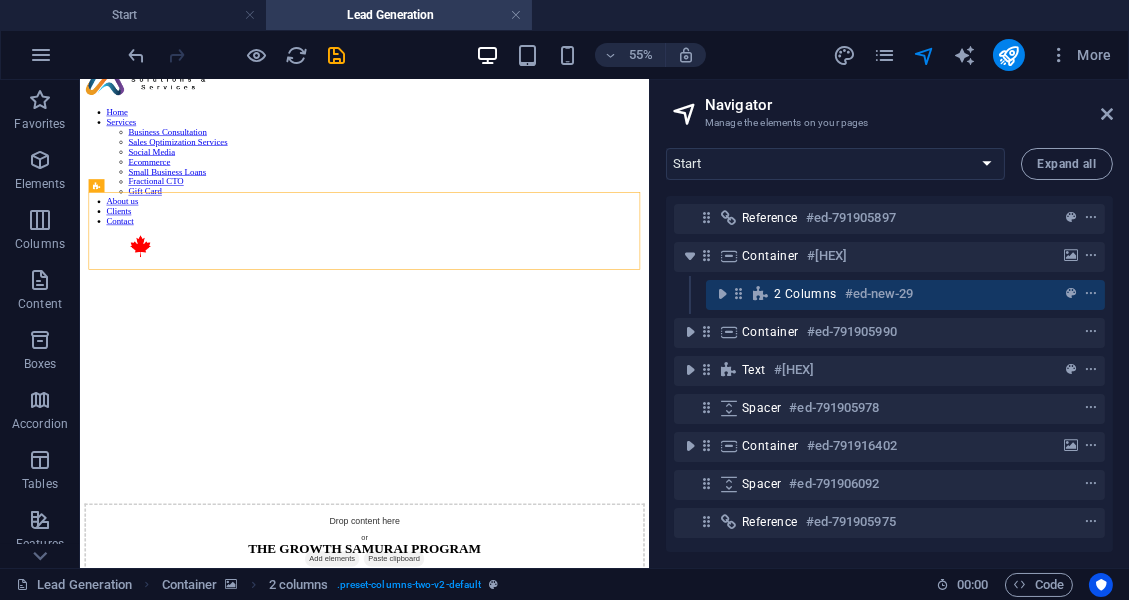 click on "Navigator Manage the elements on your pages Start  Subpage  Business Consultation  Gift Card  Lead Generation  Sales Optimization Services  Social Media  Ecommerce  Small Business Loans  Contact  IT & Technology Consulting  Fractional CTO  Legal Notice  Privacy  Expand all Reference #ed-791905897 Container #ed-791905981 2 columns #ed-new-29 Container #ed-791905990 Text #ed-791940073 Spacer #ed-791905978 Container #ed-791916402 Spacer #ed-791906092 Reference #ed-791905975" at bounding box center [889, 324] 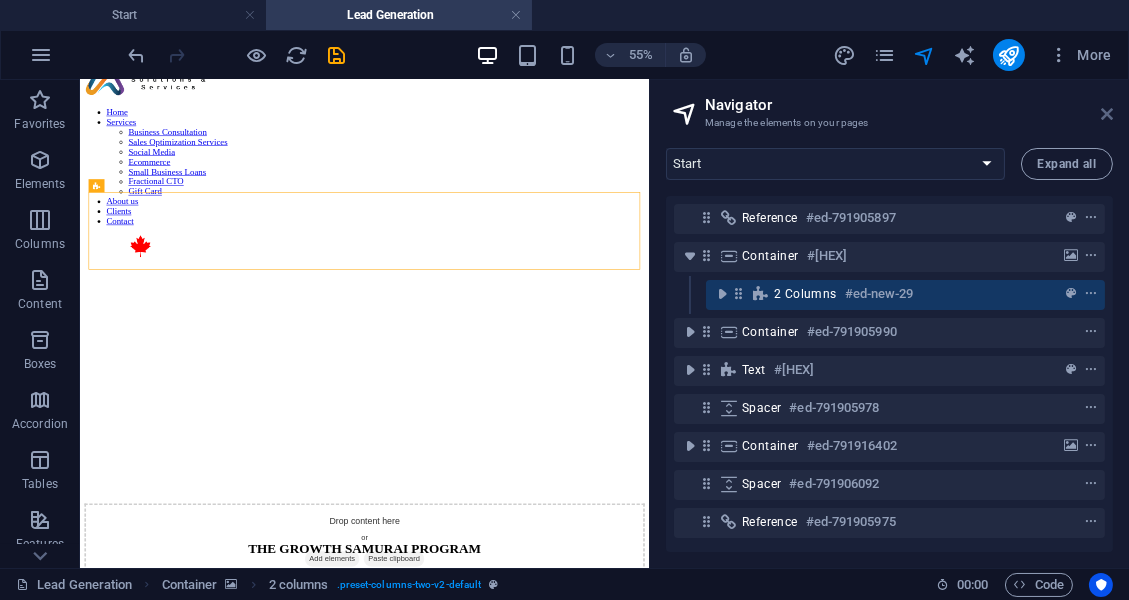 click at bounding box center [1107, 114] 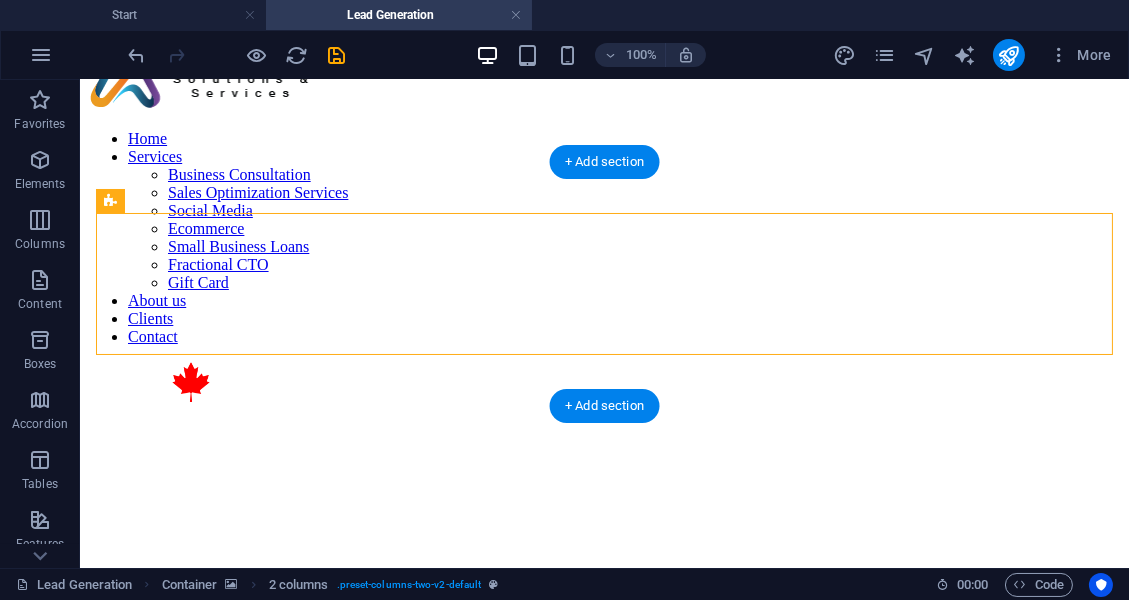 scroll, scrollTop: 0, scrollLeft: 0, axis: both 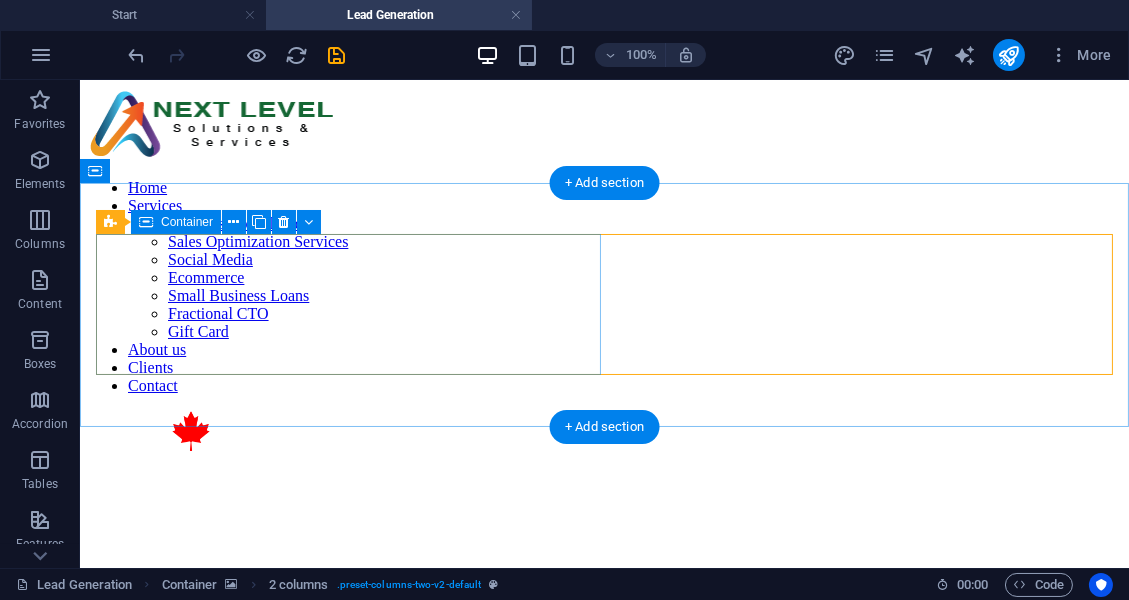 click on "Drop content here or  Add elements  Paste clipboard" at bounding box center (604, 770) 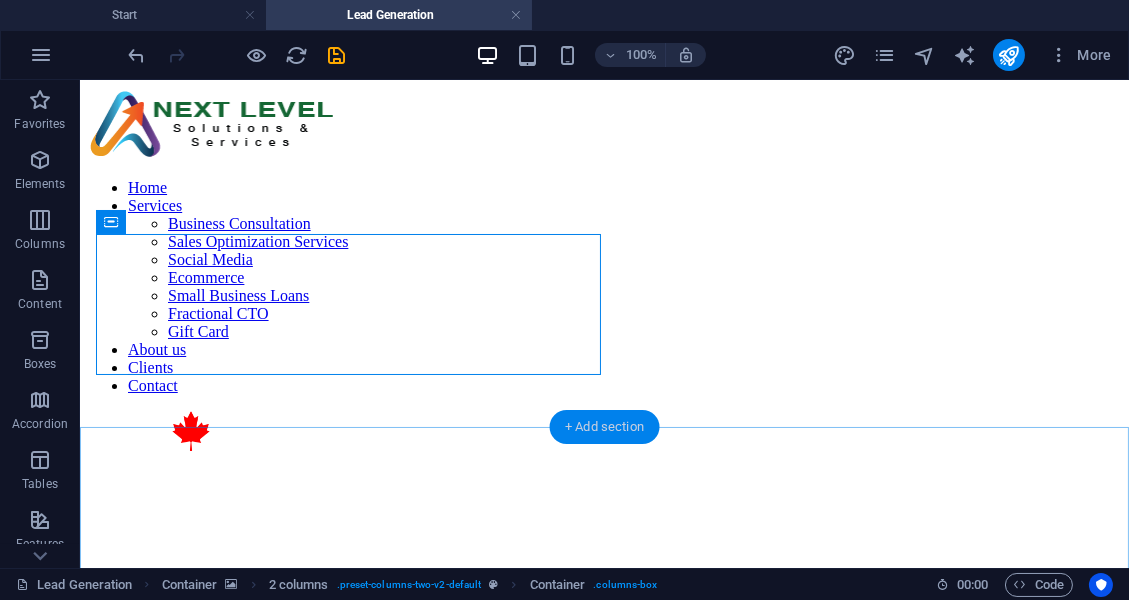 click on "+ Add section" at bounding box center [604, 427] 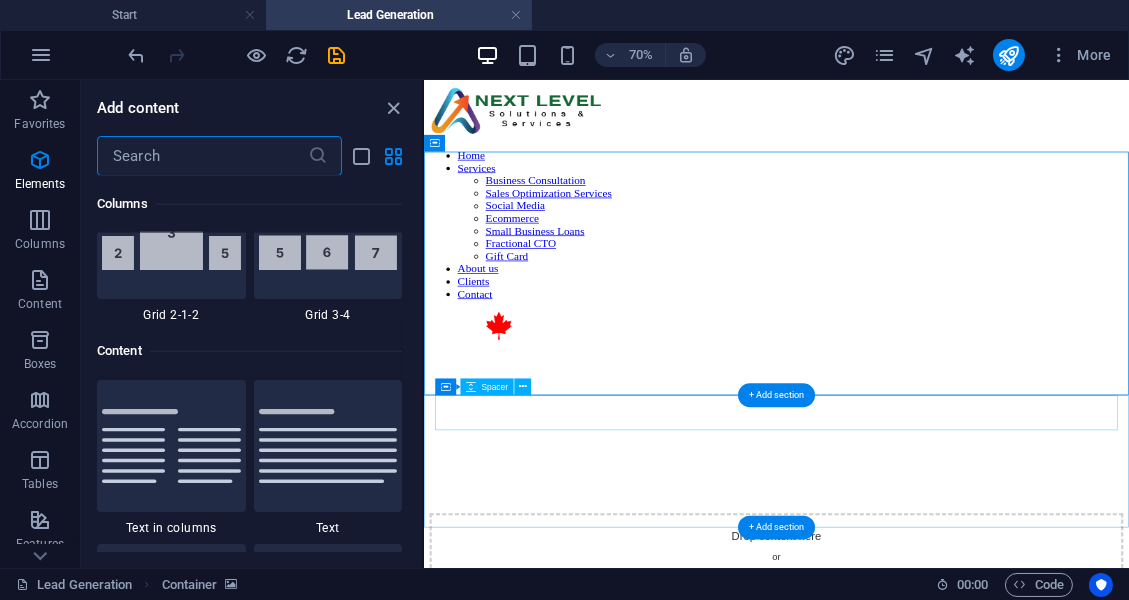 scroll, scrollTop: 3497, scrollLeft: 0, axis: vertical 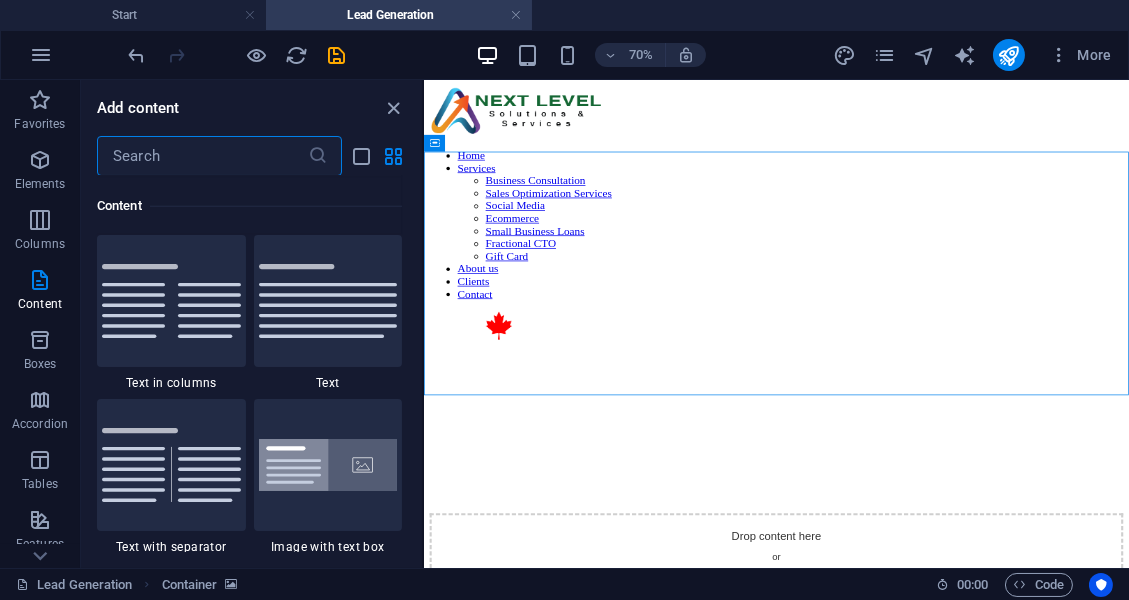 click at bounding box center [202, 156] 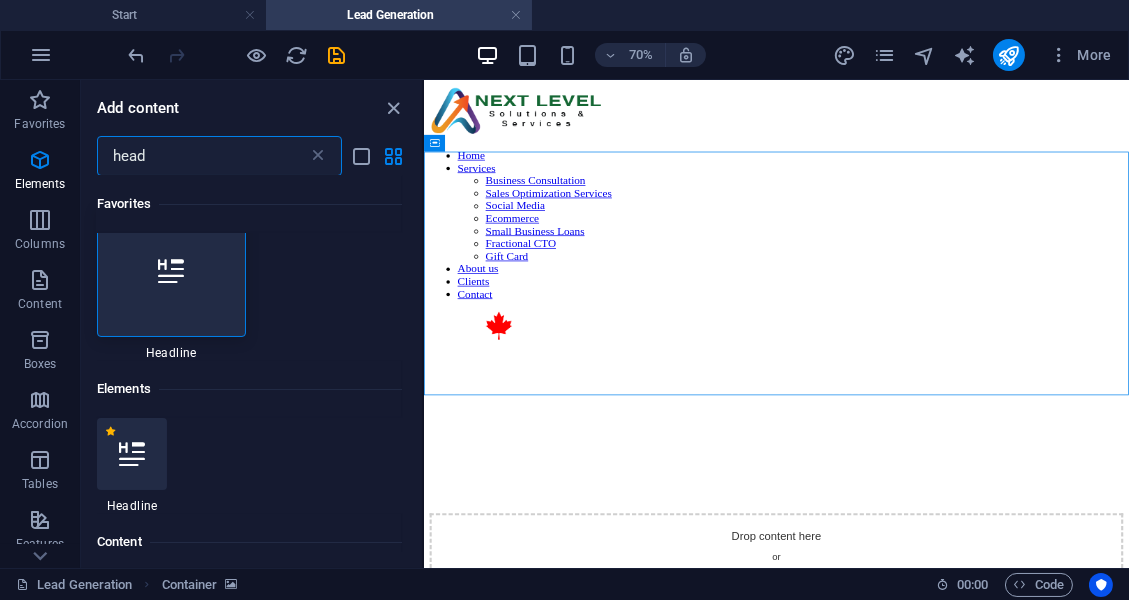 scroll, scrollTop: 0, scrollLeft: 0, axis: both 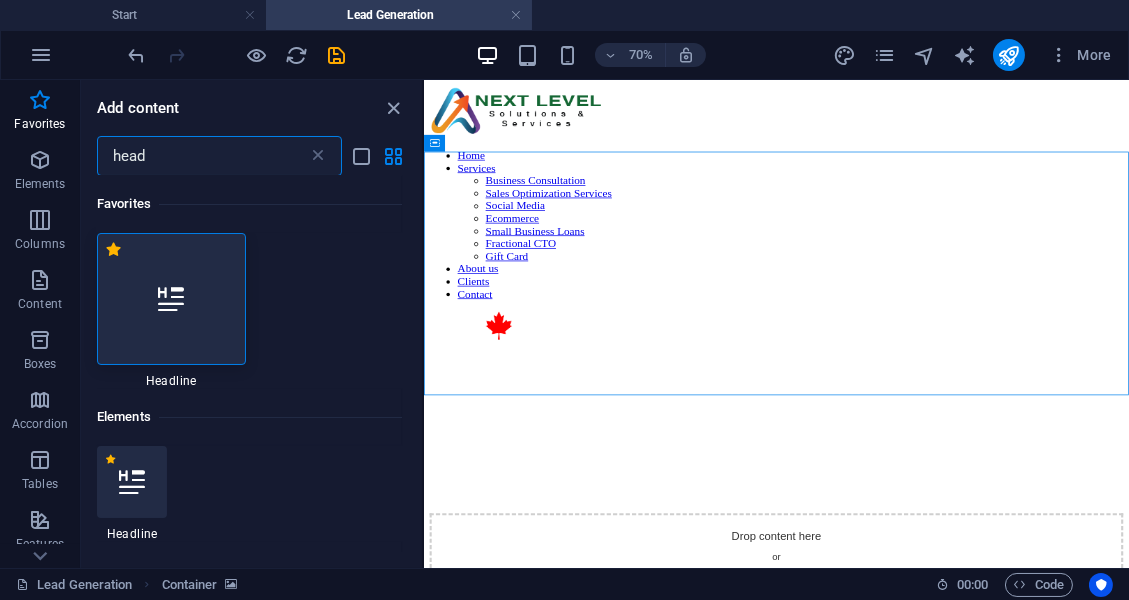 type on "head" 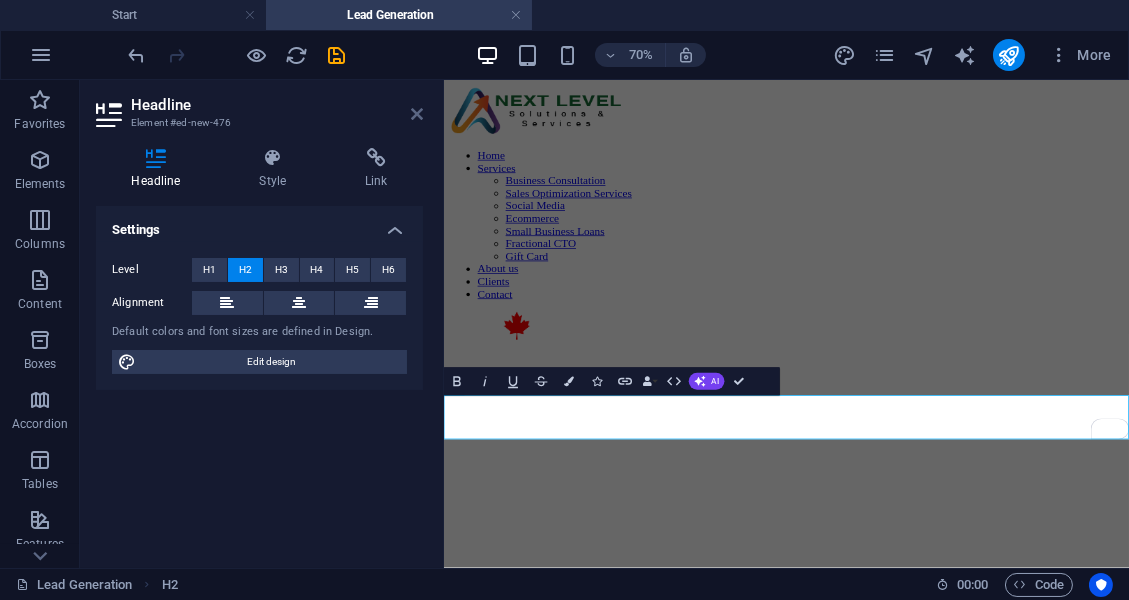 click at bounding box center (417, 114) 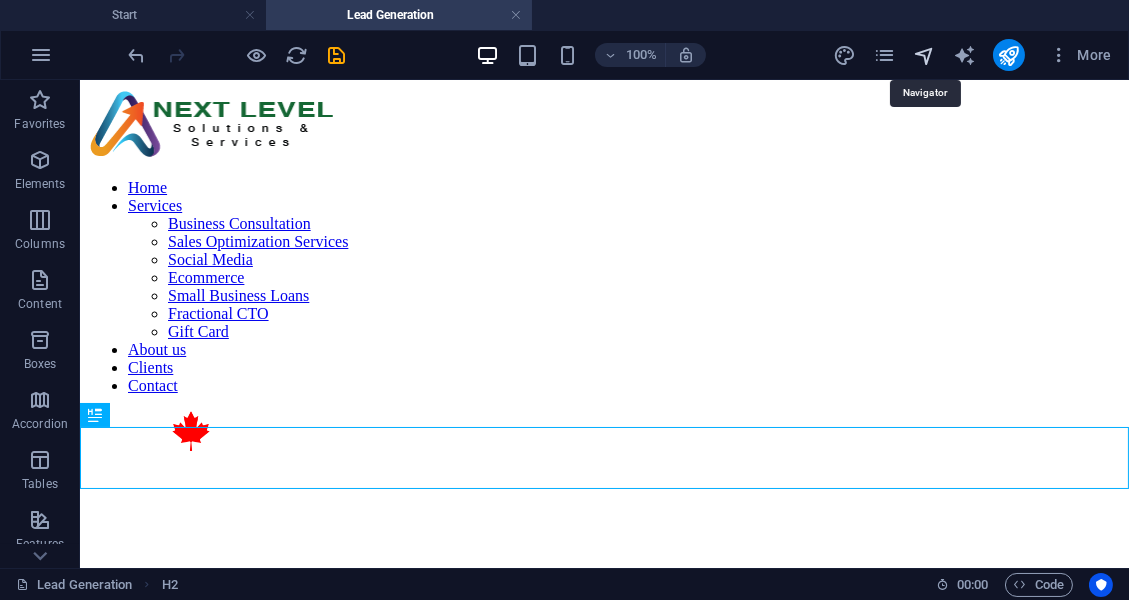 click at bounding box center (924, 55) 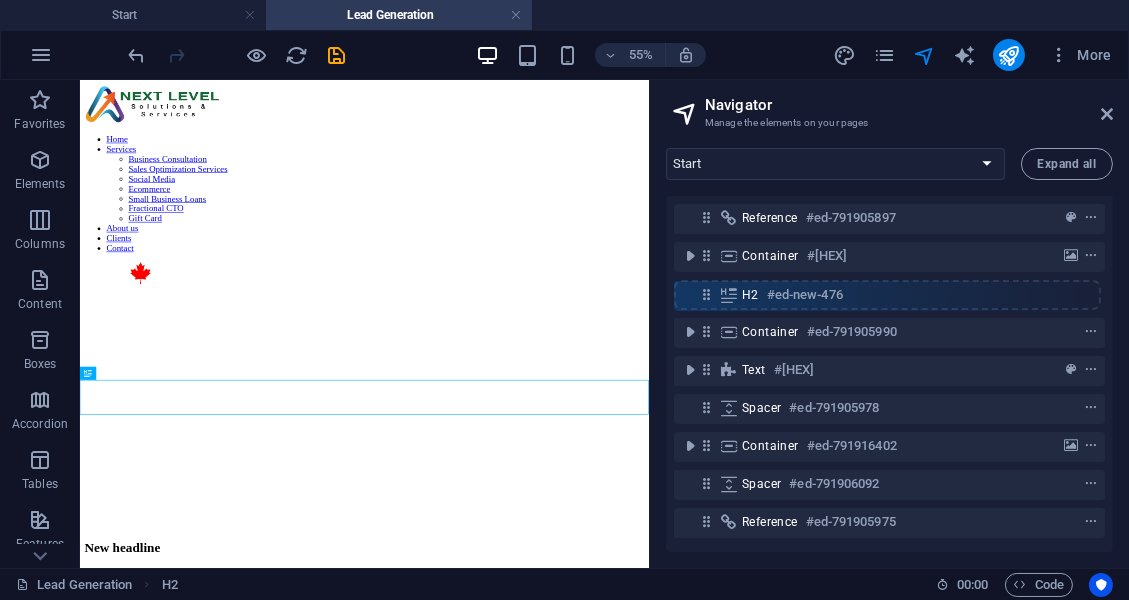 click on "Reference #ed-791905897 Container #ed-791905981 H2 #ed-new-476 Container #ed-791905990 Text #ed-791940073 Spacer #ed-791905978 Container #ed-791916402 Spacer #ed-791906092 Reference #ed-791905975" at bounding box center (889, 374) 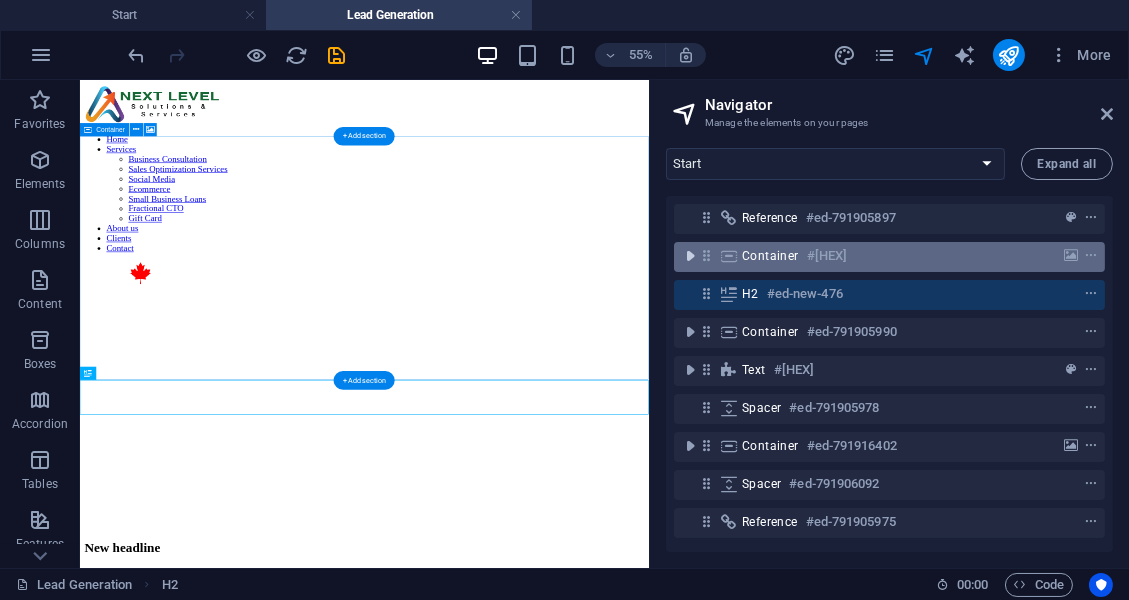 click at bounding box center [690, 256] 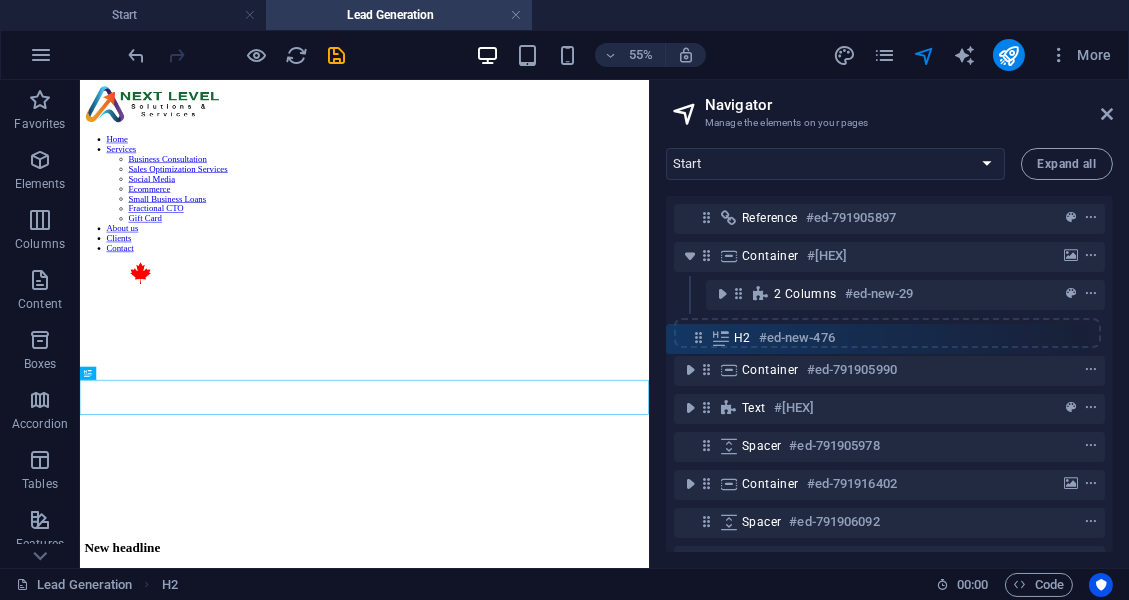 click on "Reference #ed-791905897 Container #ed-791905981 2 columns #ed-new-29 H2 #ed-new-476 Container #ed-791905990 Text #ed-791940073 Spacer #ed-791905978 Container #ed-791916402 Spacer #ed-791906092 Reference #ed-791905975" at bounding box center (889, 374) 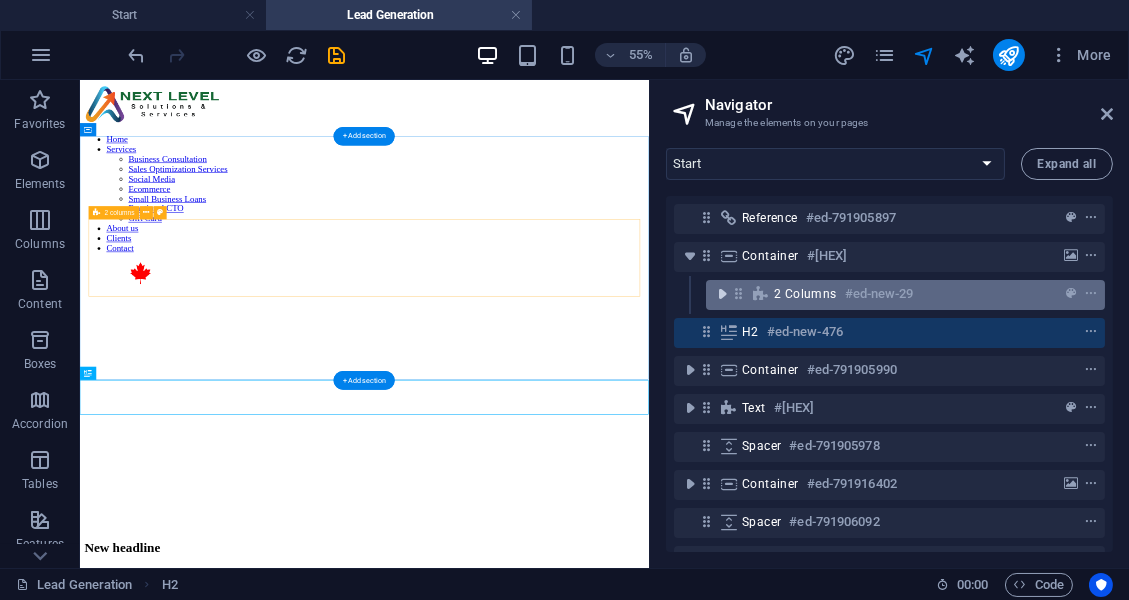 click at bounding box center [722, 294] 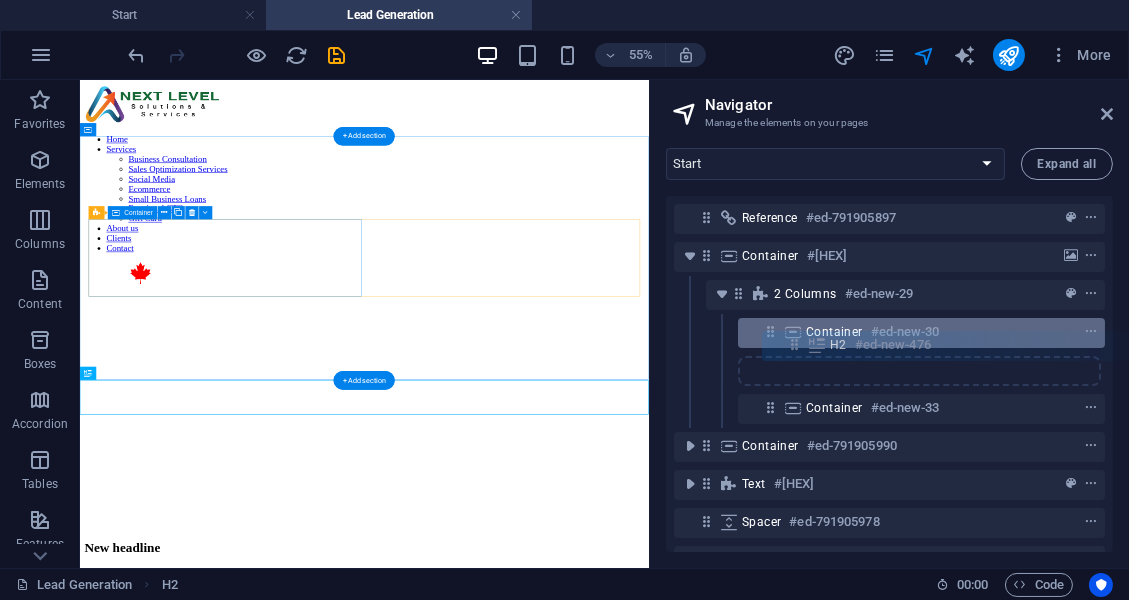 drag, startPoint x: 707, startPoint y: 408, endPoint x: 804, endPoint y: 337, distance: 120.20815 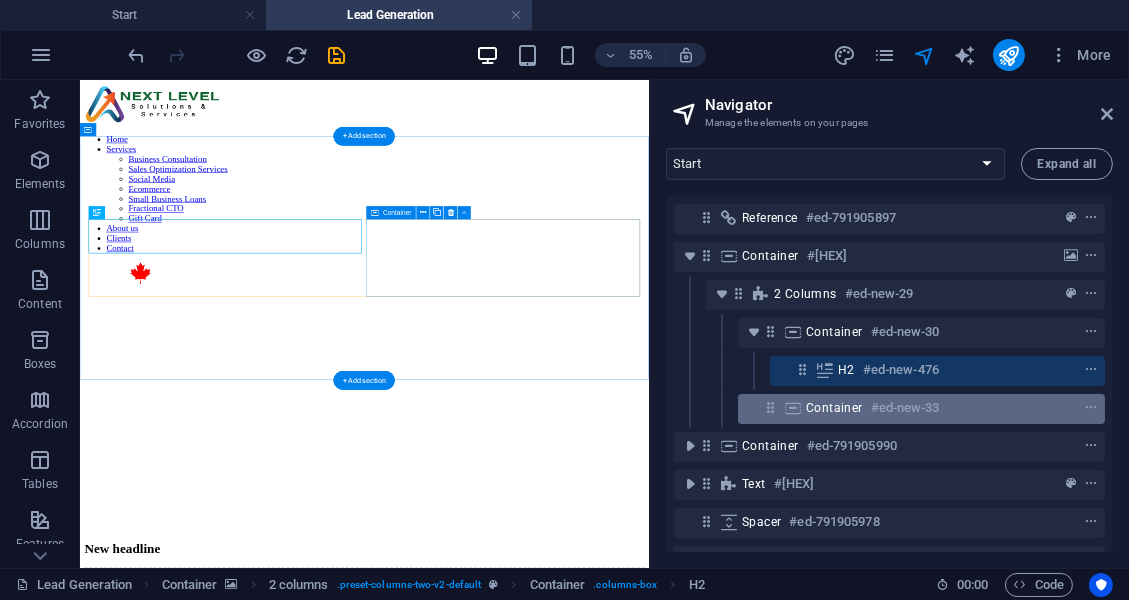 click at bounding box center (793, 408) 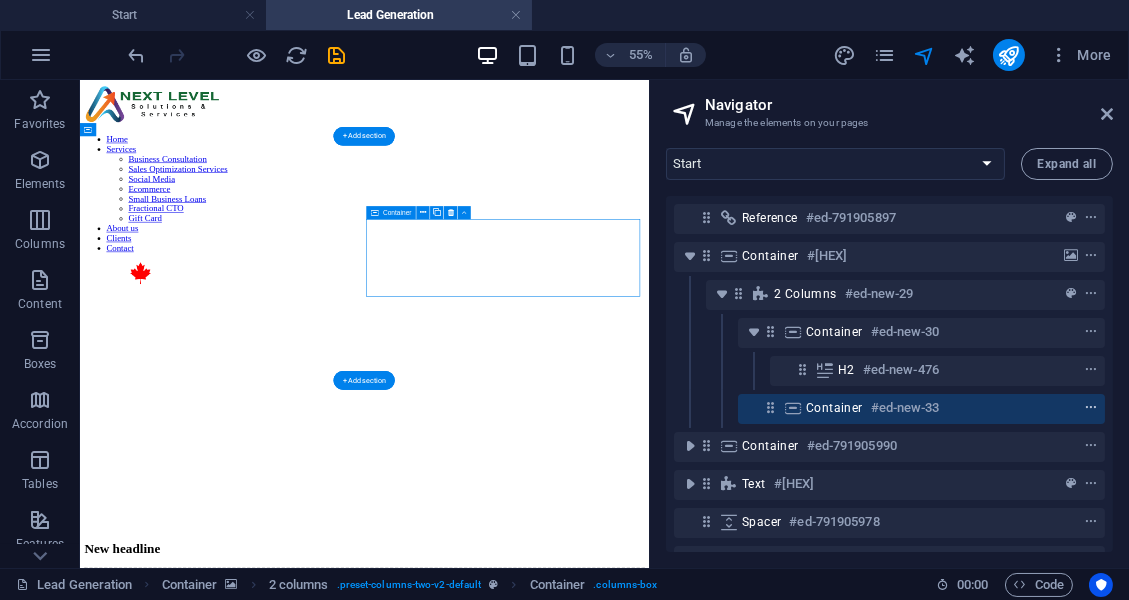 click at bounding box center (1091, 408) 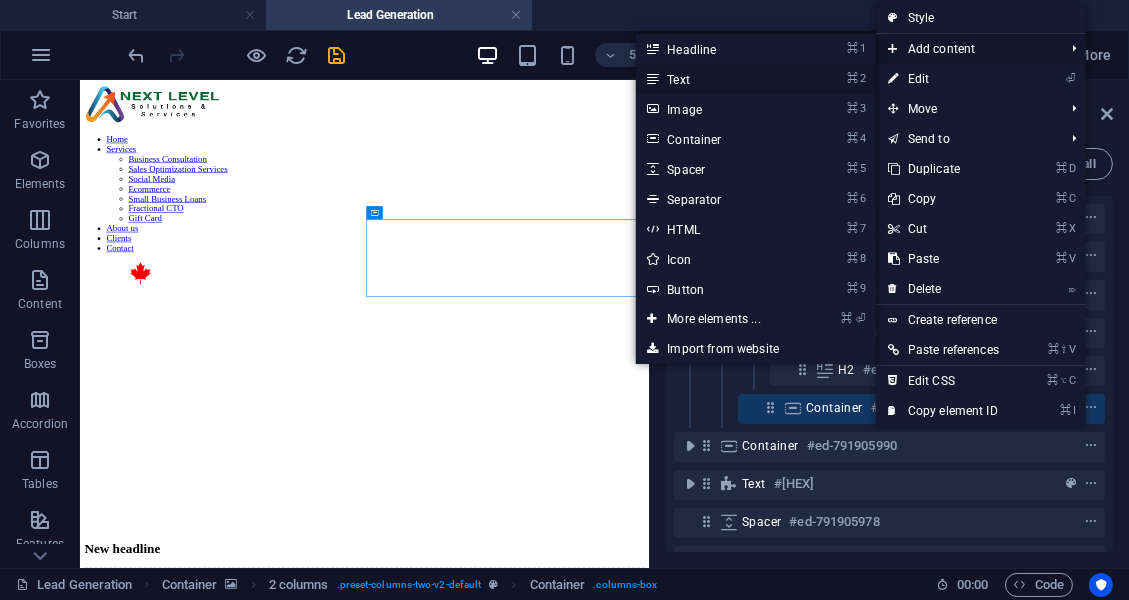 click on "⌘ 2  Text" at bounding box center (755, 79) 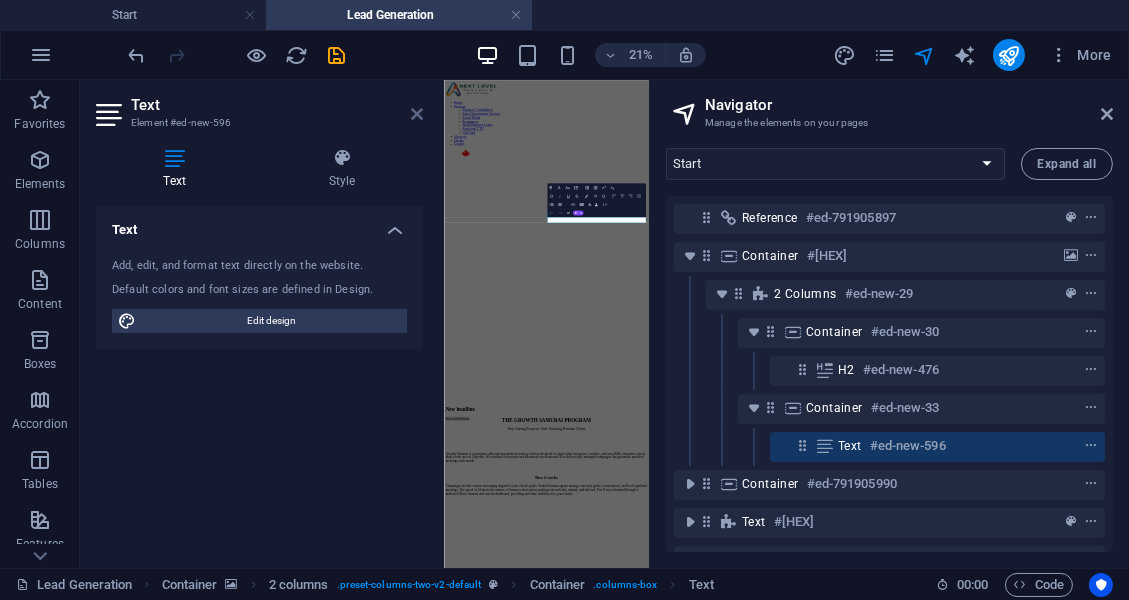 click at bounding box center (417, 114) 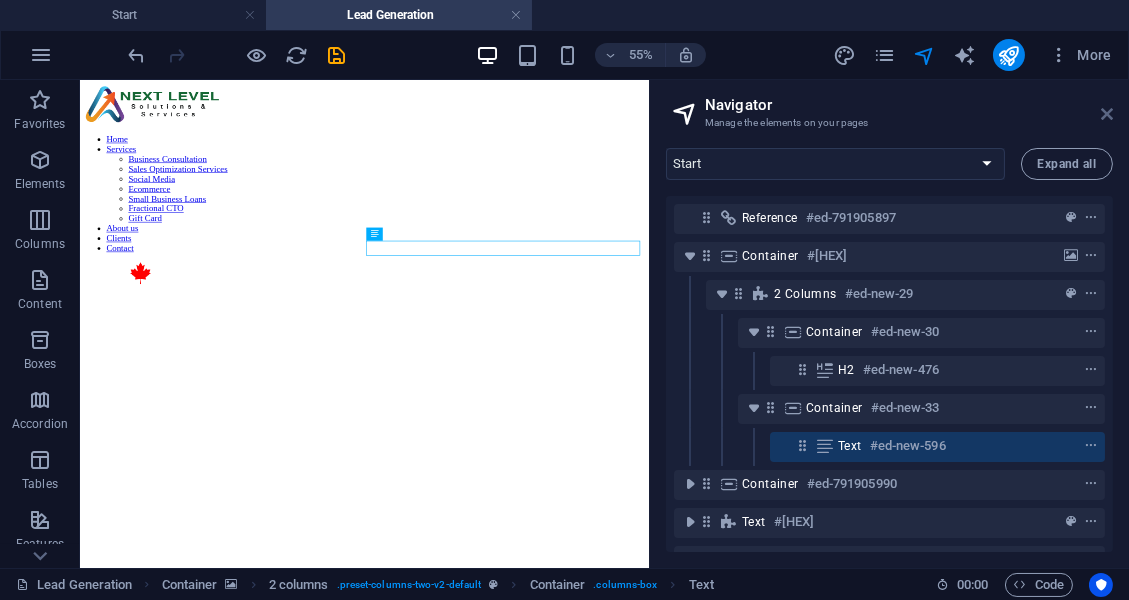 click at bounding box center (1107, 114) 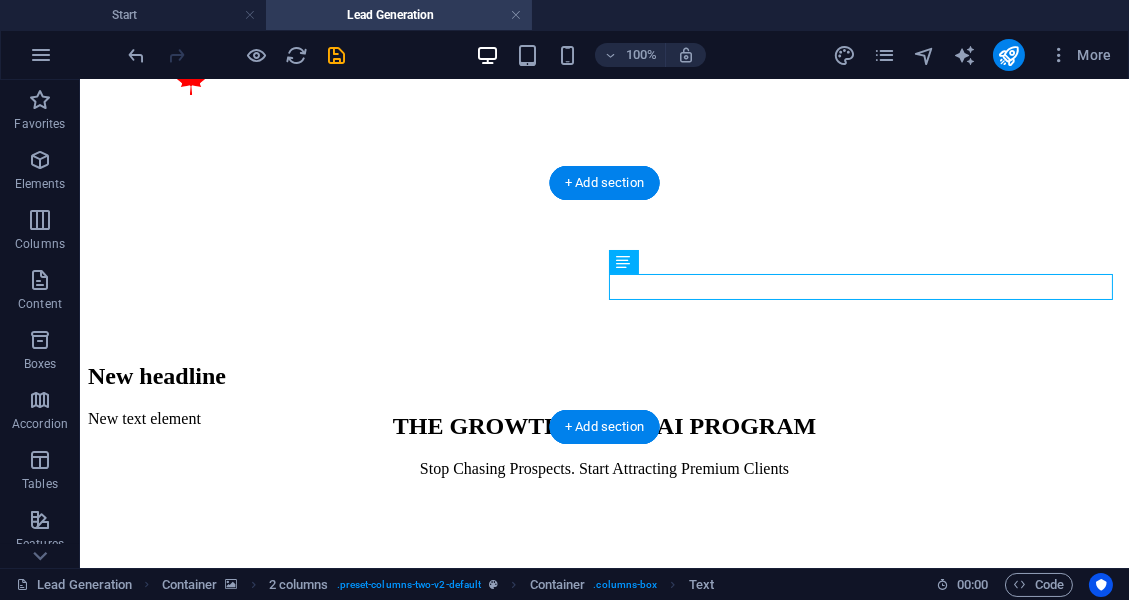 scroll, scrollTop: 0, scrollLeft: 0, axis: both 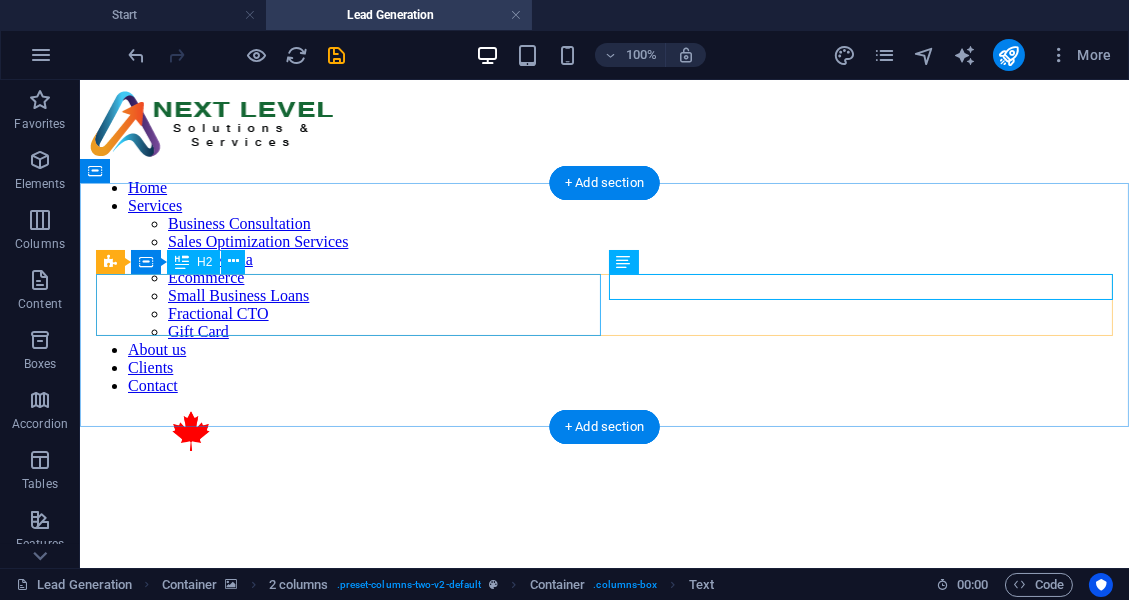 click on "New headline" at bounding box center [604, 732] 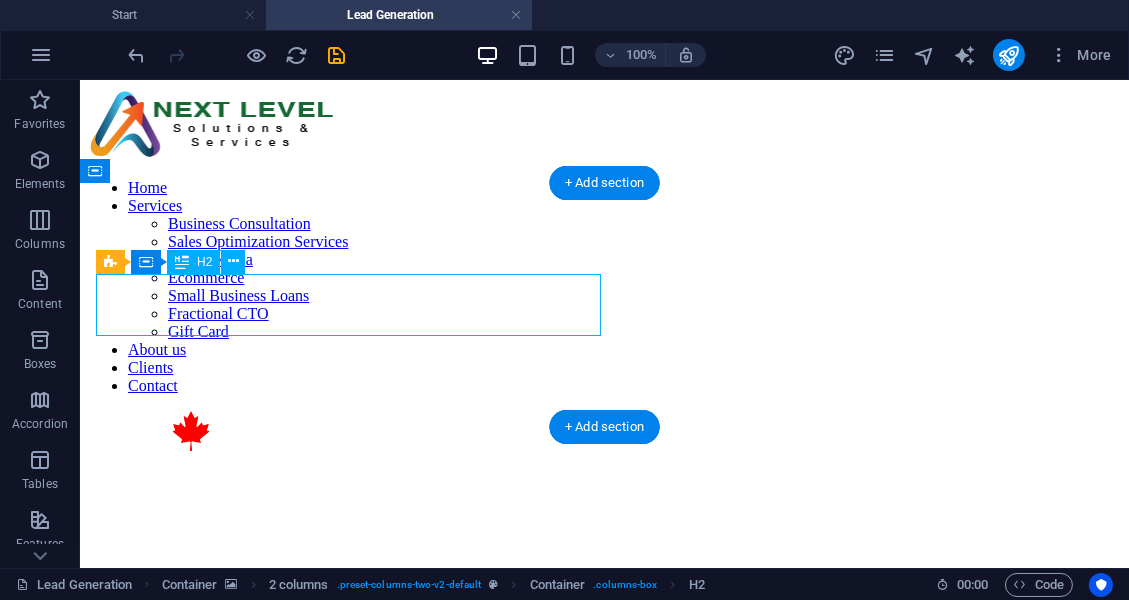 click on "New headline" at bounding box center [604, 732] 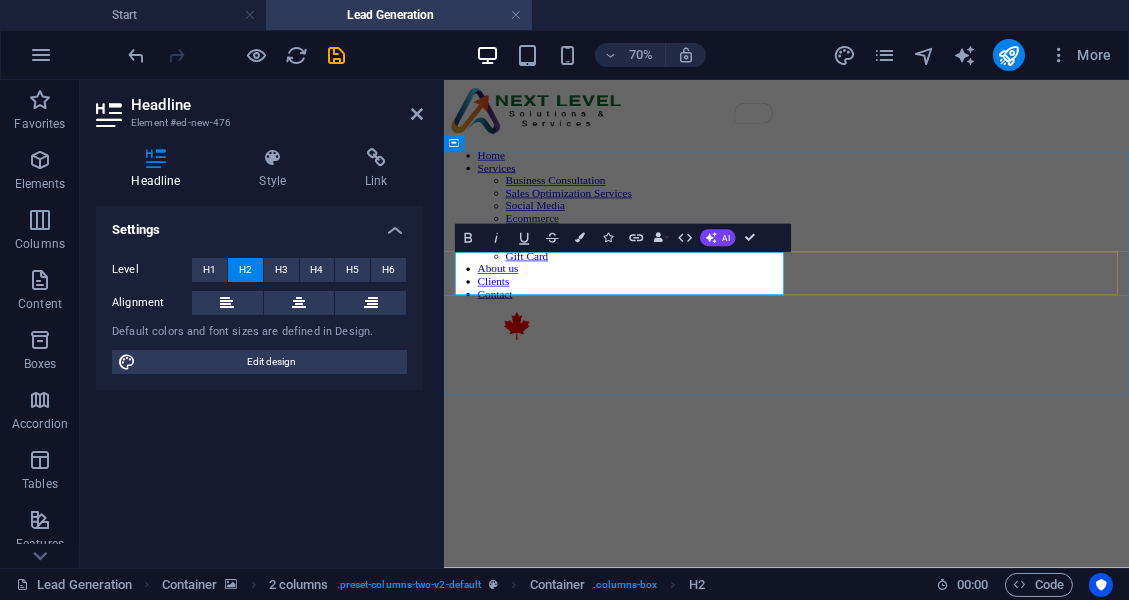 type 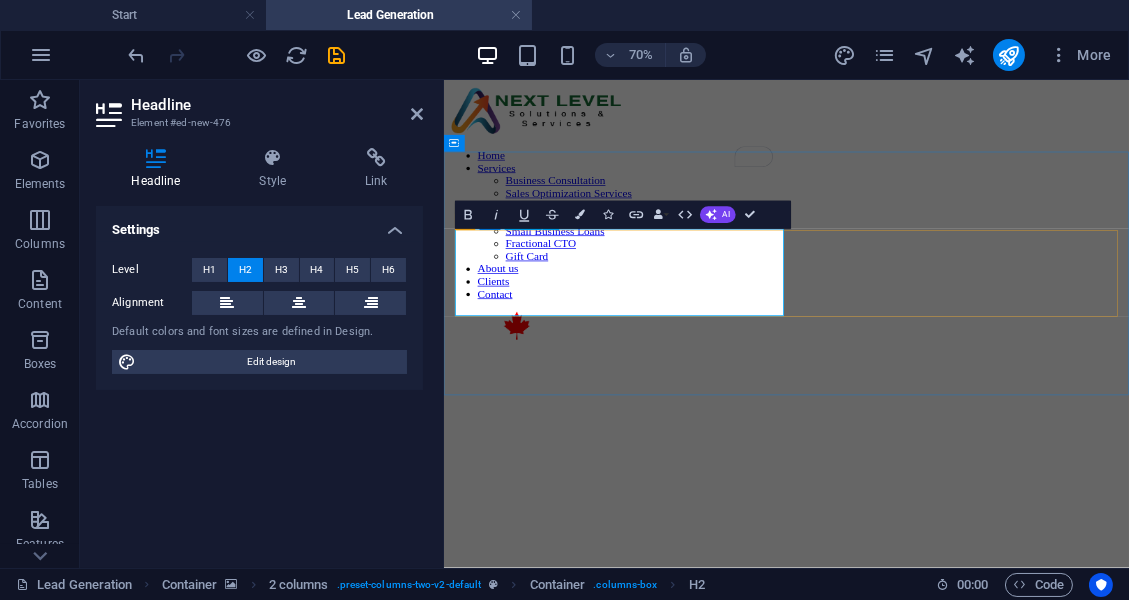 scroll, scrollTop: 1, scrollLeft: 0, axis: vertical 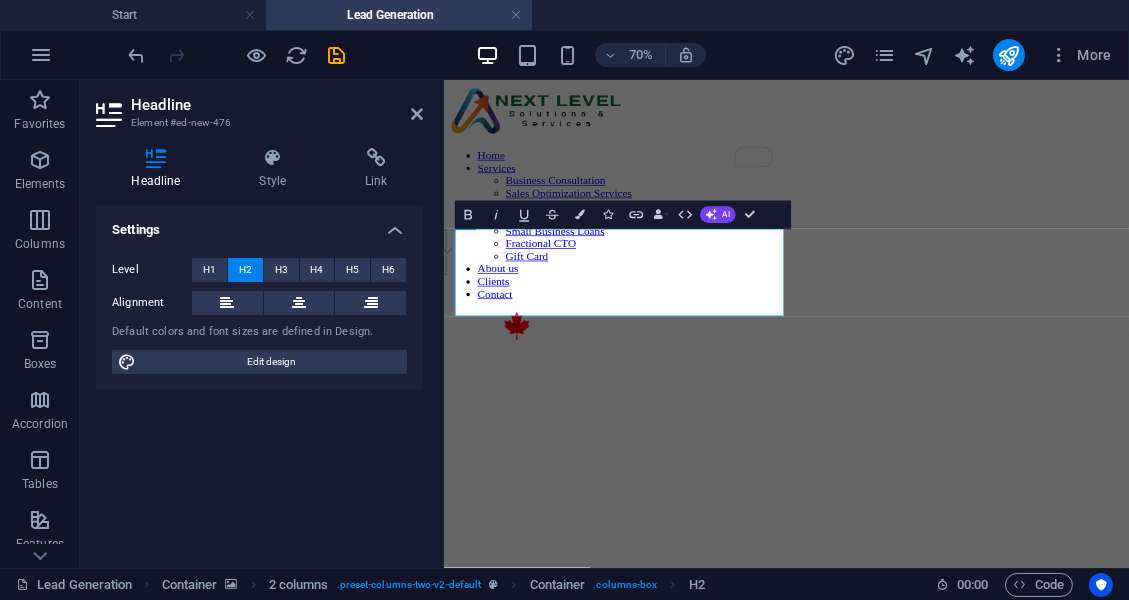 drag, startPoint x: 871, startPoint y: 330, endPoint x: 452, endPoint y: 326, distance: 419.0191 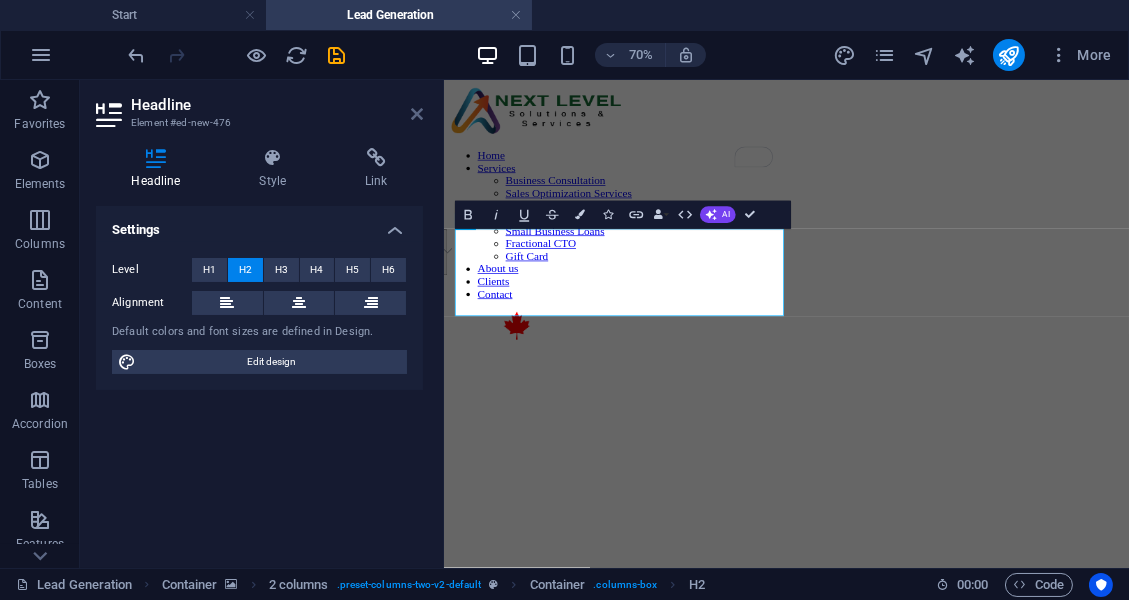 click at bounding box center [417, 114] 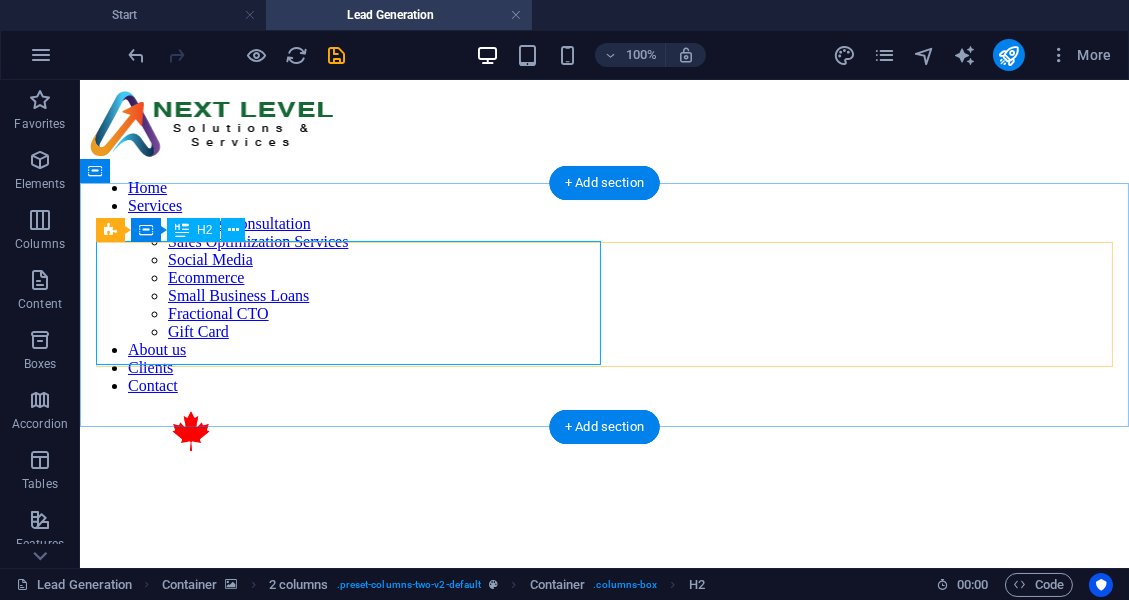 click on "Lead Generation for Businesses" at bounding box center [604, 851] 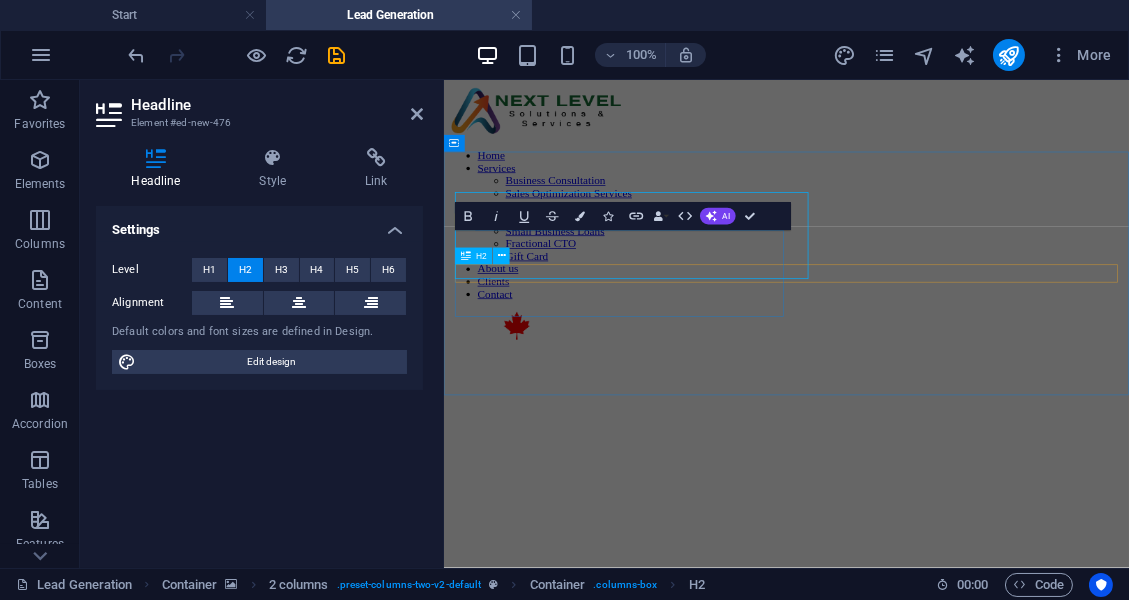 scroll, scrollTop: 0, scrollLeft: 0, axis: both 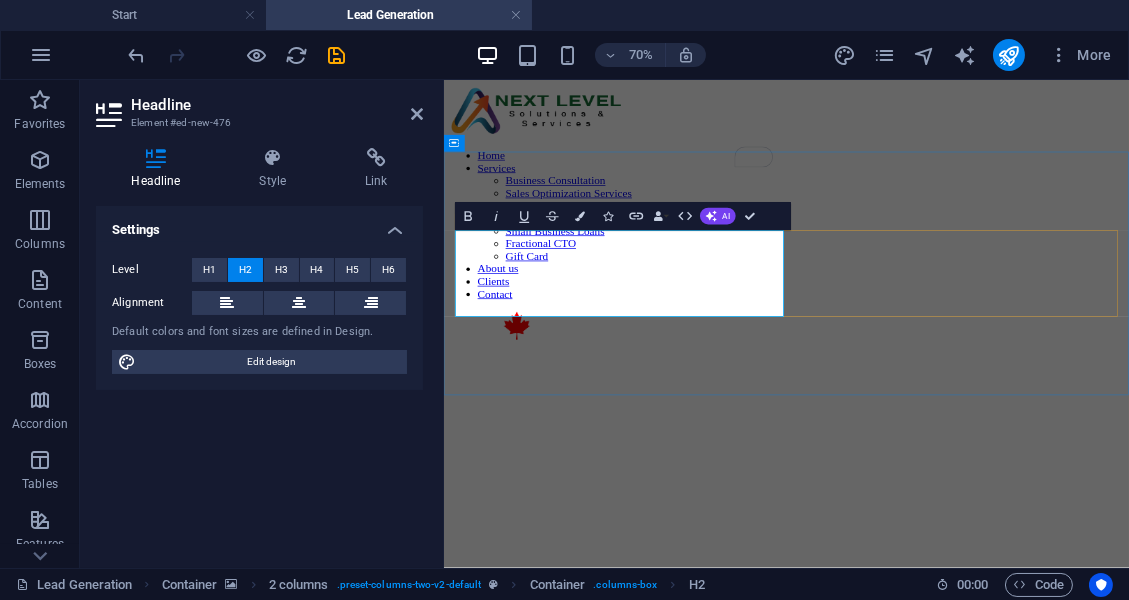 click on "Lead Generation for Businesses" at bounding box center (932, 851) 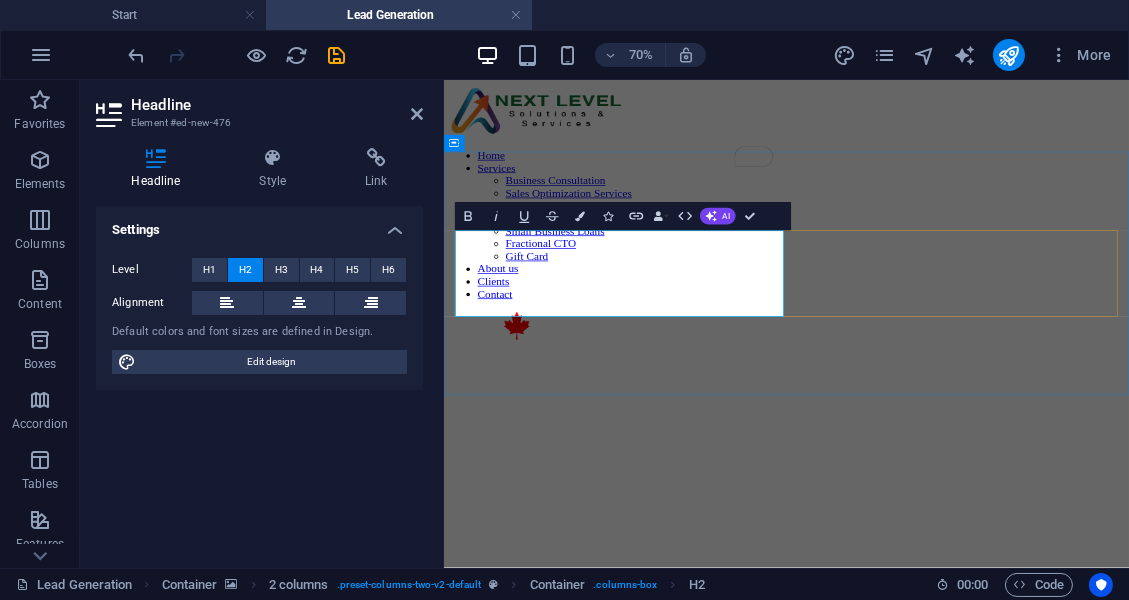 drag, startPoint x: 870, startPoint y: 335, endPoint x: 464, endPoint y: 324, distance: 406.149 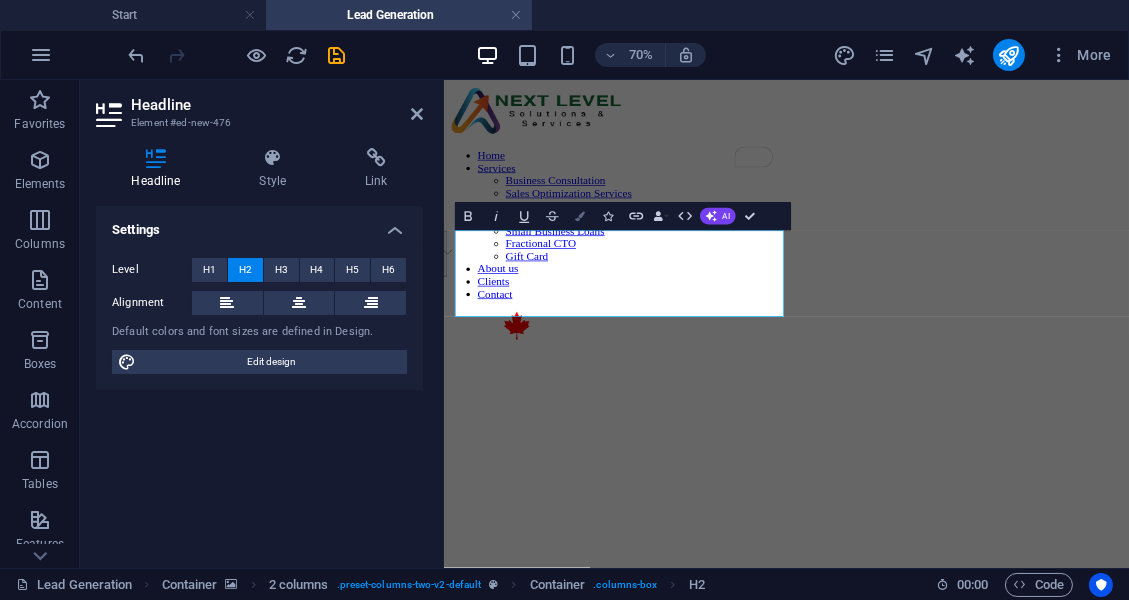 click at bounding box center [581, 216] 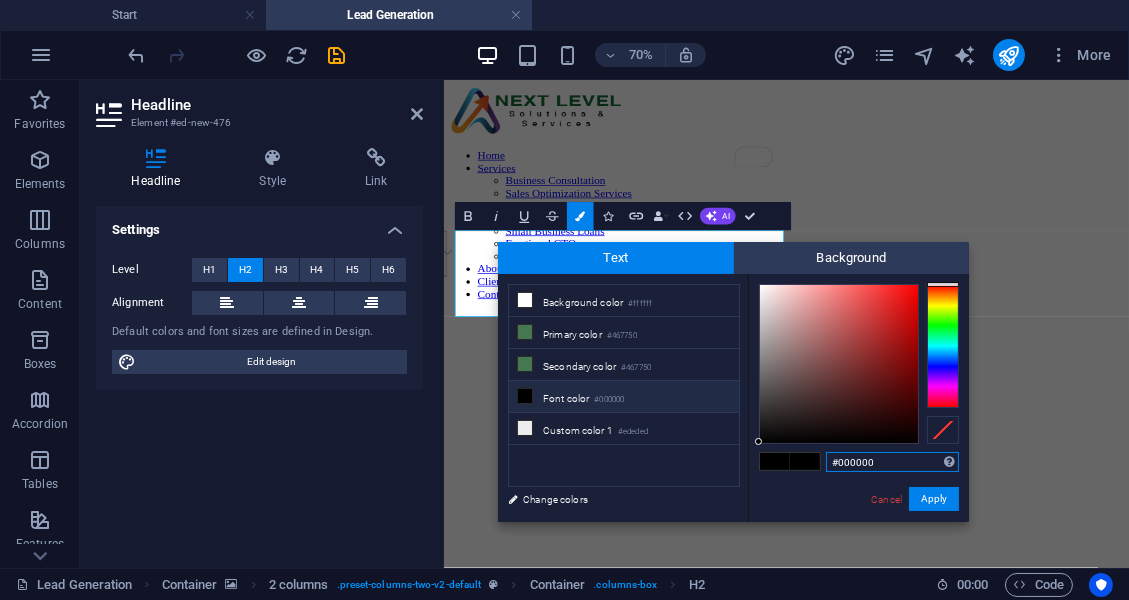 drag, startPoint x: 879, startPoint y: 461, endPoint x: 809, endPoint y: 459, distance: 70.028564 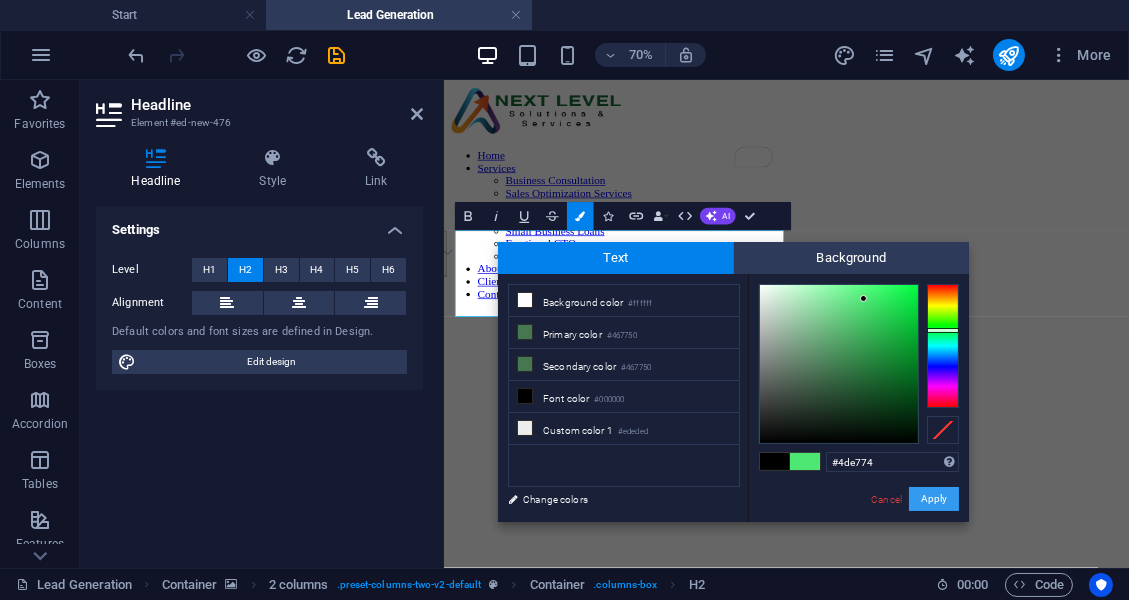 click on "Apply" at bounding box center (934, 499) 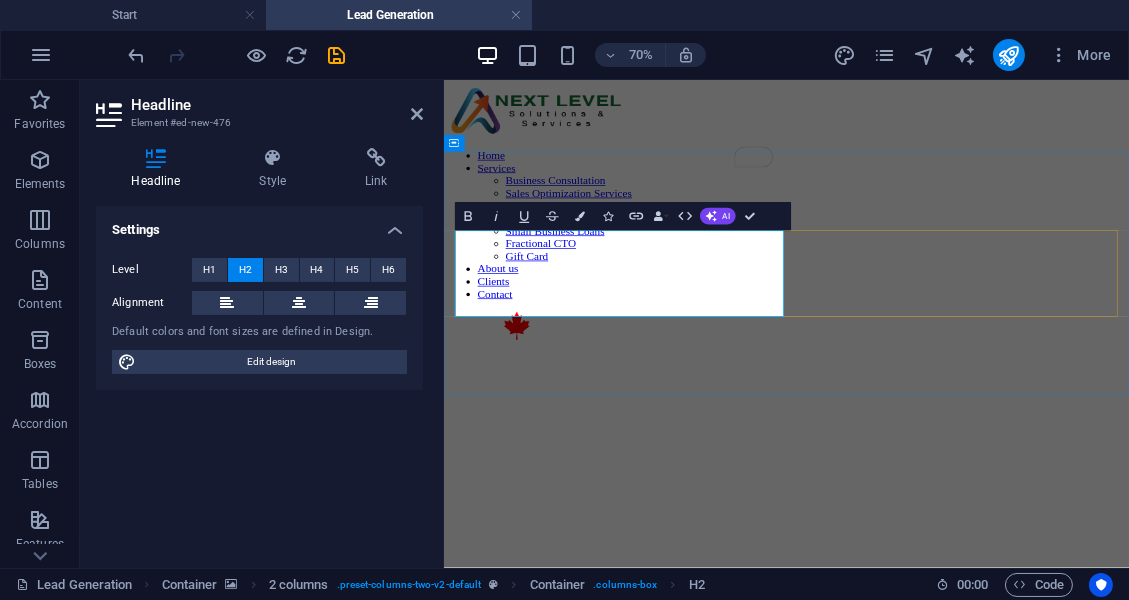 drag, startPoint x: 819, startPoint y: 401, endPoint x: 467, endPoint y: 404, distance: 352.0128 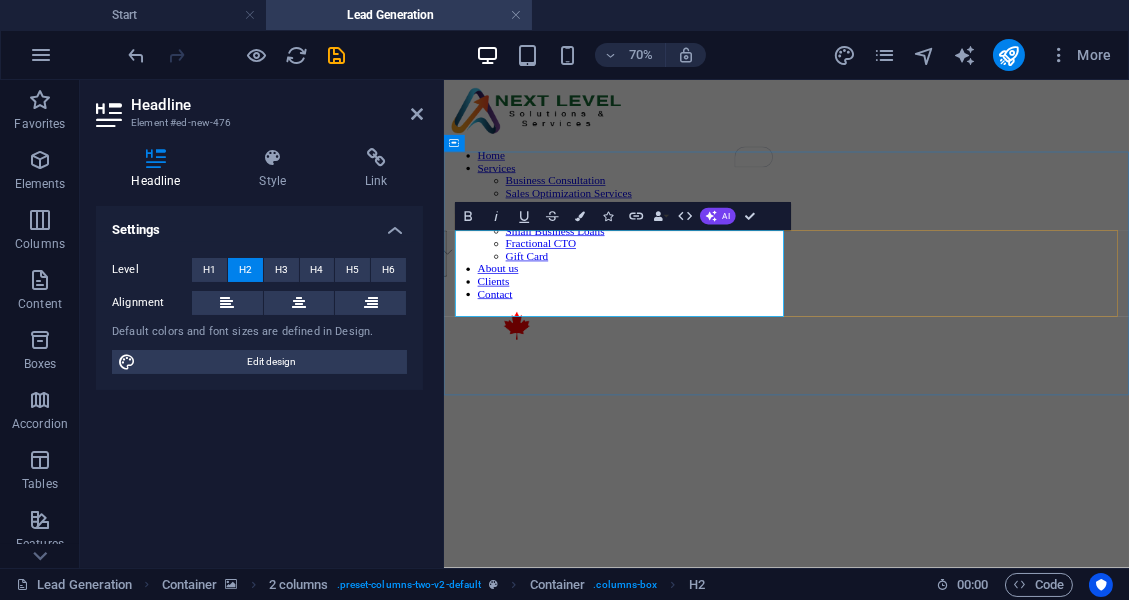 drag, startPoint x: 816, startPoint y: 393, endPoint x: 465, endPoint y: 388, distance: 351.0356 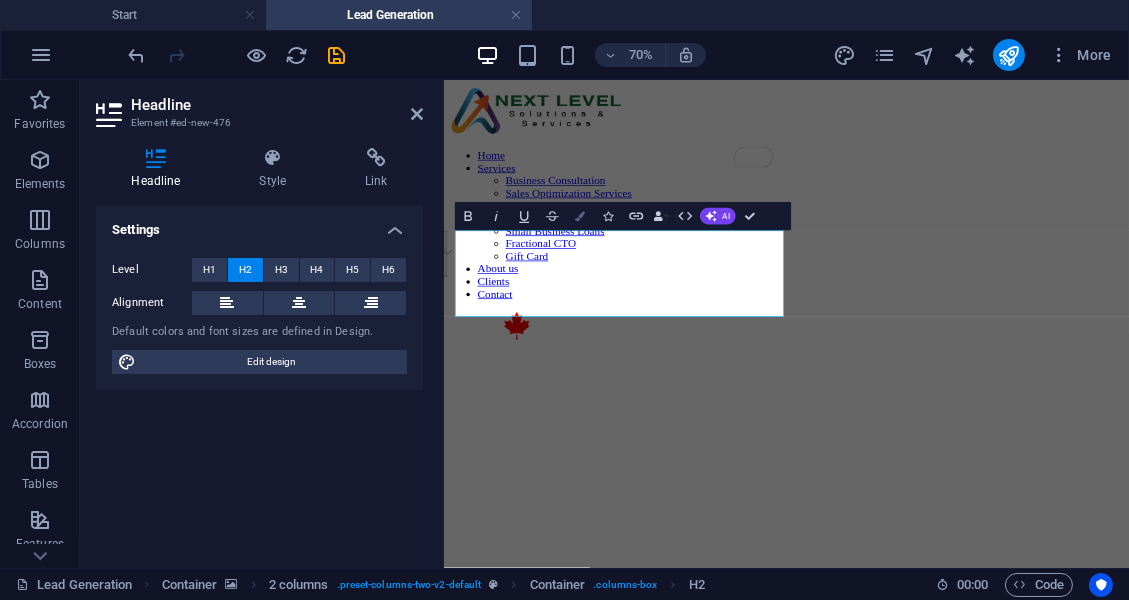 click on "Colors" at bounding box center (580, 216) 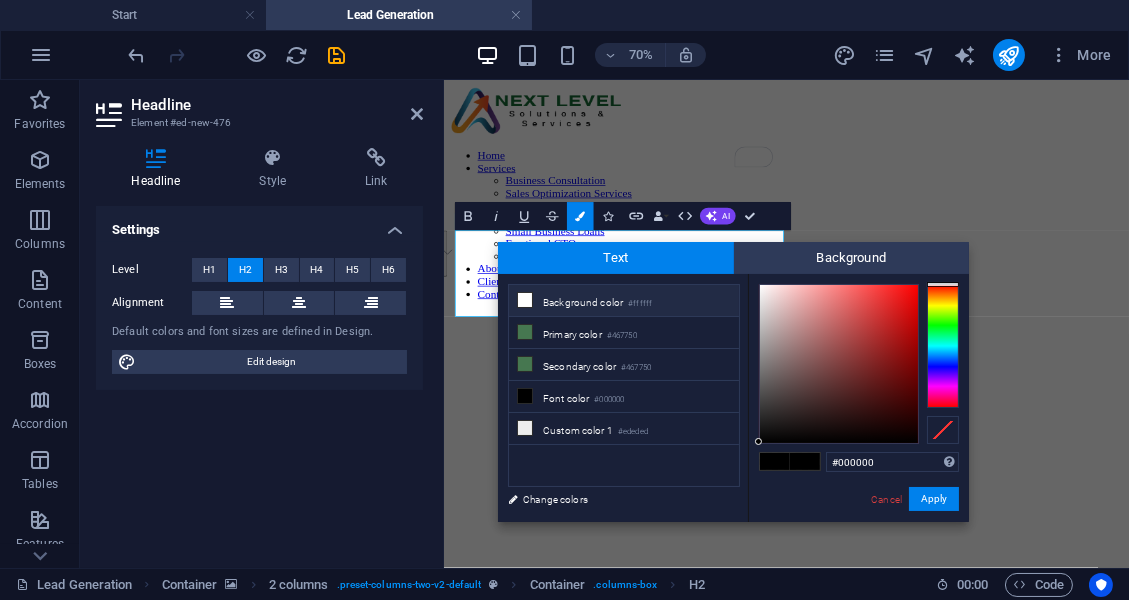 click on "Background color
#ffffff" at bounding box center (624, 301) 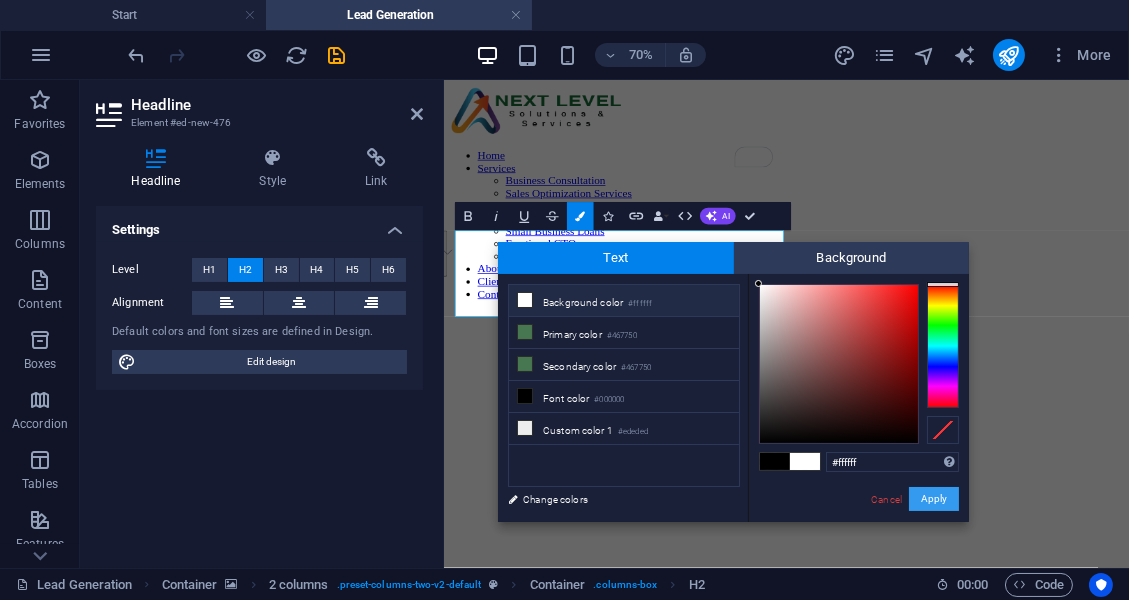 click on "Apply" at bounding box center (934, 499) 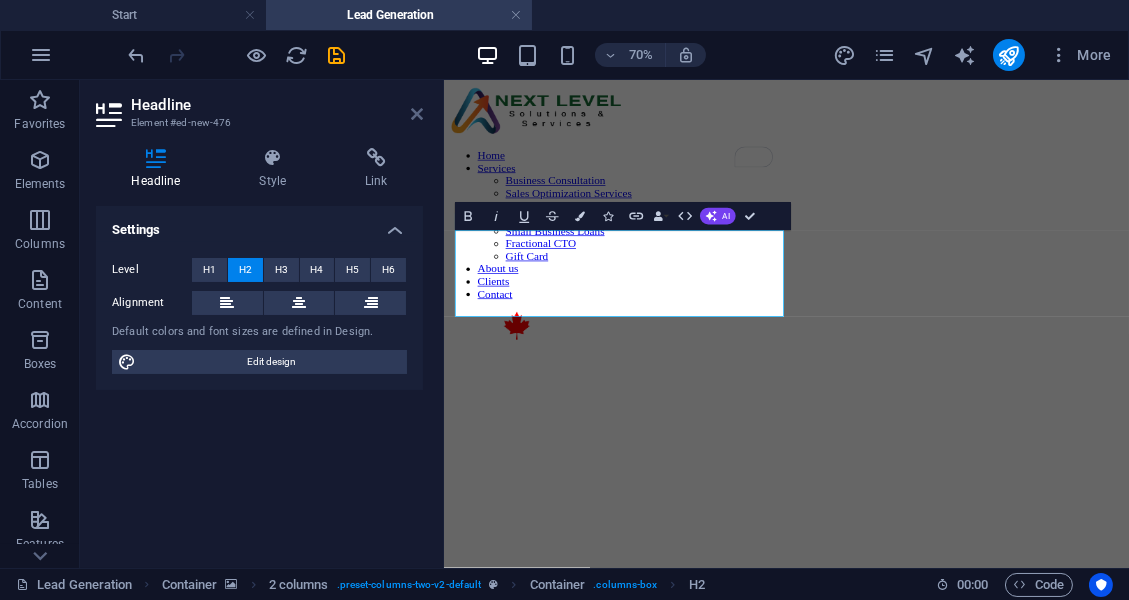 click at bounding box center [417, 114] 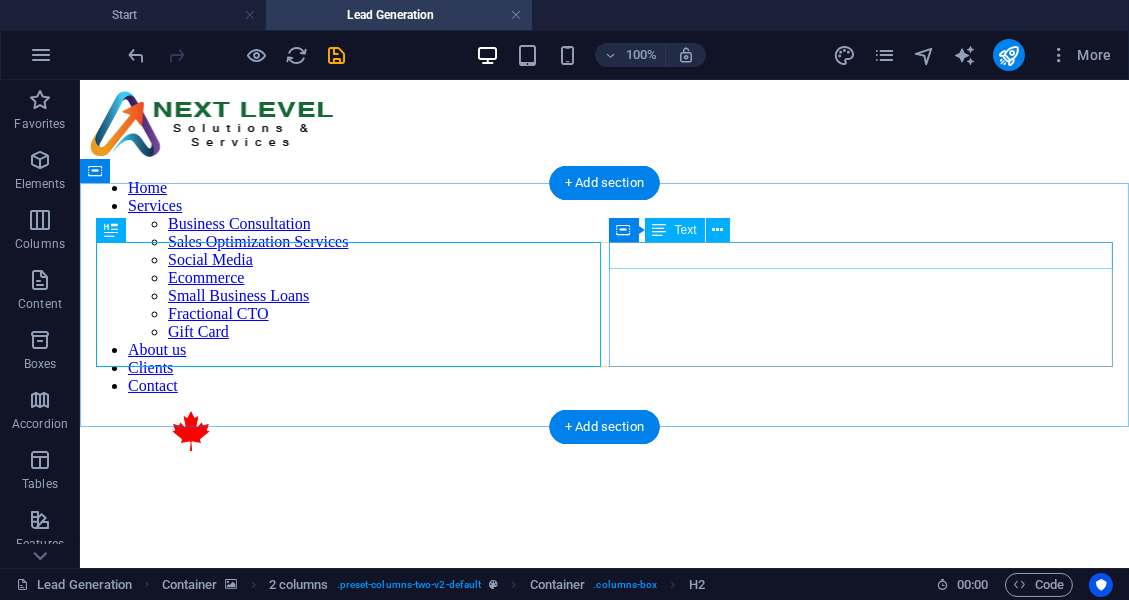 click on "New text element" at bounding box center (604, 907) 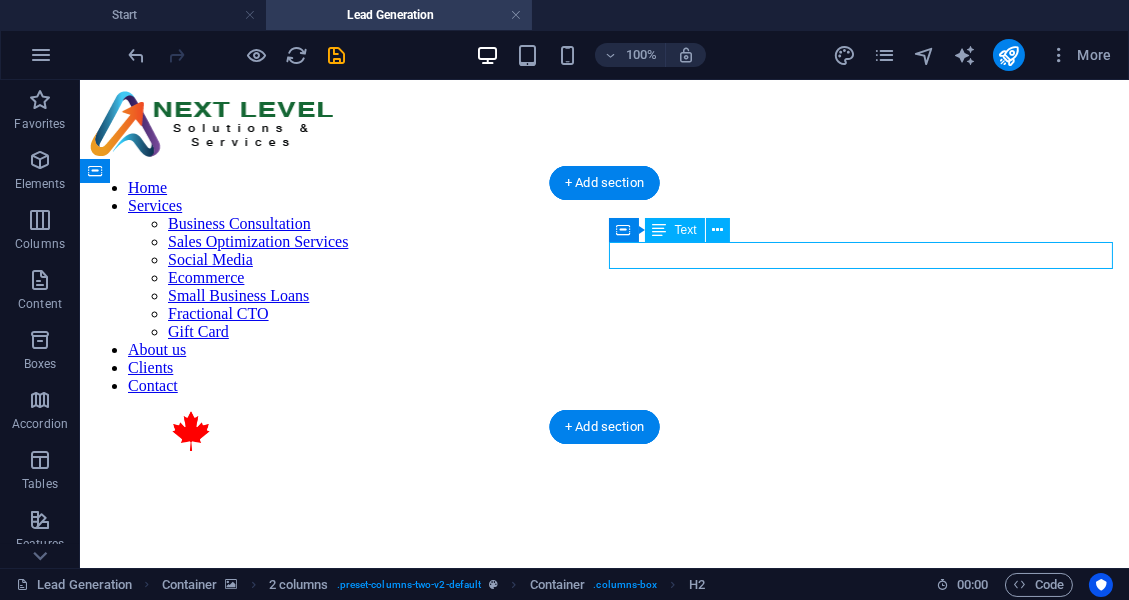 click on "New text element" at bounding box center (604, 907) 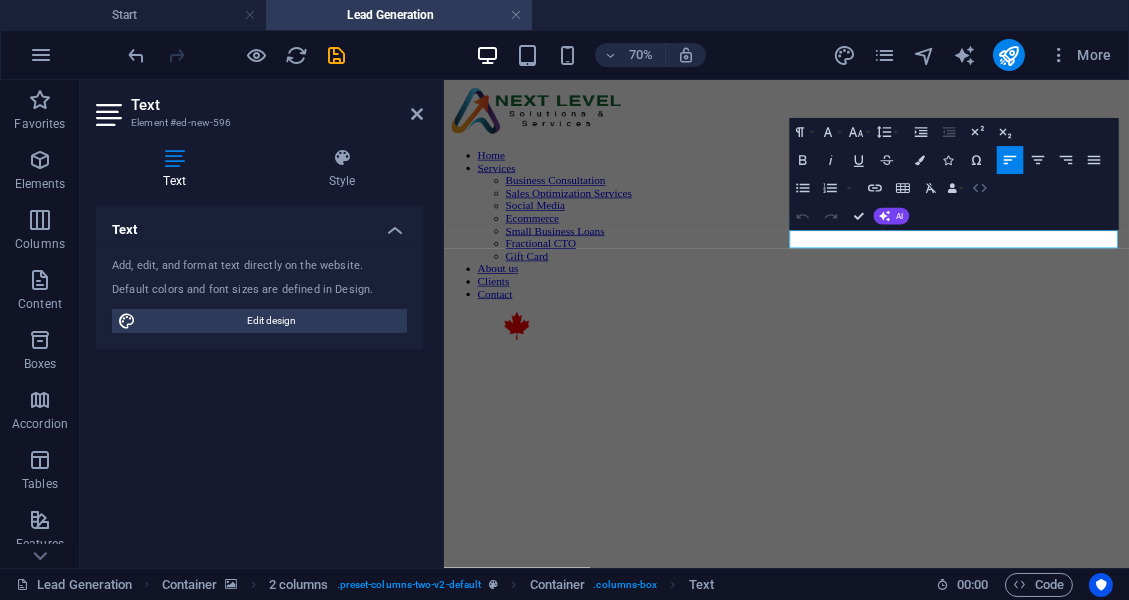 click 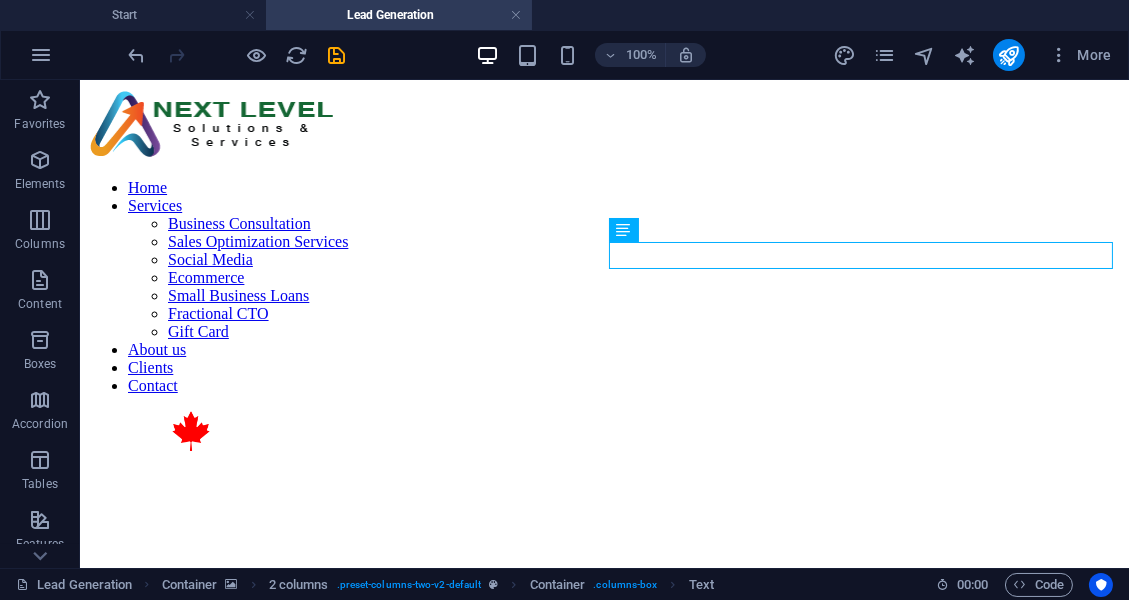 click on "New text element" at bounding box center (604, 907) 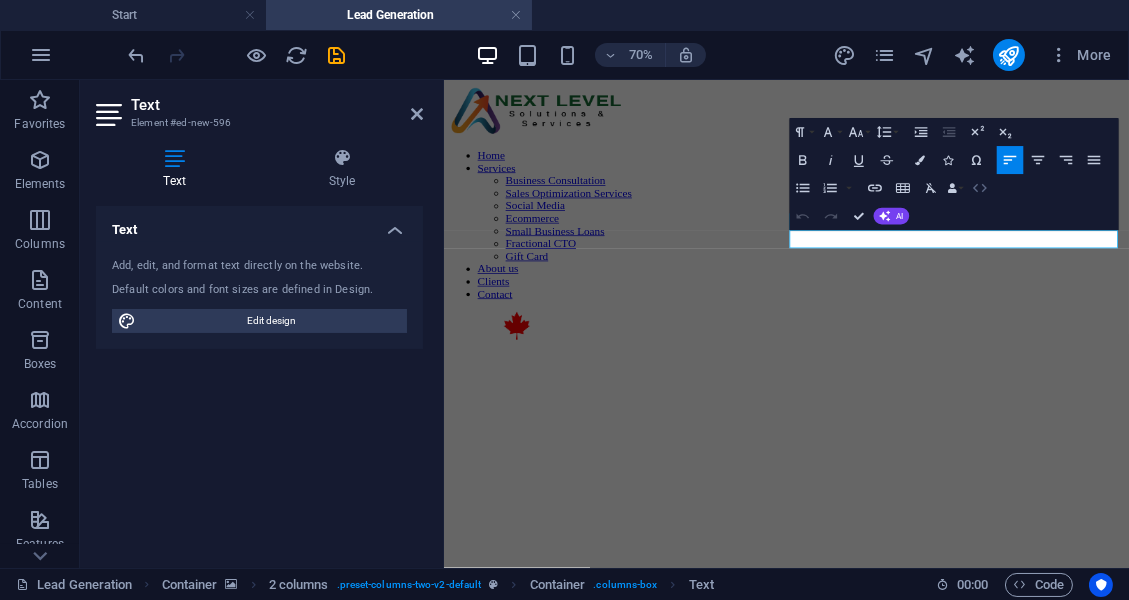 click 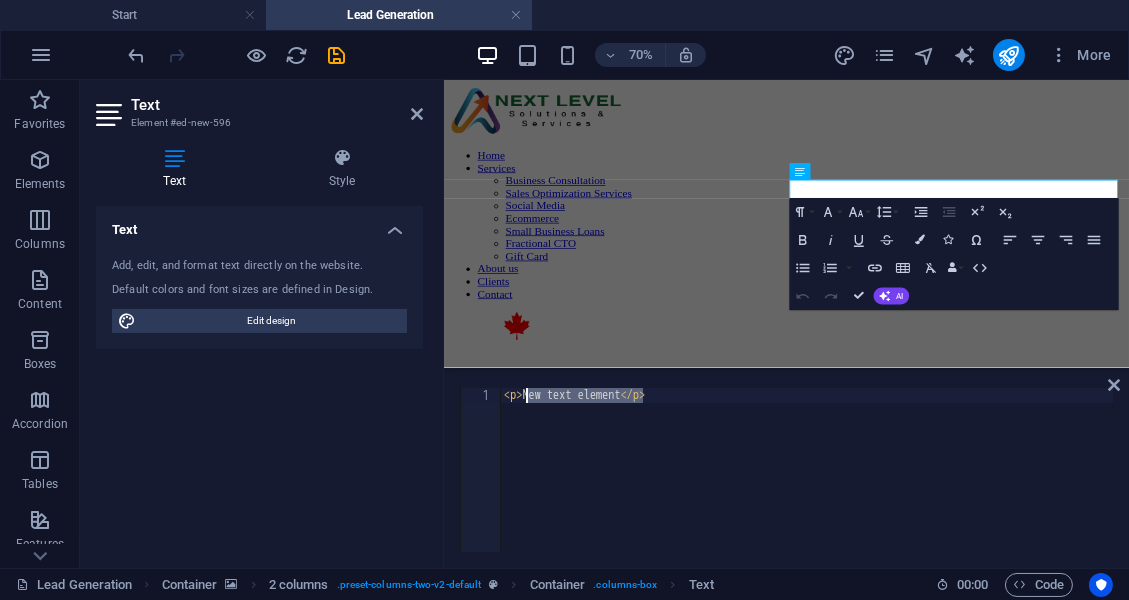drag, startPoint x: 643, startPoint y: 398, endPoint x: 529, endPoint y: 401, distance: 114.03947 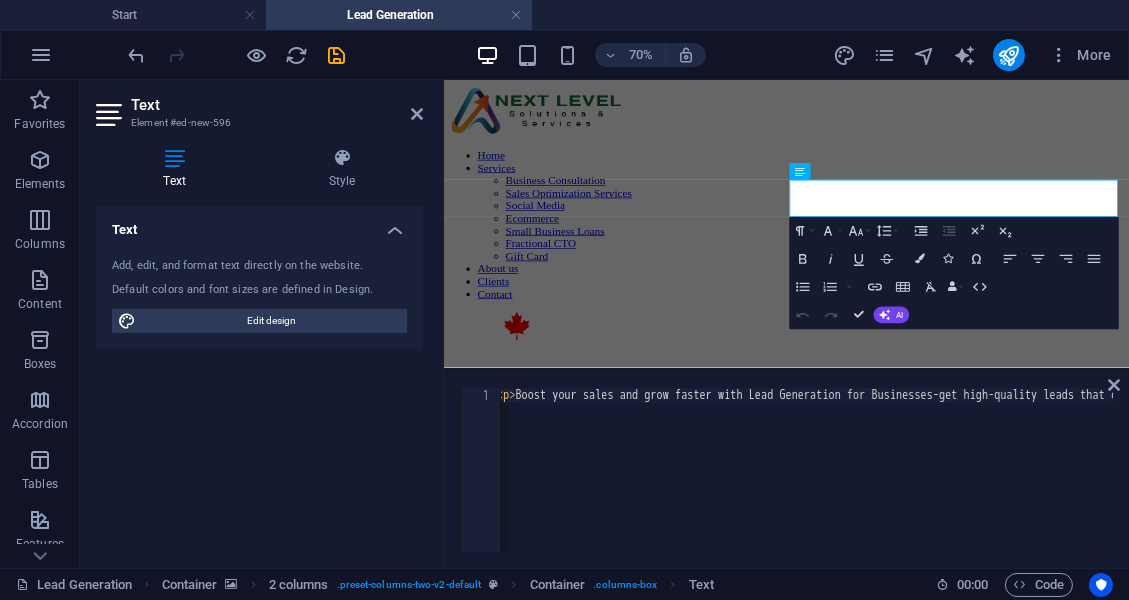 scroll, scrollTop: 0, scrollLeft: 0, axis: both 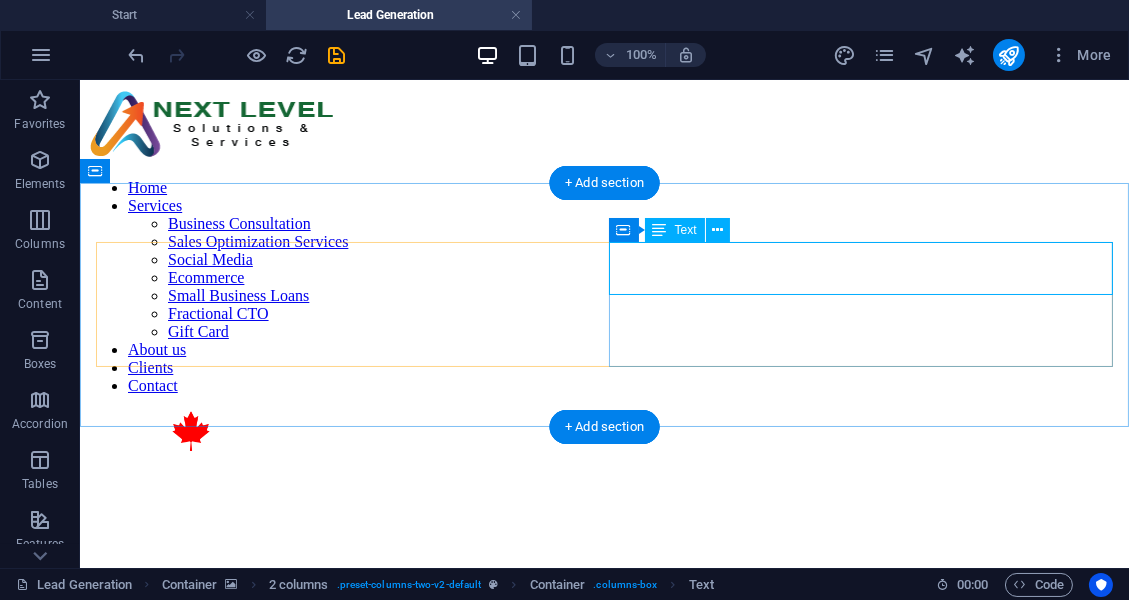 click on "Boost your sales and grow faster with Lead Generation for Businesses-get high-quality leads that convert!" at bounding box center [604, 702] 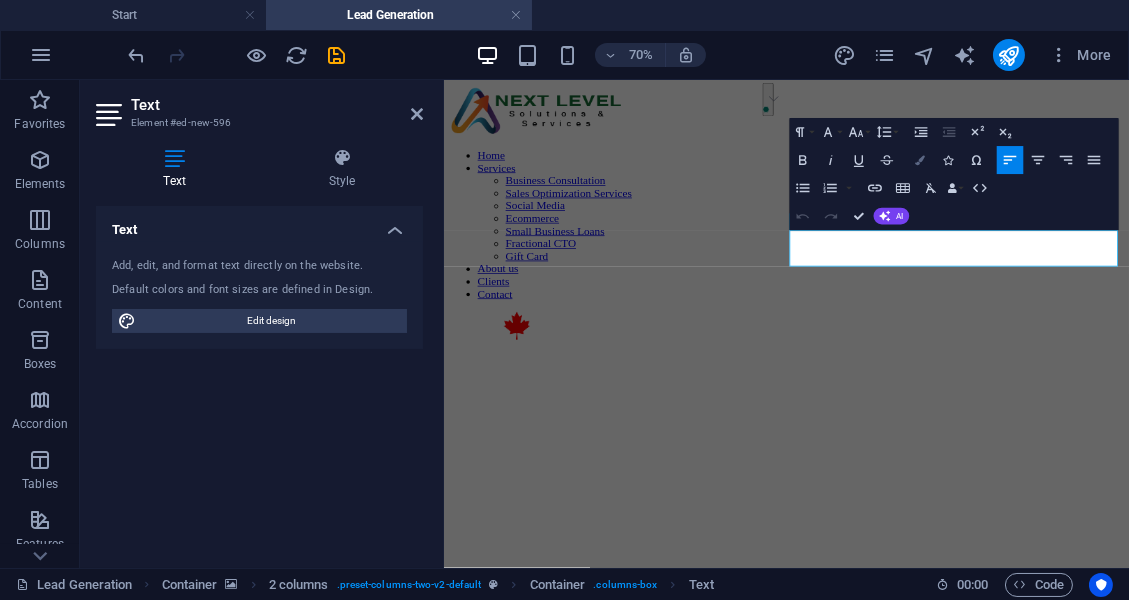 click at bounding box center [920, 160] 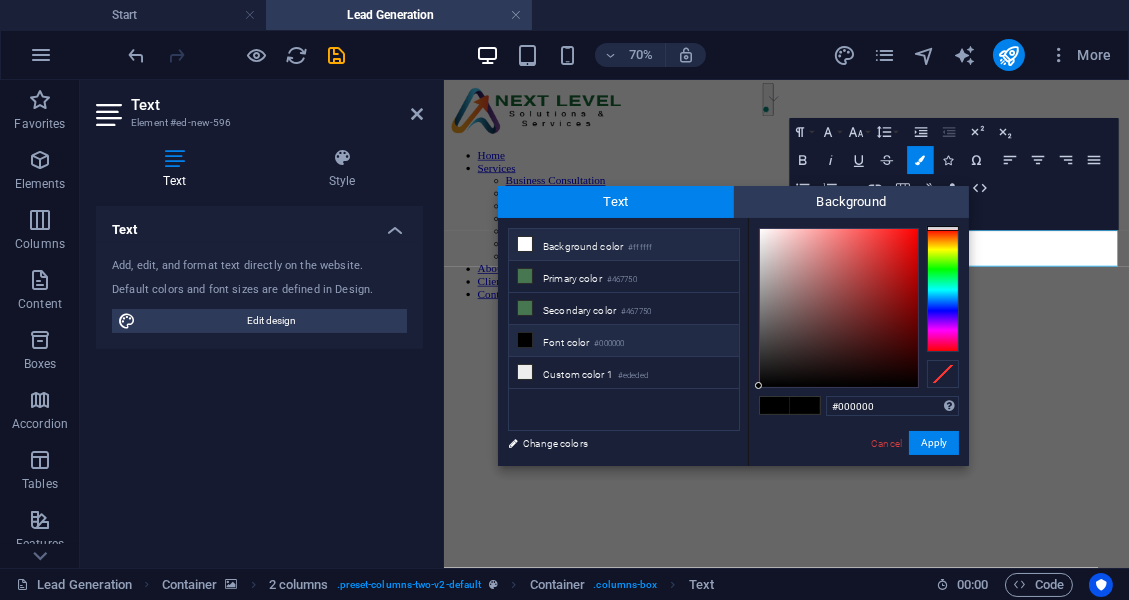 click on "Background color
#ffffff" at bounding box center (624, 245) 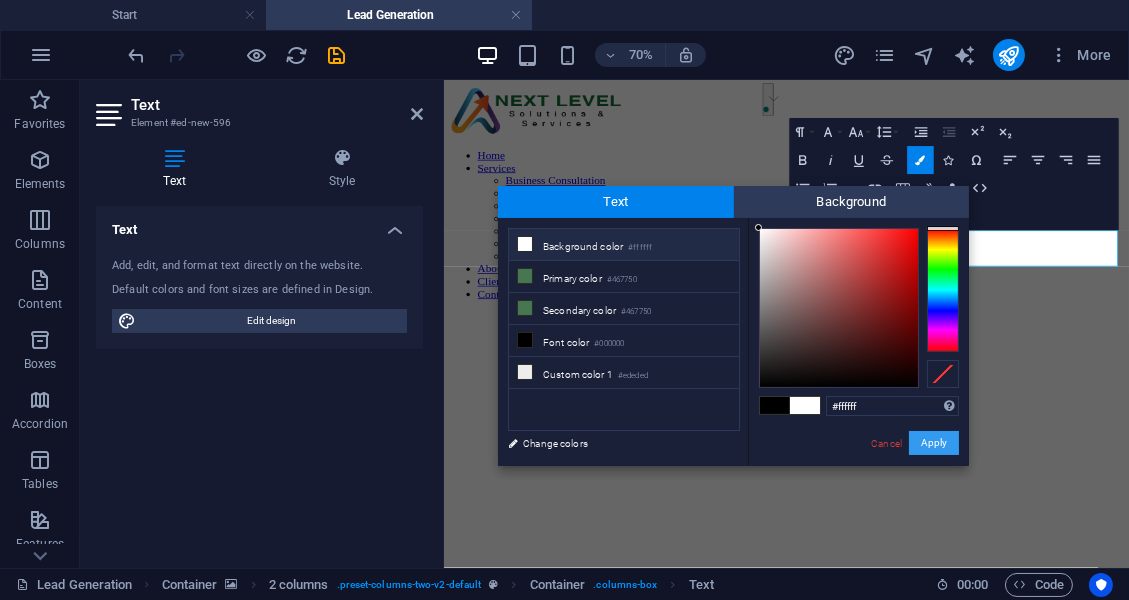 click on "Apply" at bounding box center (934, 443) 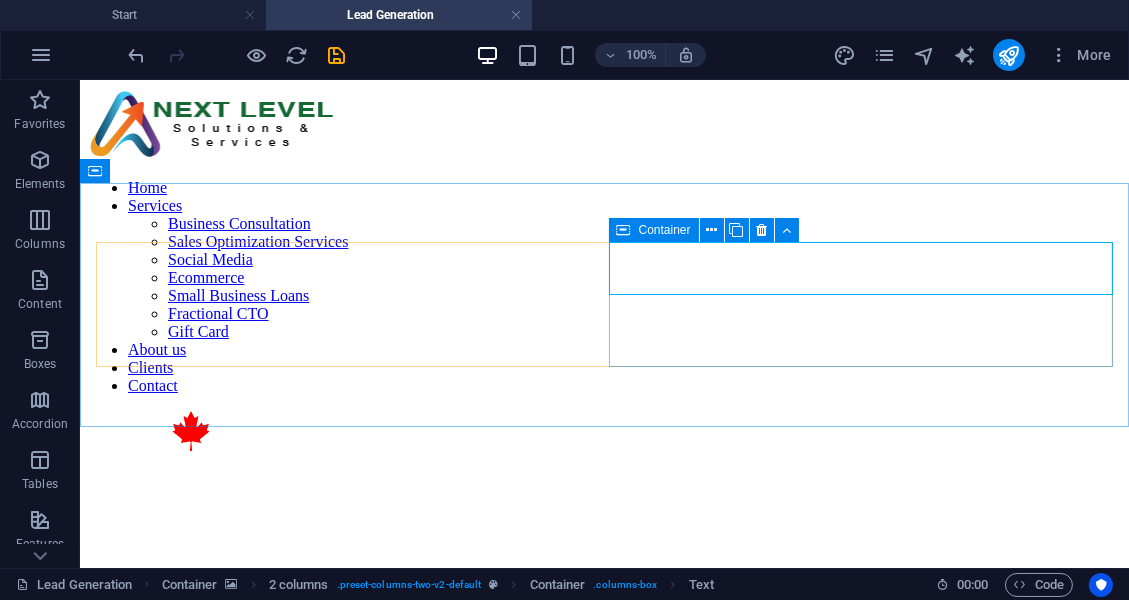 click at bounding box center (624, 230) 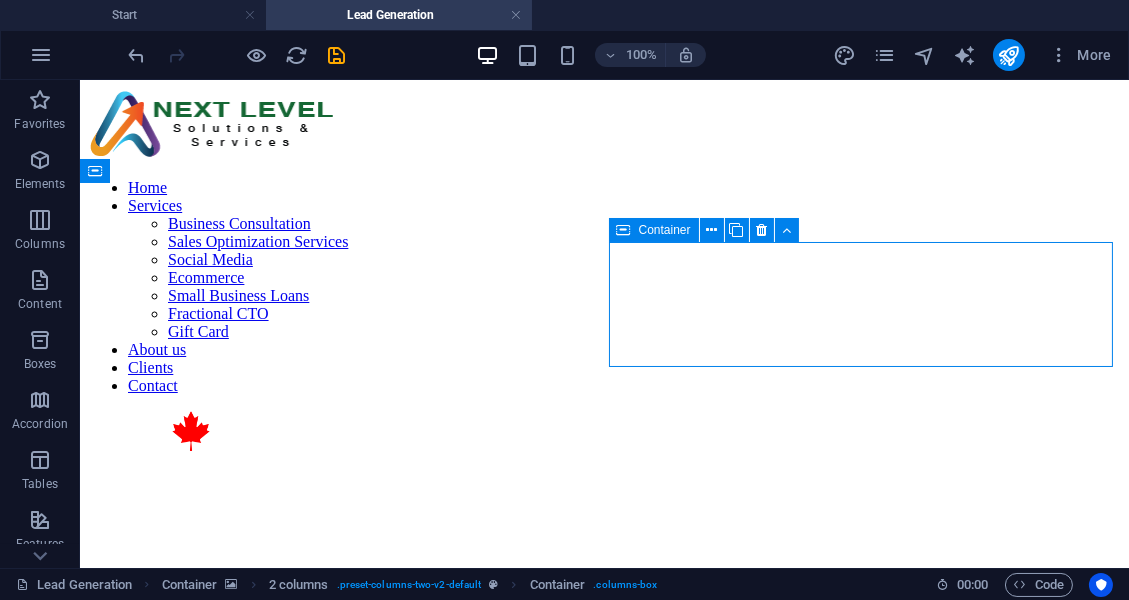 click at bounding box center (624, 230) 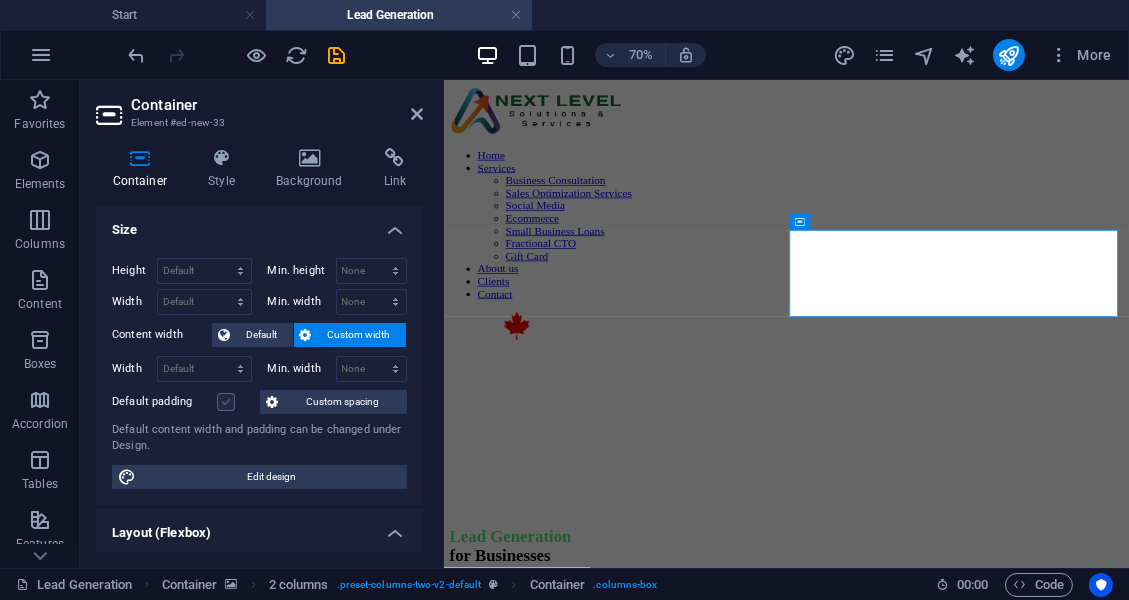 click at bounding box center (226, 402) 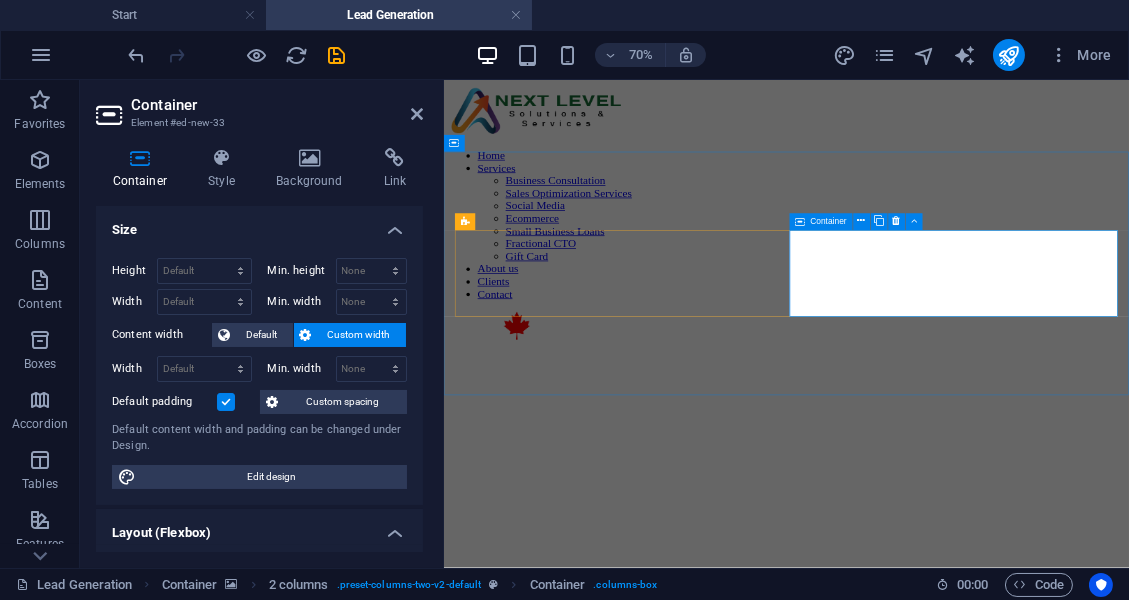 click on "Boost your sales and grow faster with Lead Generation for Businesses-get high-quality leads that convert!" at bounding box center (932, 907) 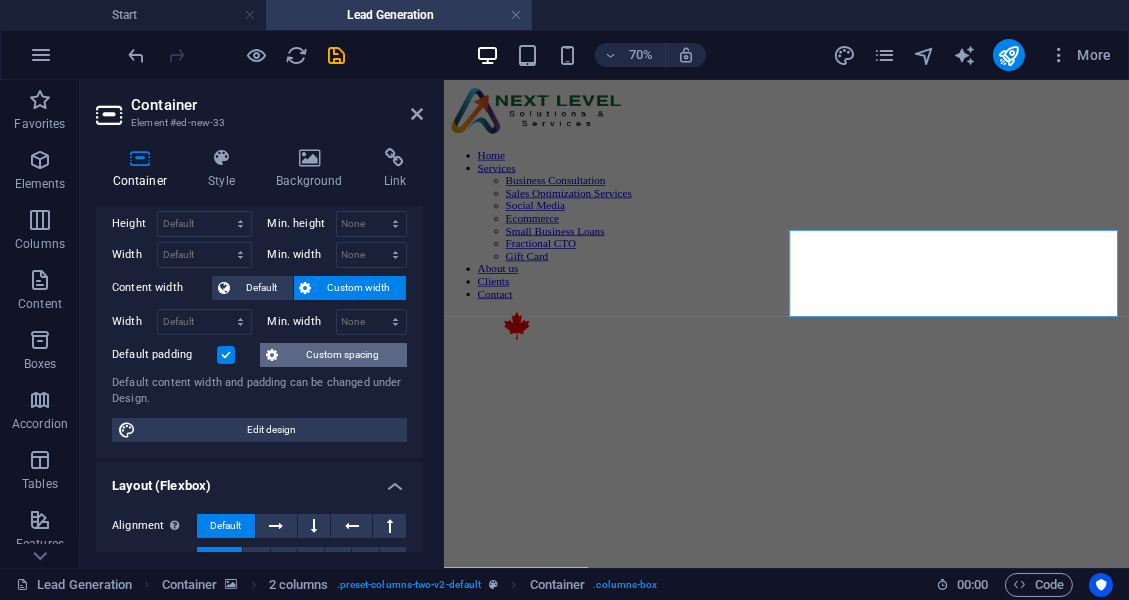 scroll, scrollTop: 48, scrollLeft: 0, axis: vertical 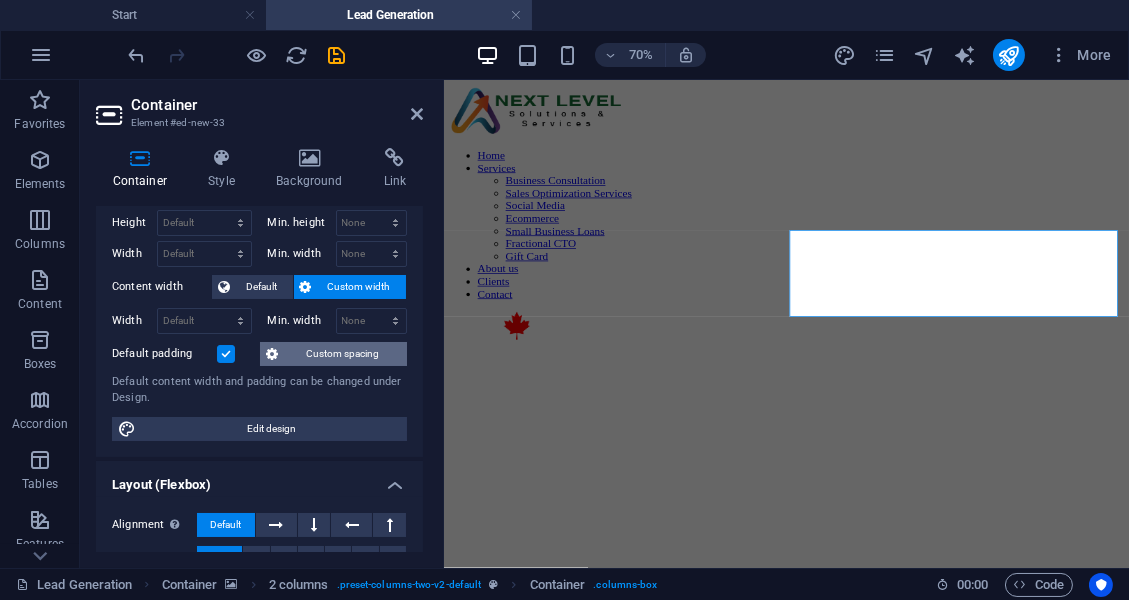 click on "Custom spacing" at bounding box center (342, 354) 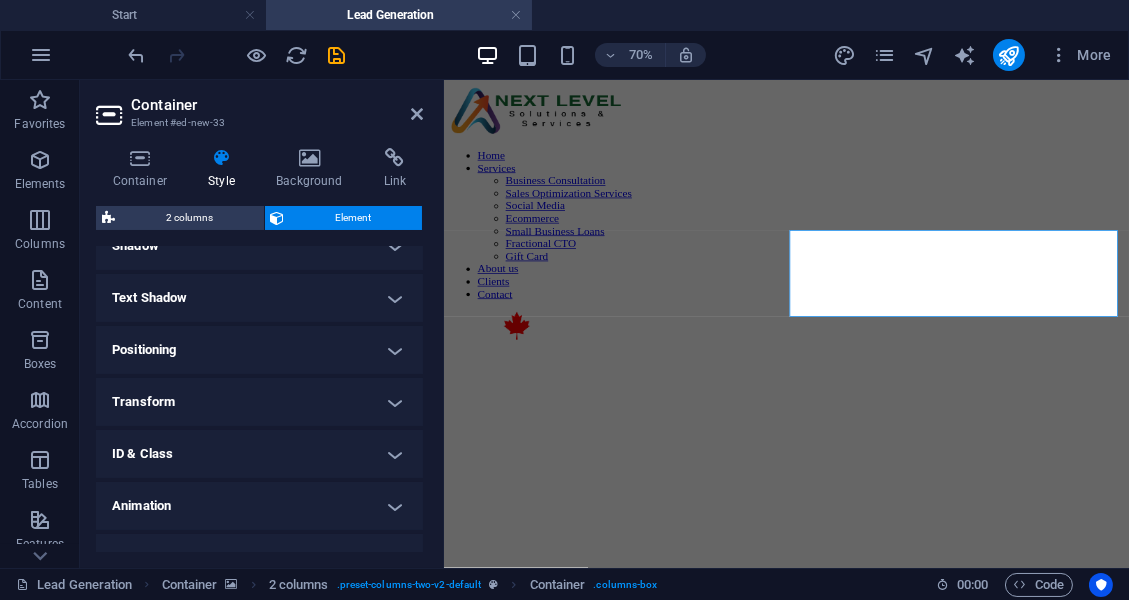 scroll, scrollTop: 315, scrollLeft: 0, axis: vertical 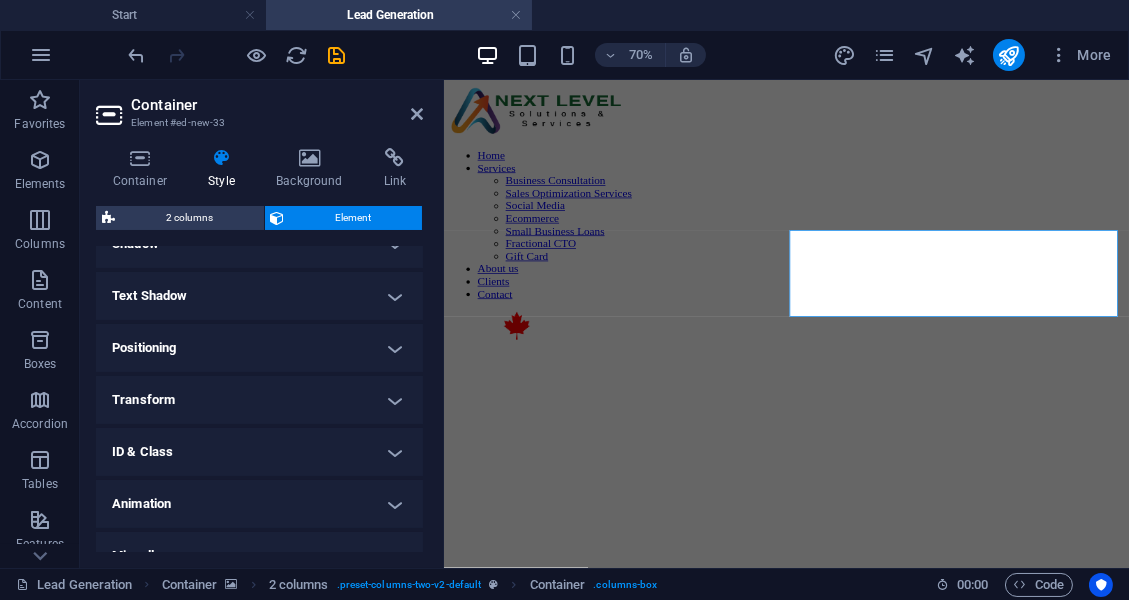click on "Positioning" at bounding box center (259, 348) 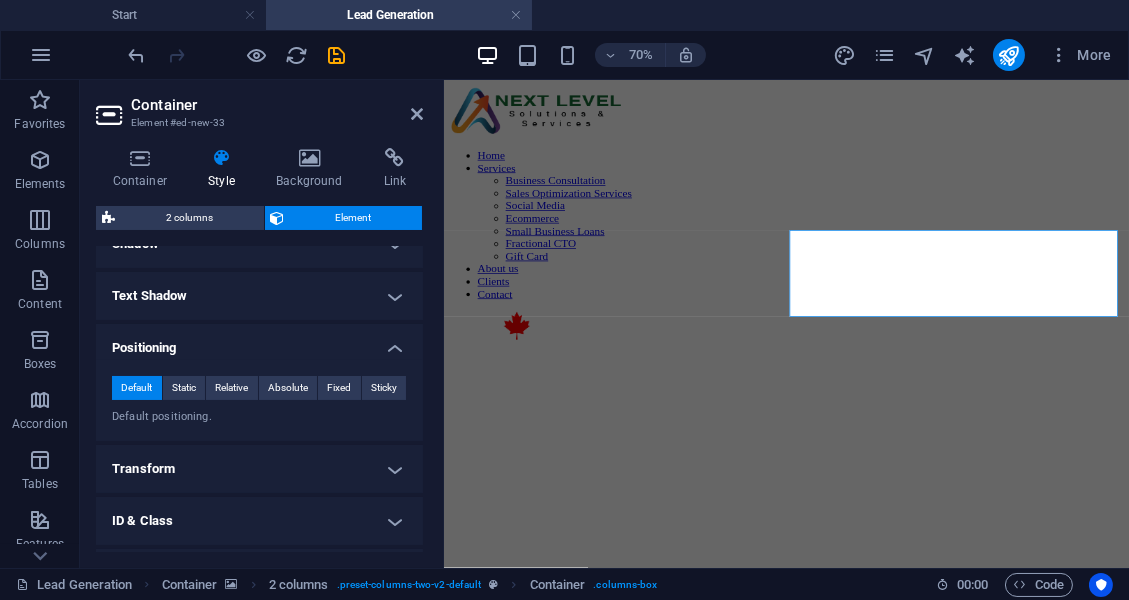 scroll, scrollTop: 410, scrollLeft: 0, axis: vertical 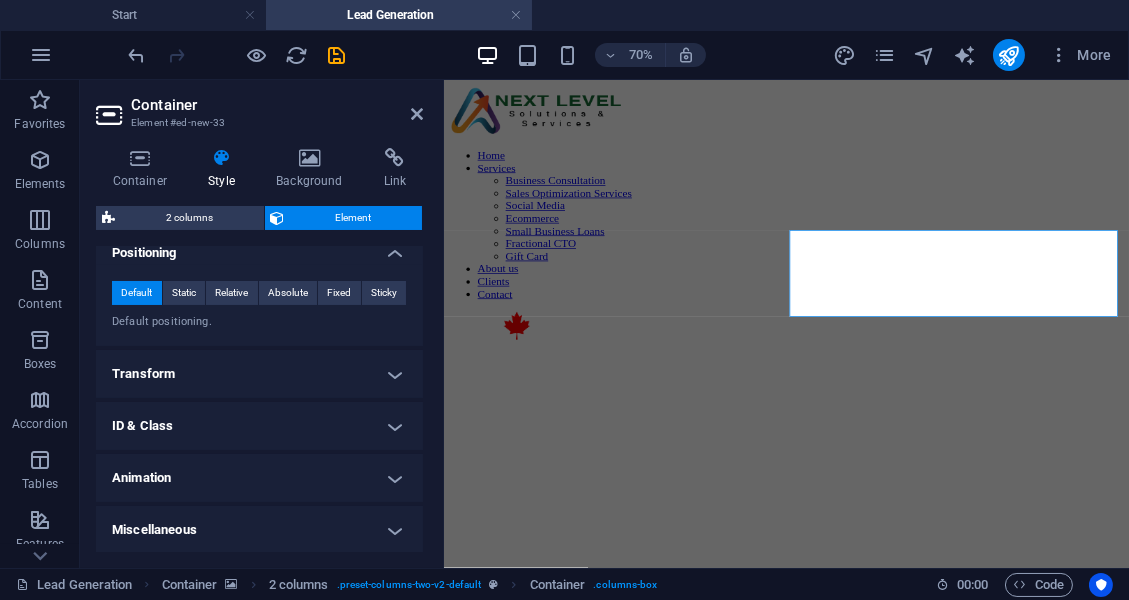 click on "Transform" at bounding box center (259, 374) 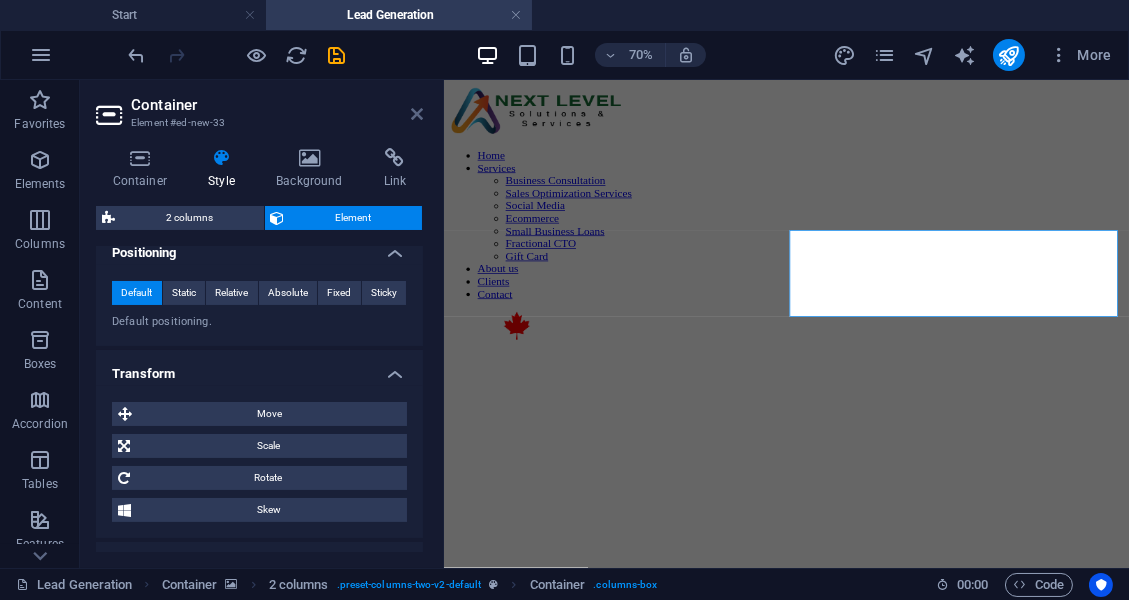 click at bounding box center [417, 114] 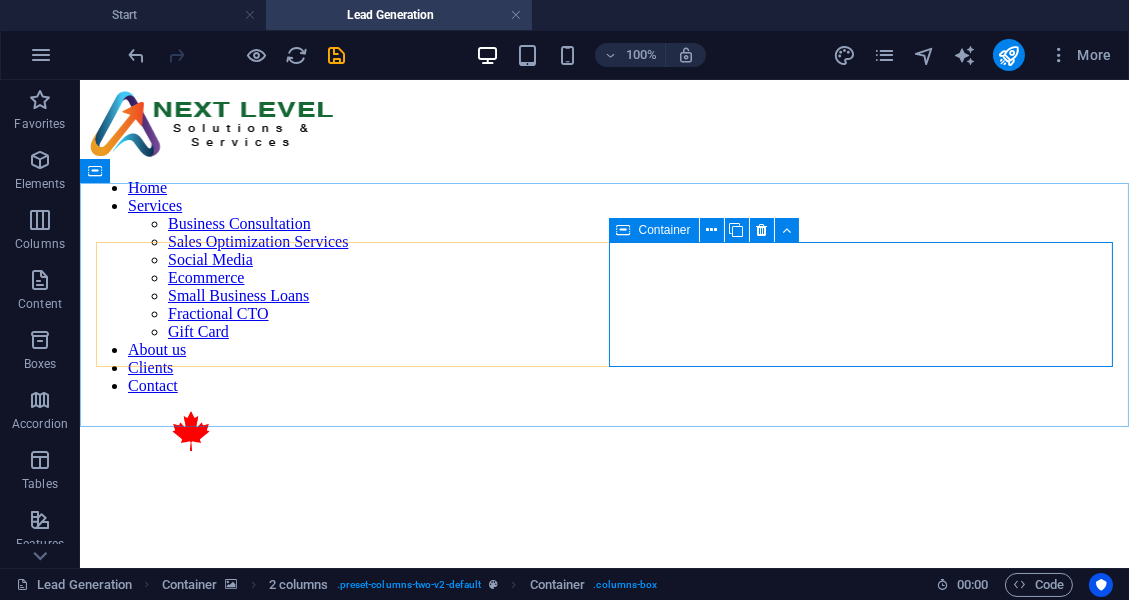 click at bounding box center (624, 230) 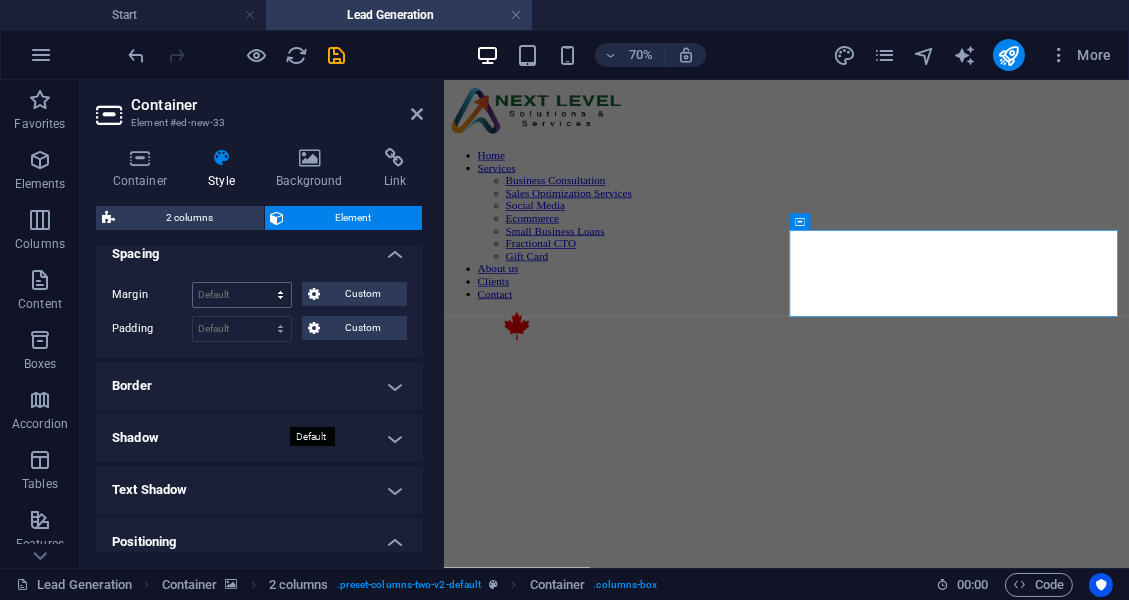 scroll, scrollTop: 122, scrollLeft: 0, axis: vertical 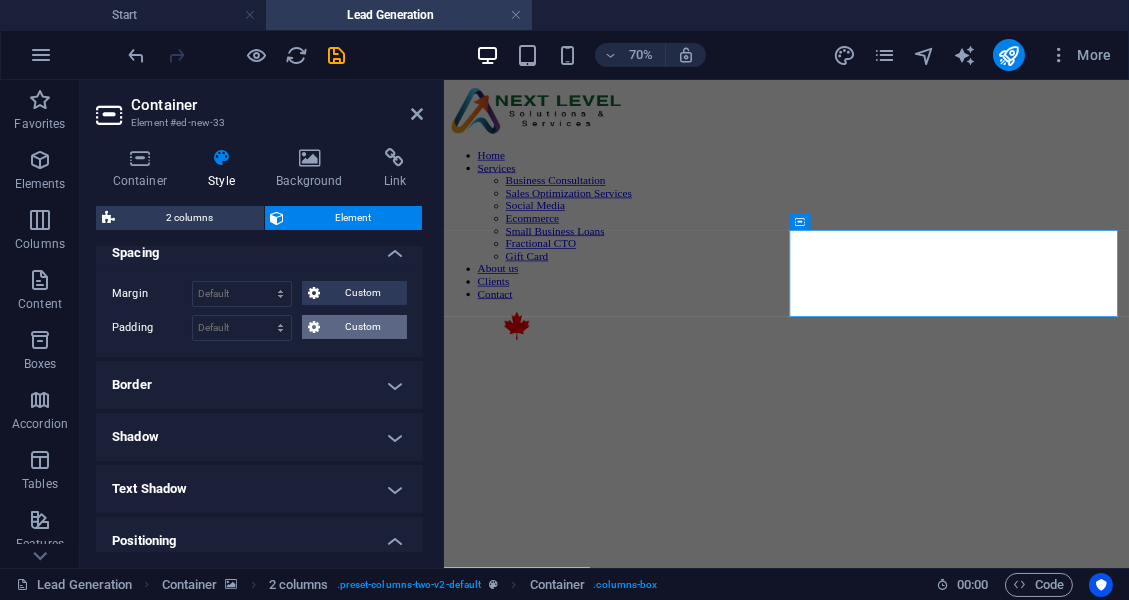 click on "Custom" at bounding box center [354, 327] 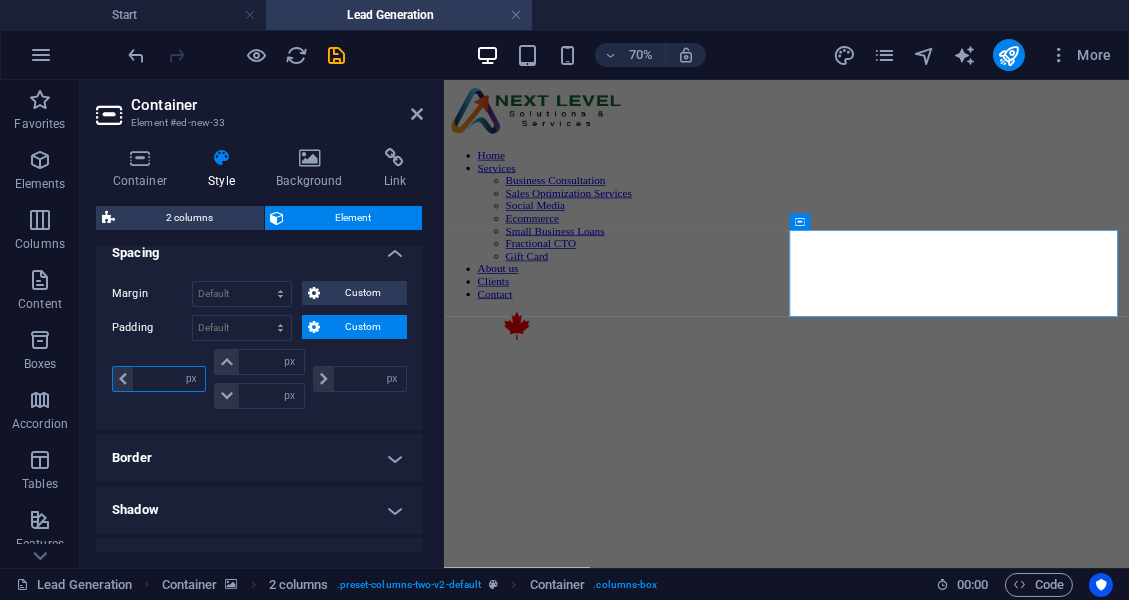 click at bounding box center (169, 379) 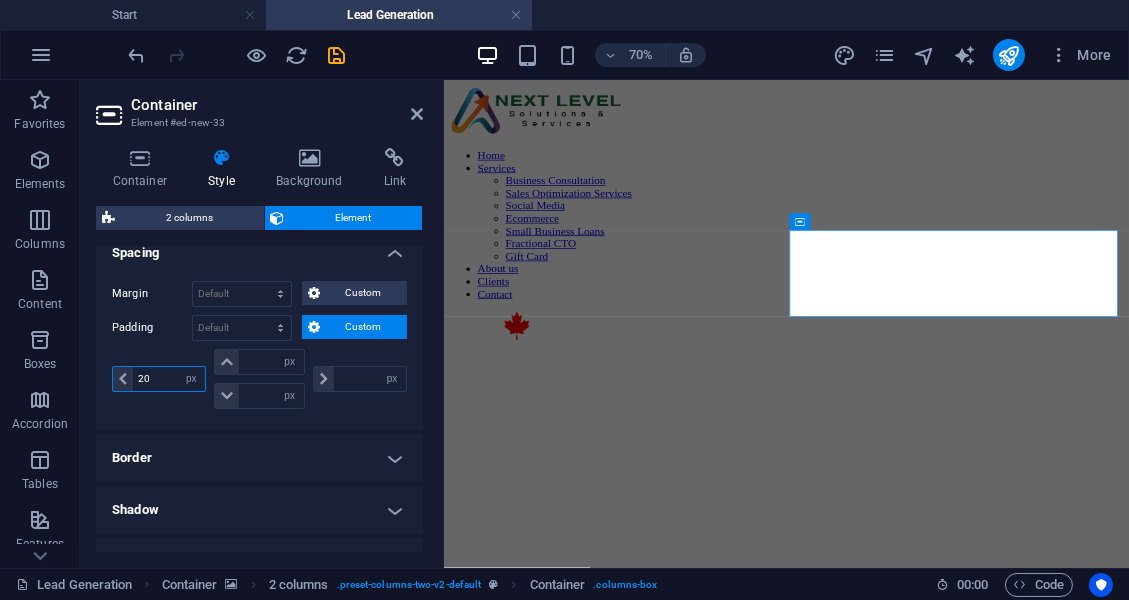 type on "20" 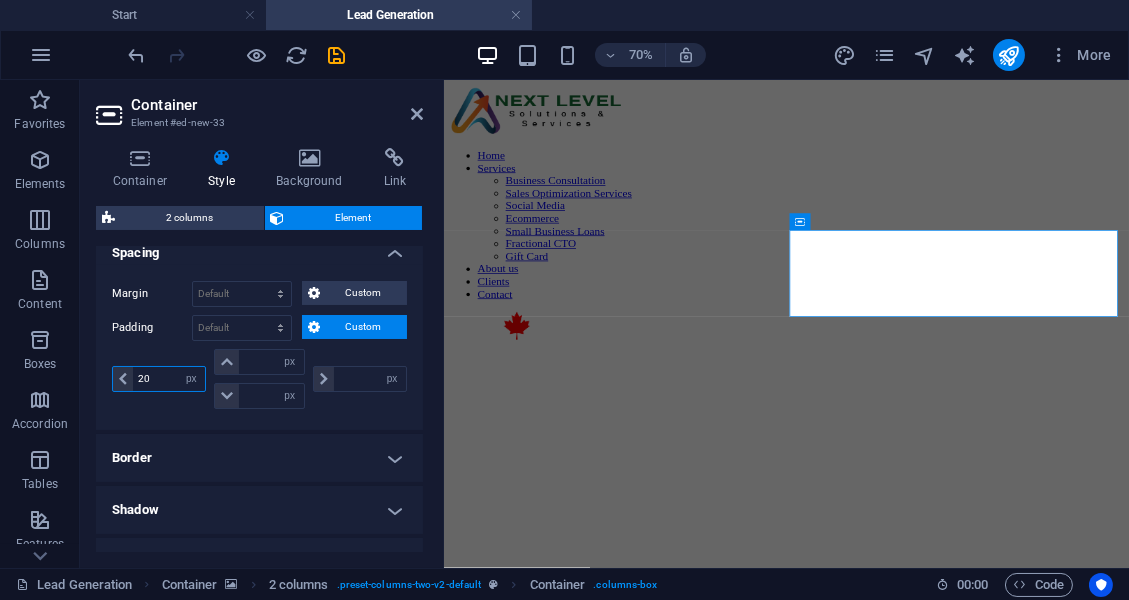 type on "0" 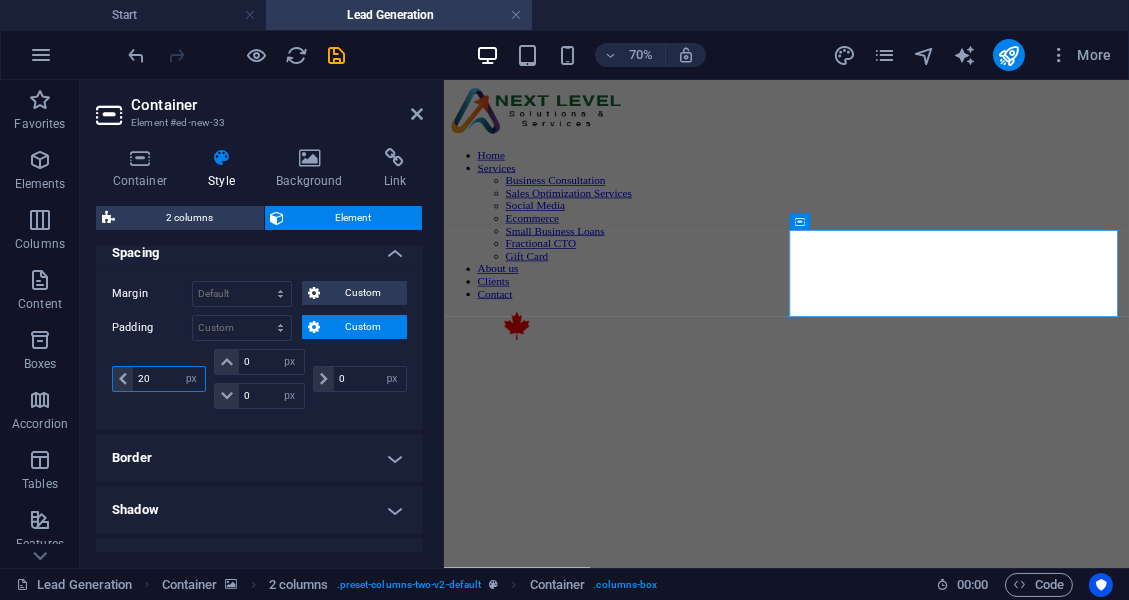 drag, startPoint x: 158, startPoint y: 376, endPoint x: 123, endPoint y: 375, distance: 35.014282 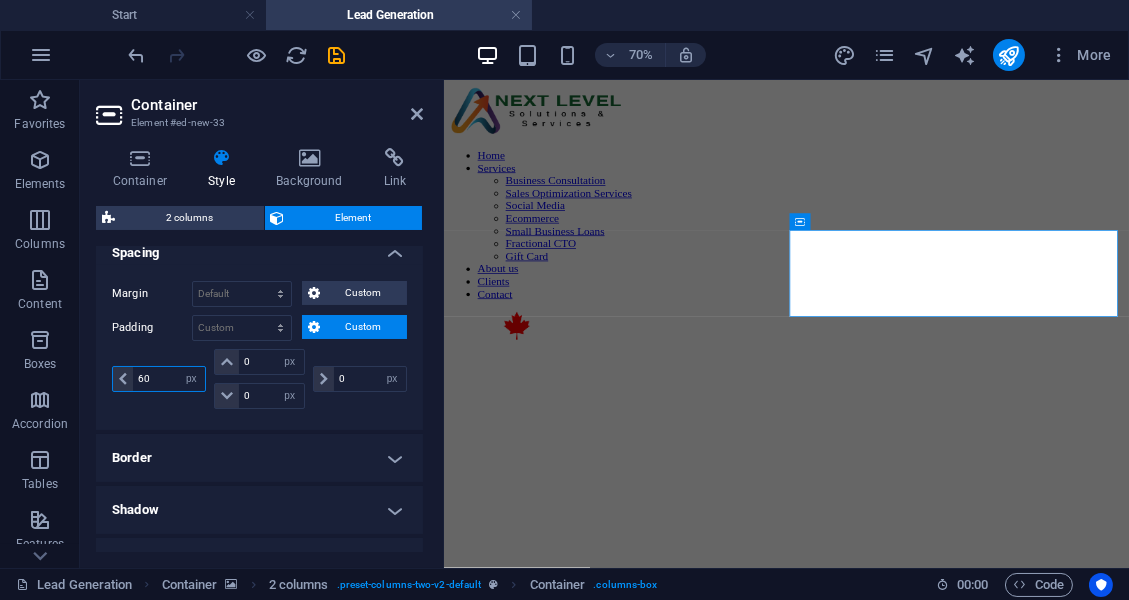 drag, startPoint x: 154, startPoint y: 378, endPoint x: 132, endPoint y: 375, distance: 22.203604 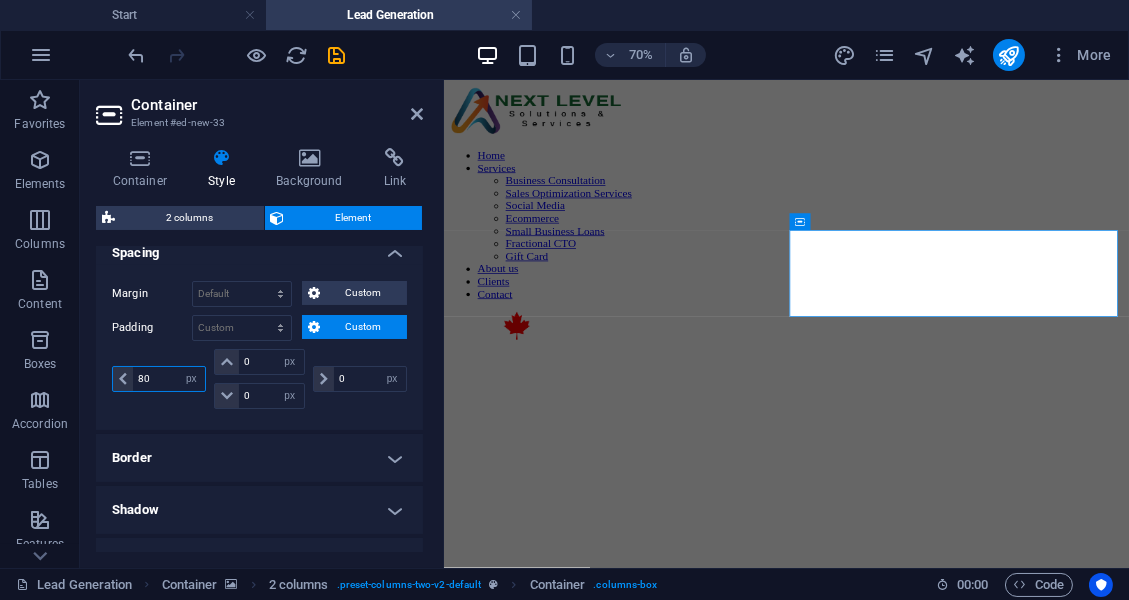 type on "80" 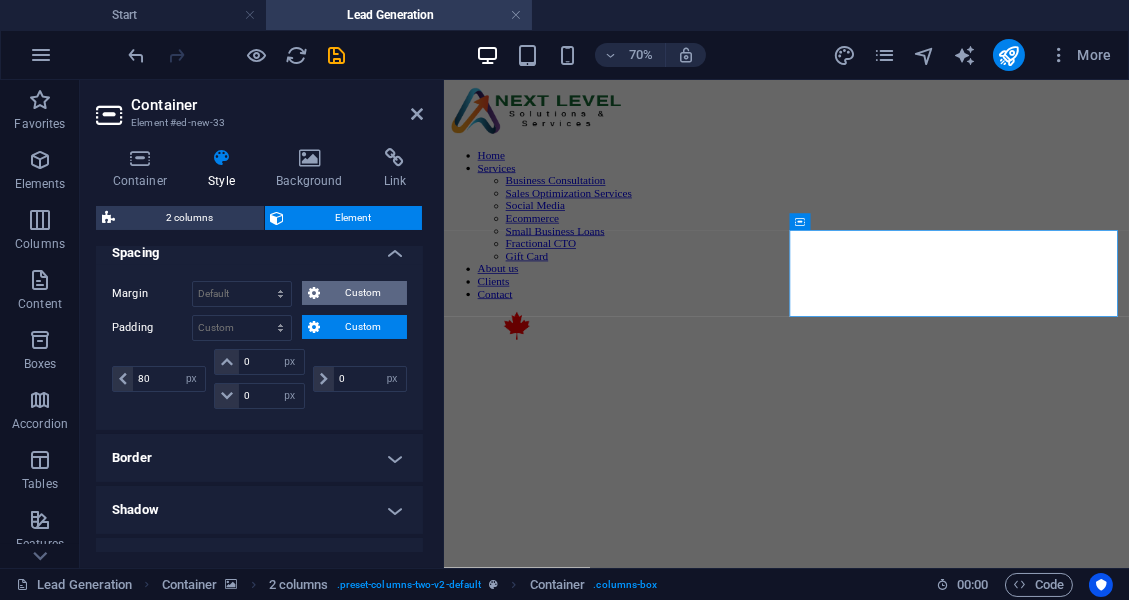 click on "Custom" at bounding box center (363, 293) 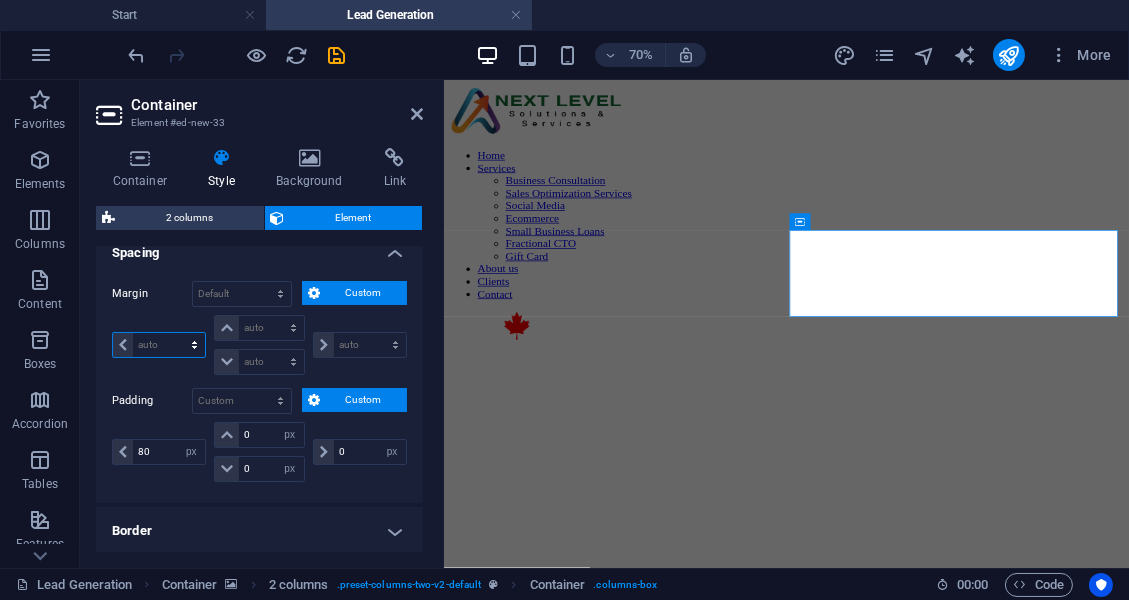 click on "auto px % rem vw vh" at bounding box center (159, 345) 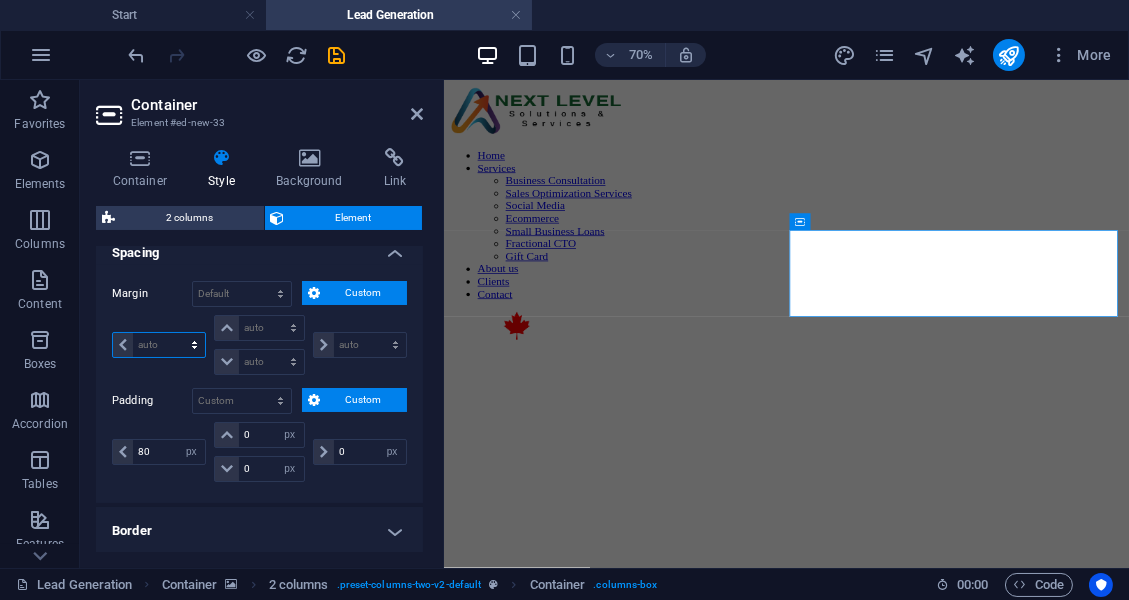 click on "auto px % rem vw vh" at bounding box center (159, 345) 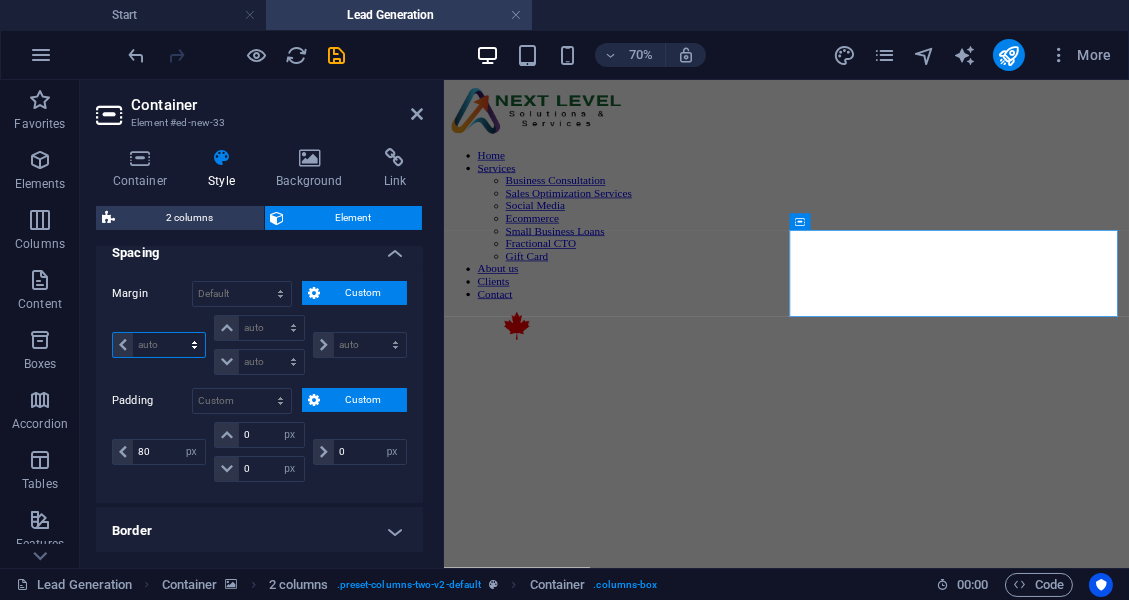 select on "px" 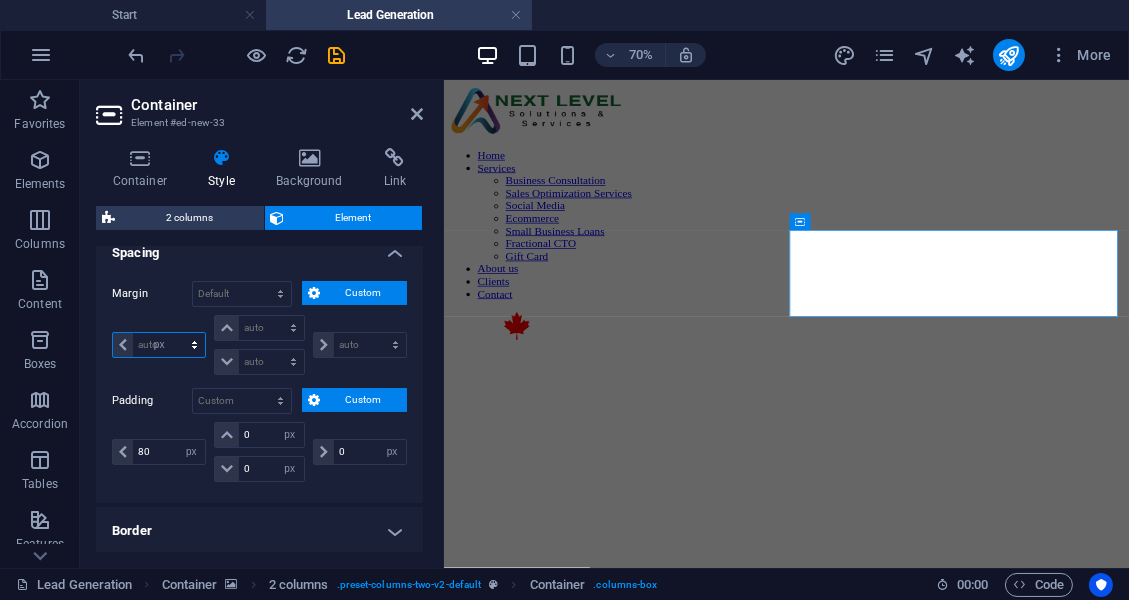 type on "0" 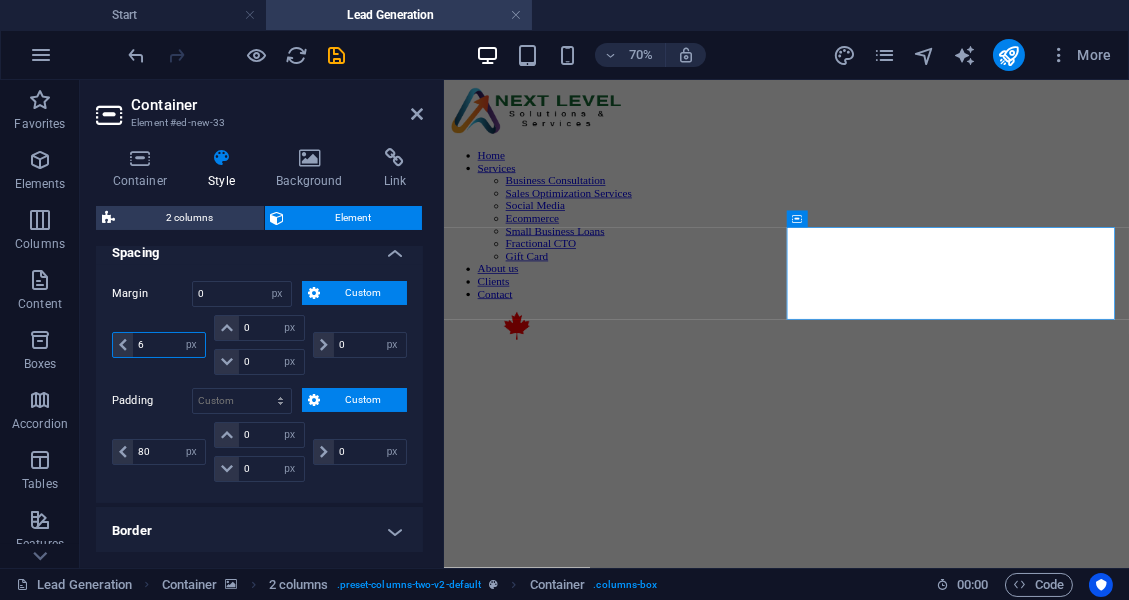 type on "60" 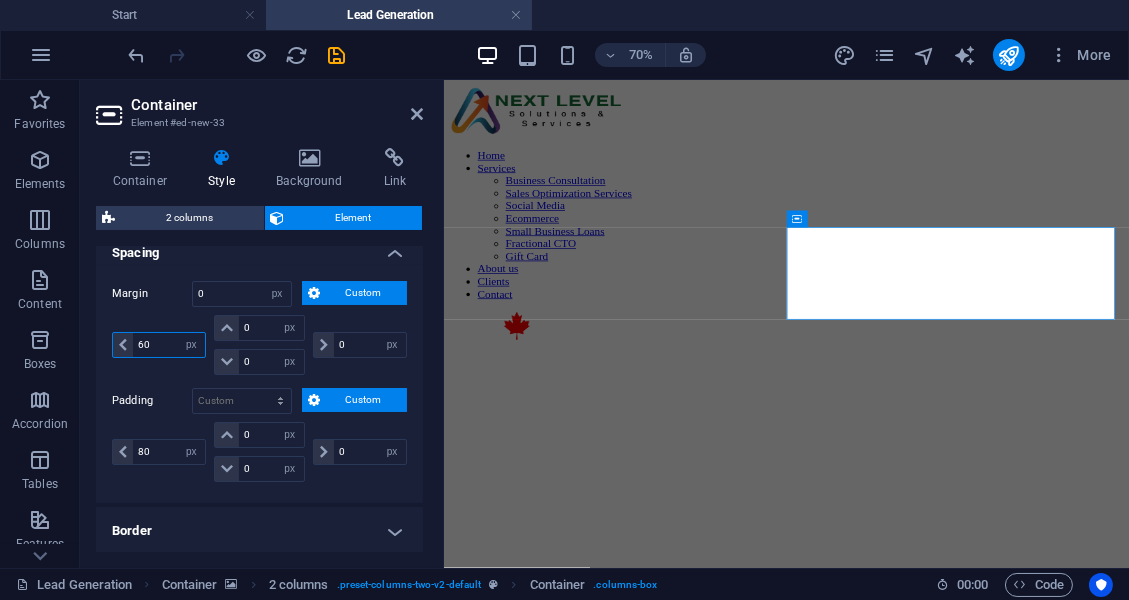 type 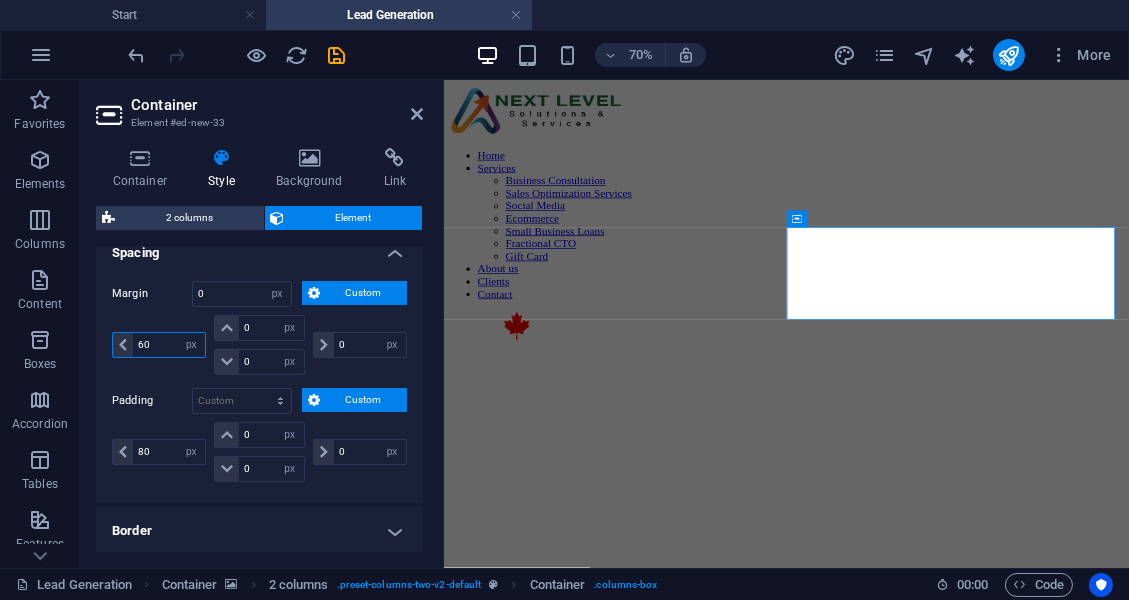 select on "DISABLED_OPTION_VALUE" 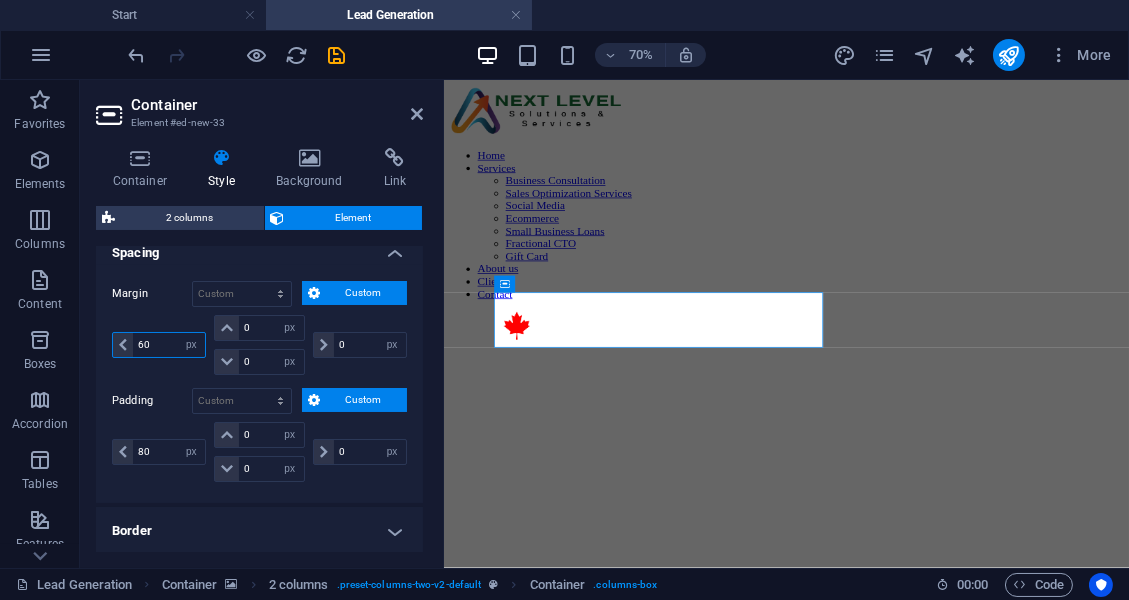 type on "60" 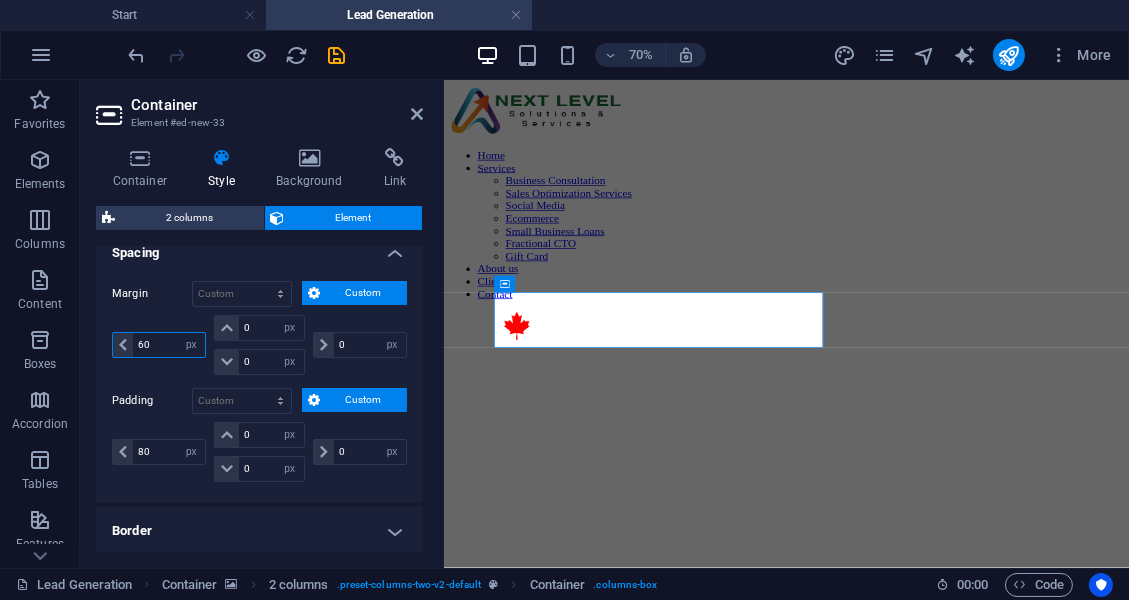 drag, startPoint x: 172, startPoint y: 344, endPoint x: 115, endPoint y: 334, distance: 57.870544 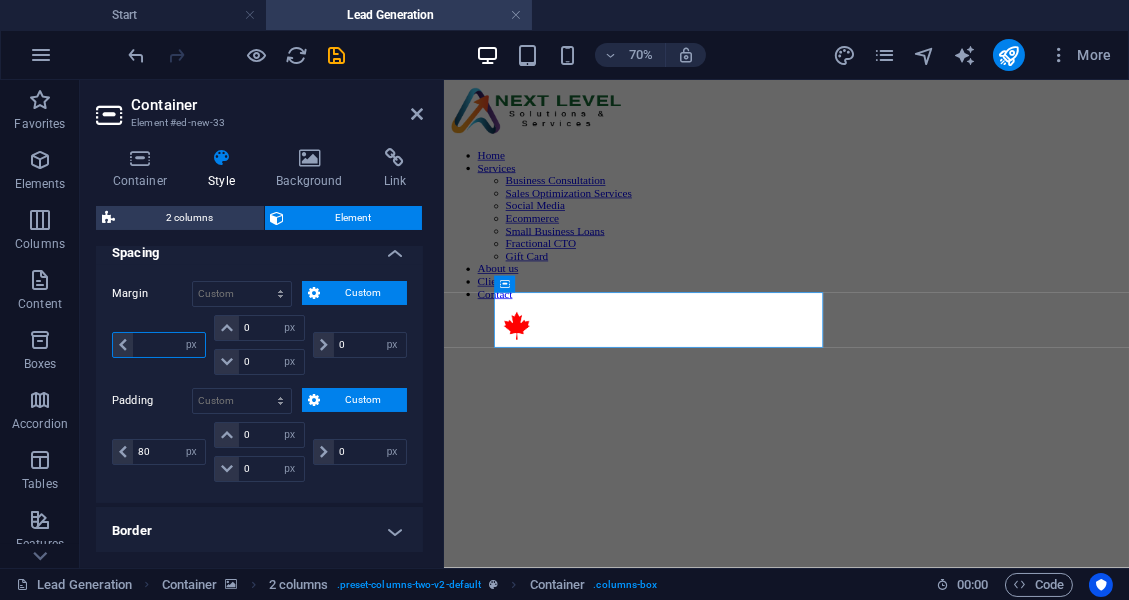 type on "0" 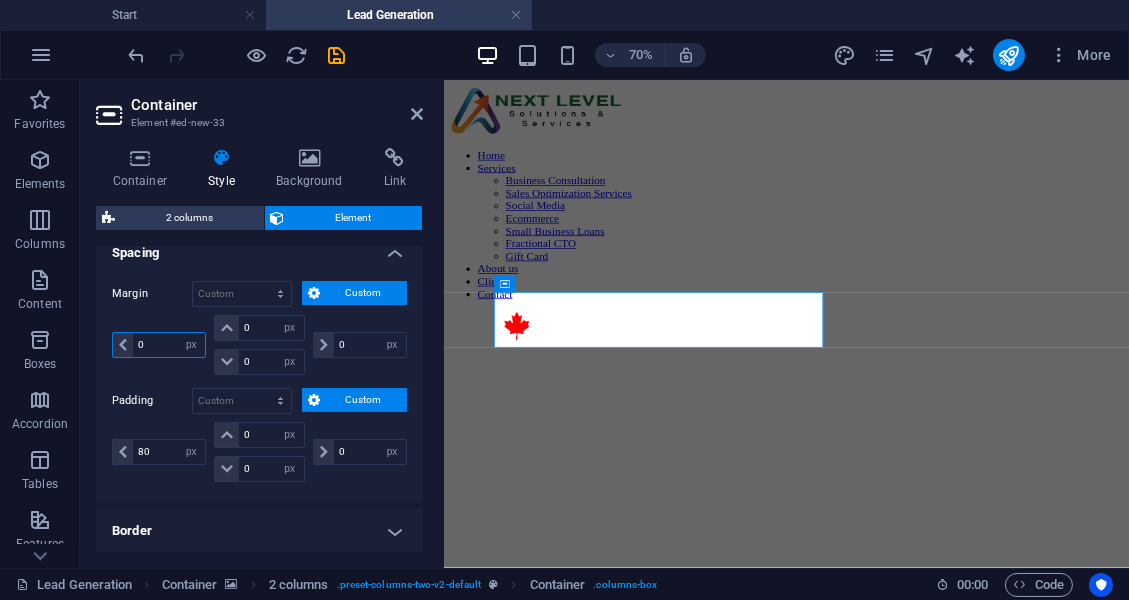 type on "0" 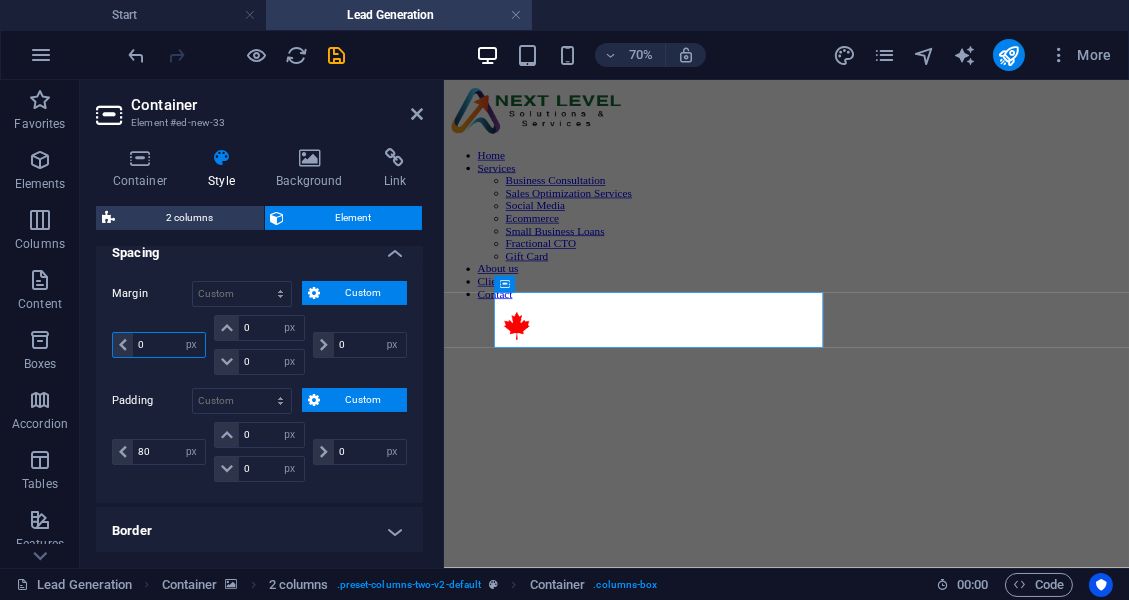 select on "px" 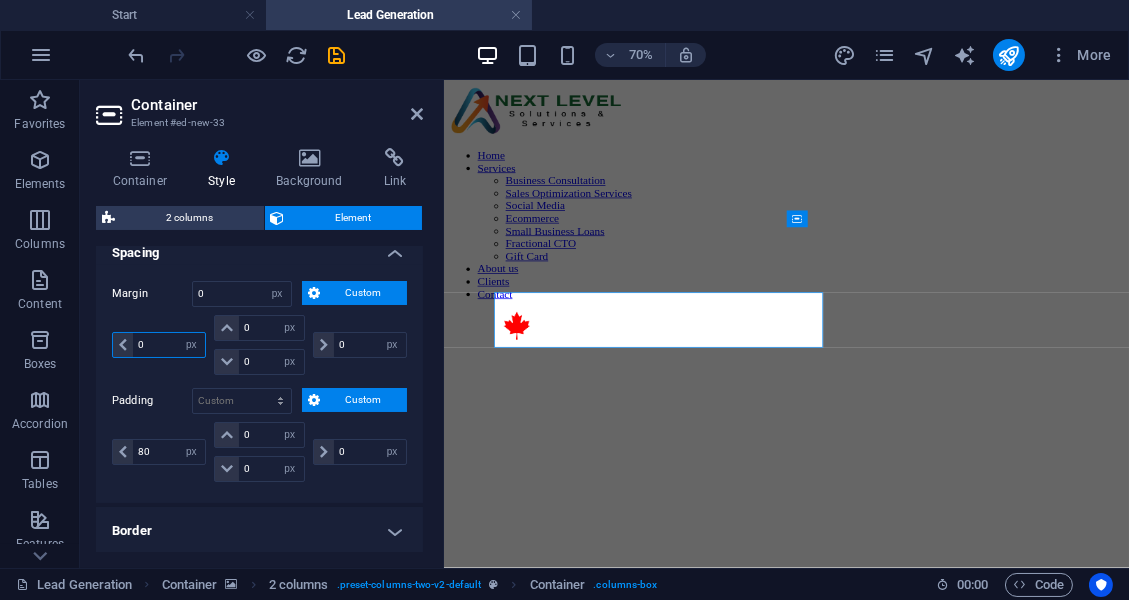 type on "0" 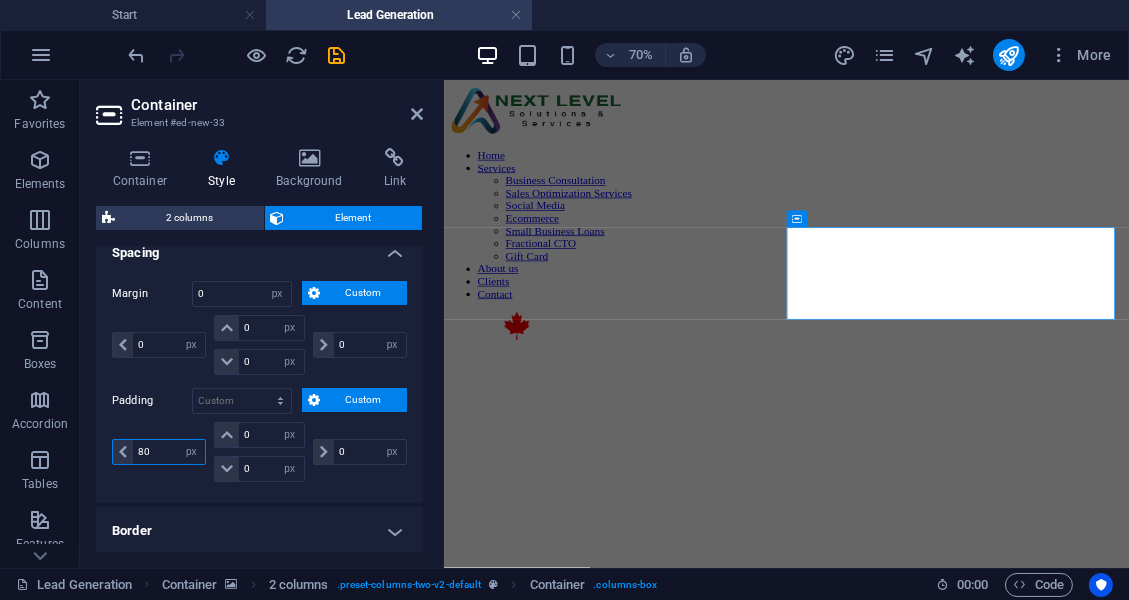 click on "80" at bounding box center (169, 452) 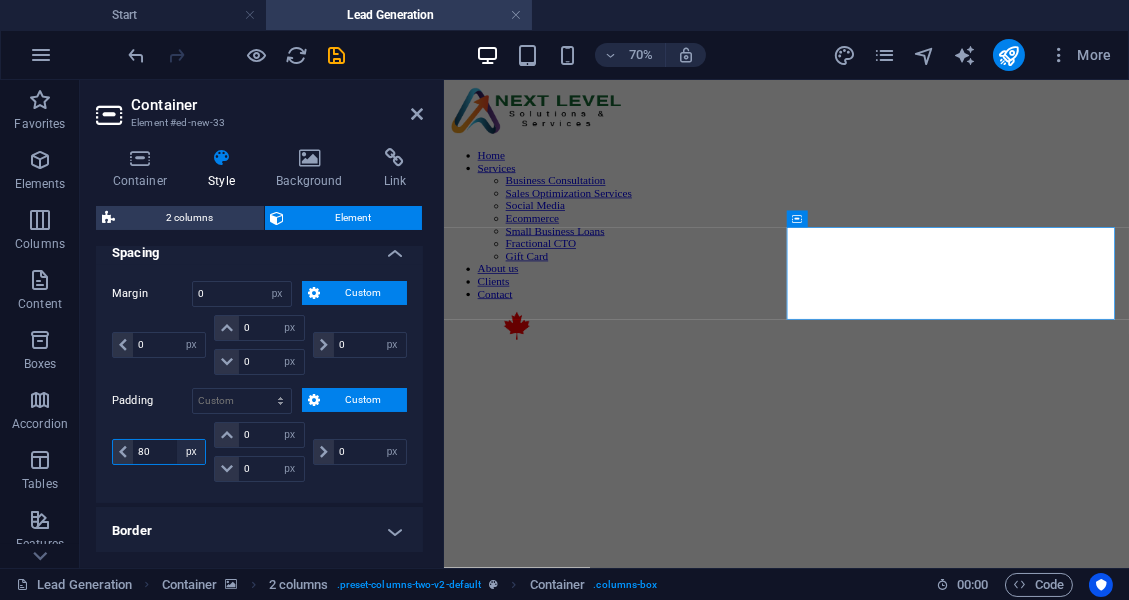 click on "px rem % vh vw" at bounding box center (191, 452) 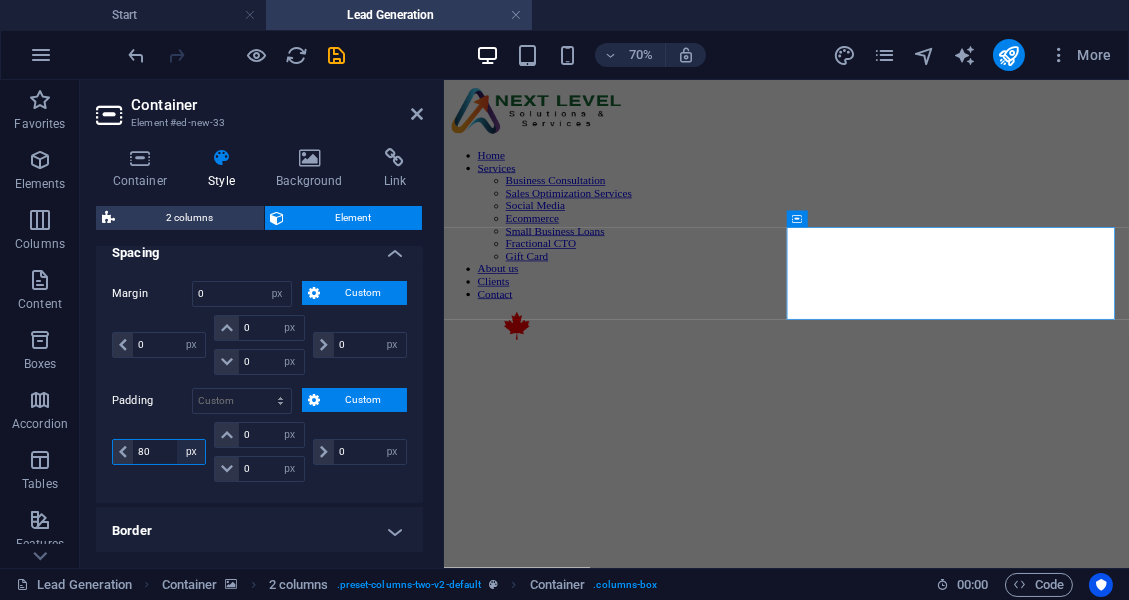 select on "vh" 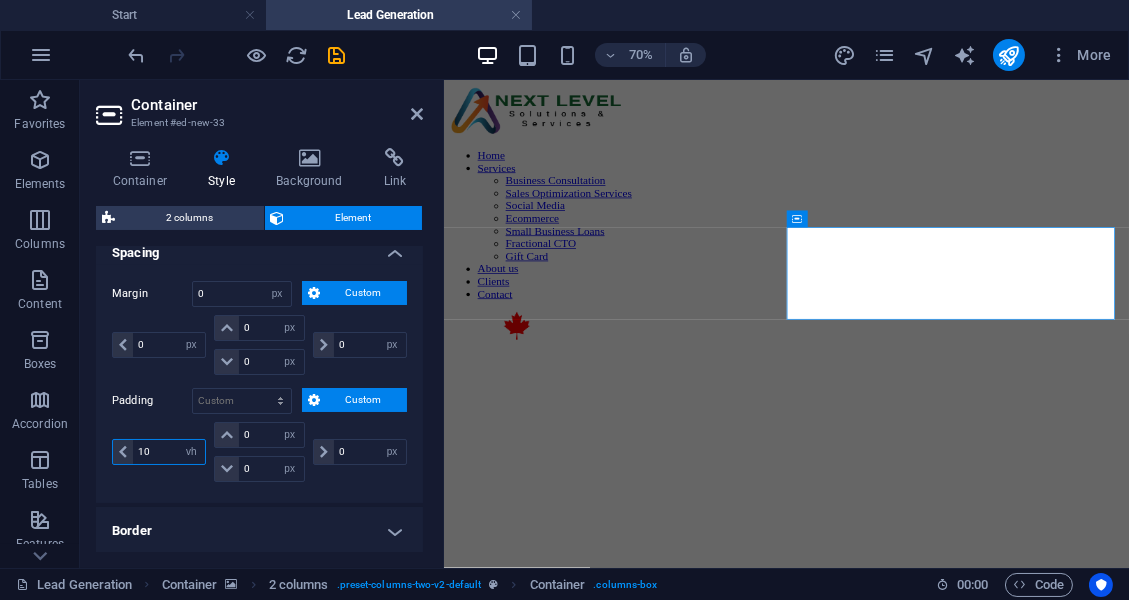 drag, startPoint x: 158, startPoint y: 451, endPoint x: 126, endPoint y: 451, distance: 32 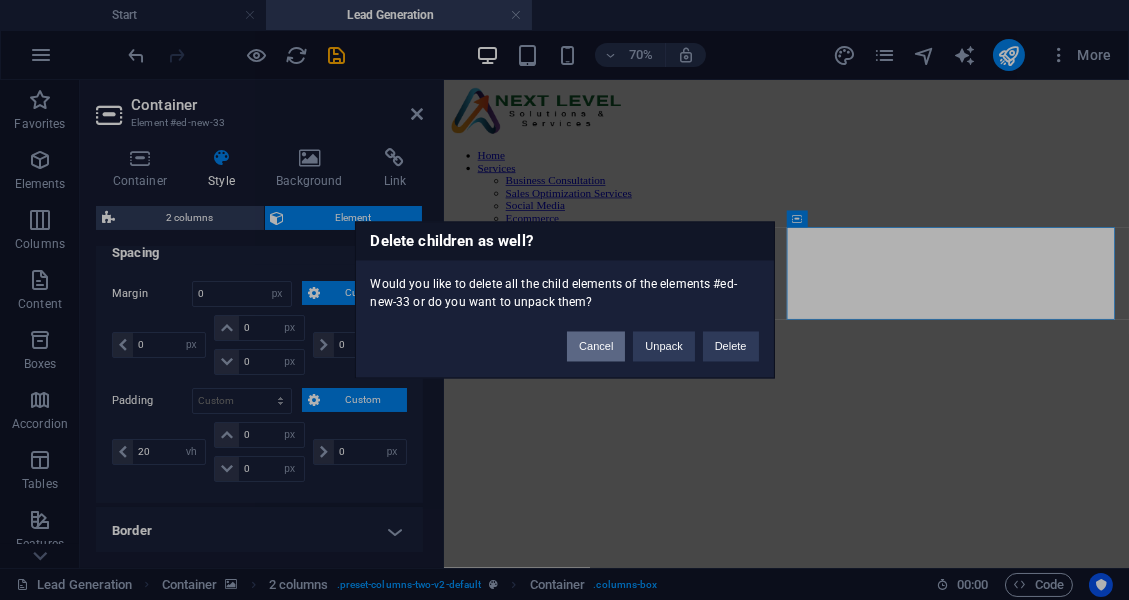 click on "Cancel" at bounding box center [596, 347] 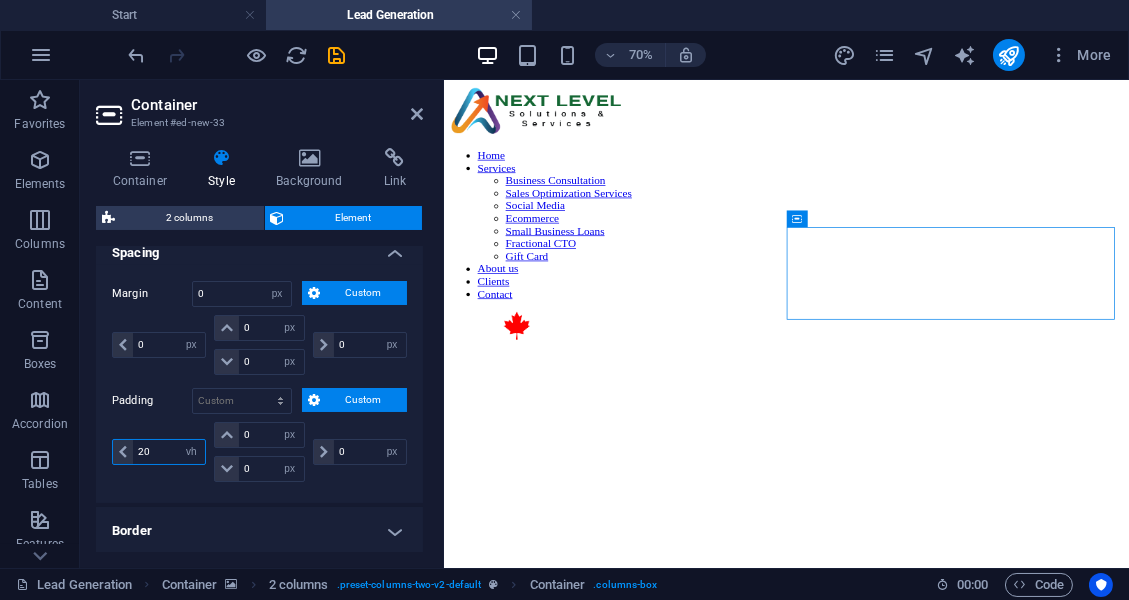 drag, startPoint x: 162, startPoint y: 440, endPoint x: 134, endPoint y: 456, distance: 32.24903 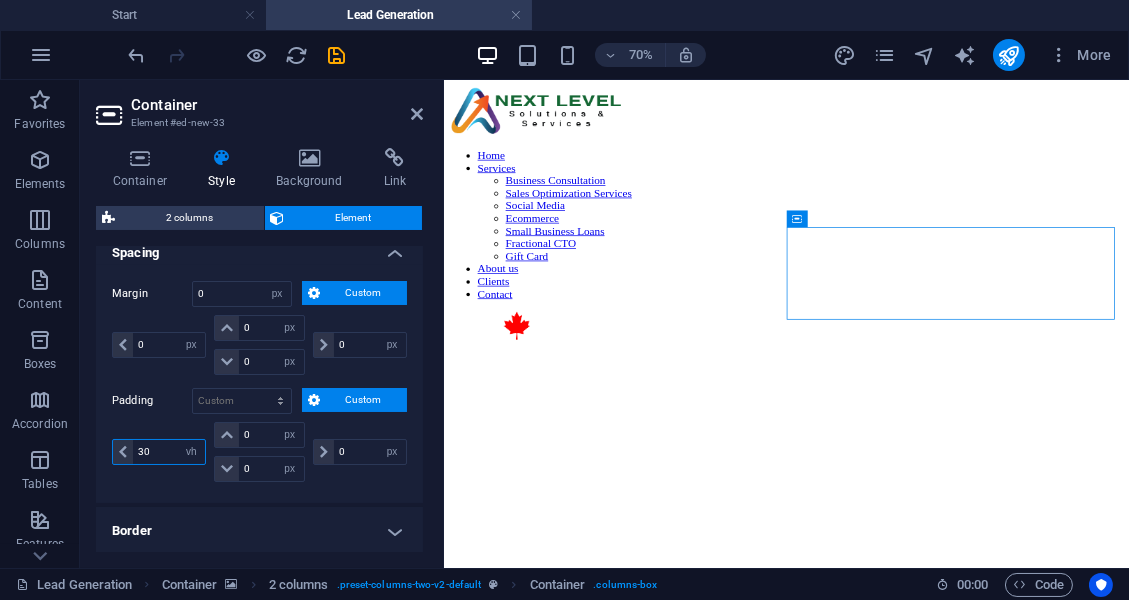 drag, startPoint x: 160, startPoint y: 450, endPoint x: 134, endPoint y: 451, distance: 26.019224 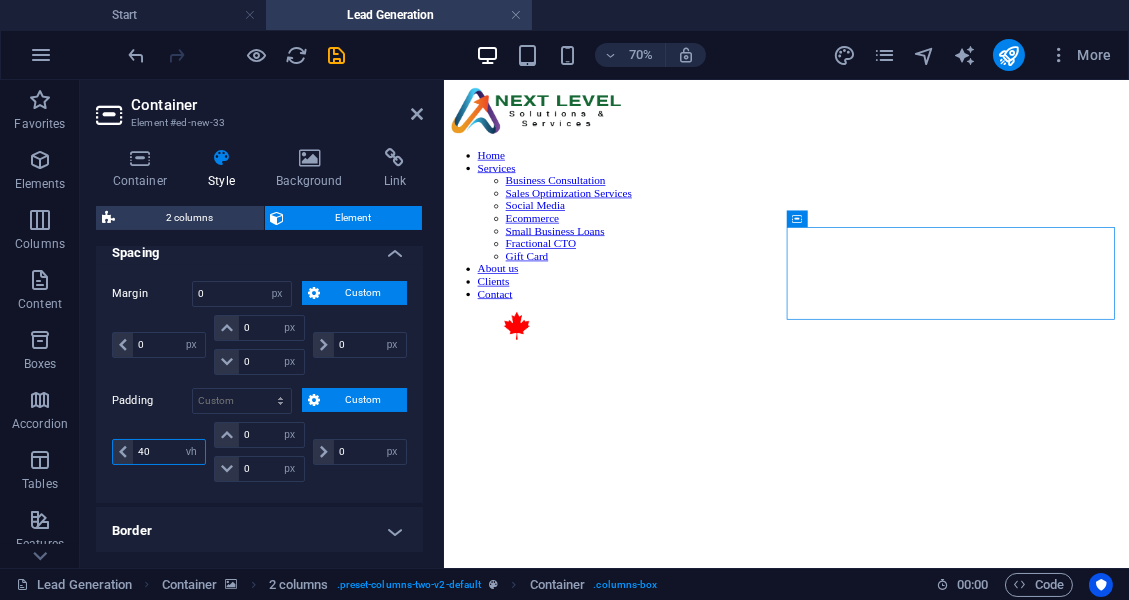 type on "40" 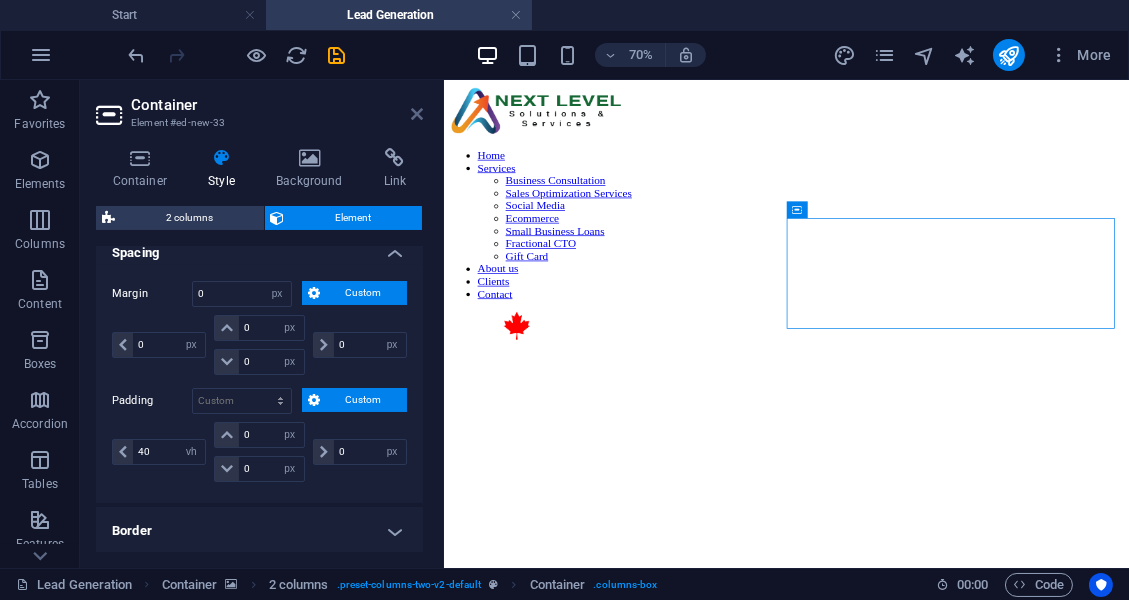 click at bounding box center (417, 114) 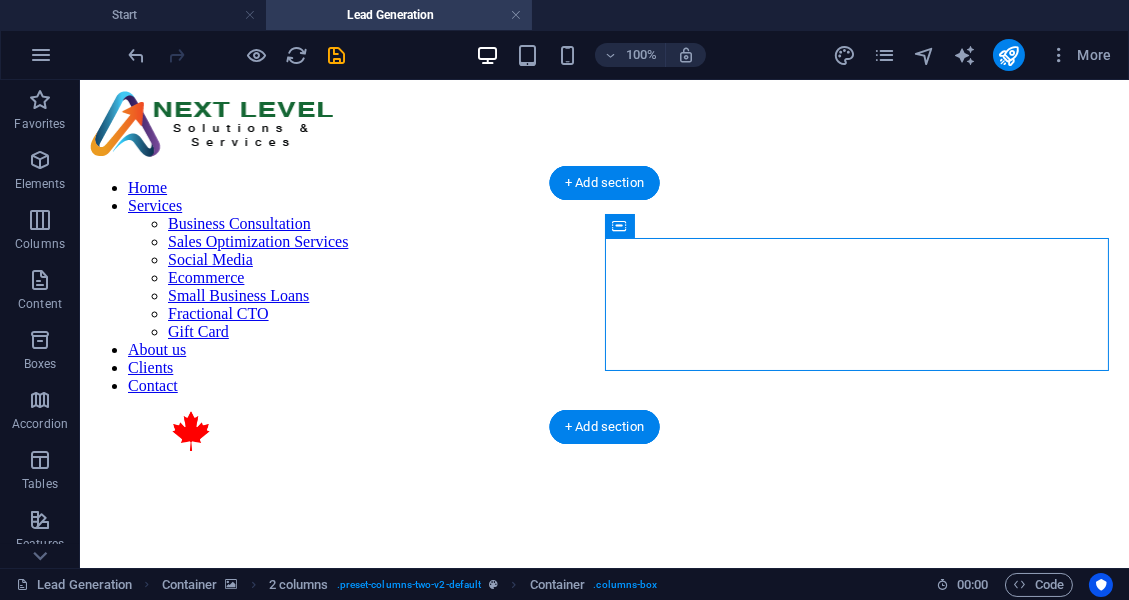 click at bounding box center [604, 455] 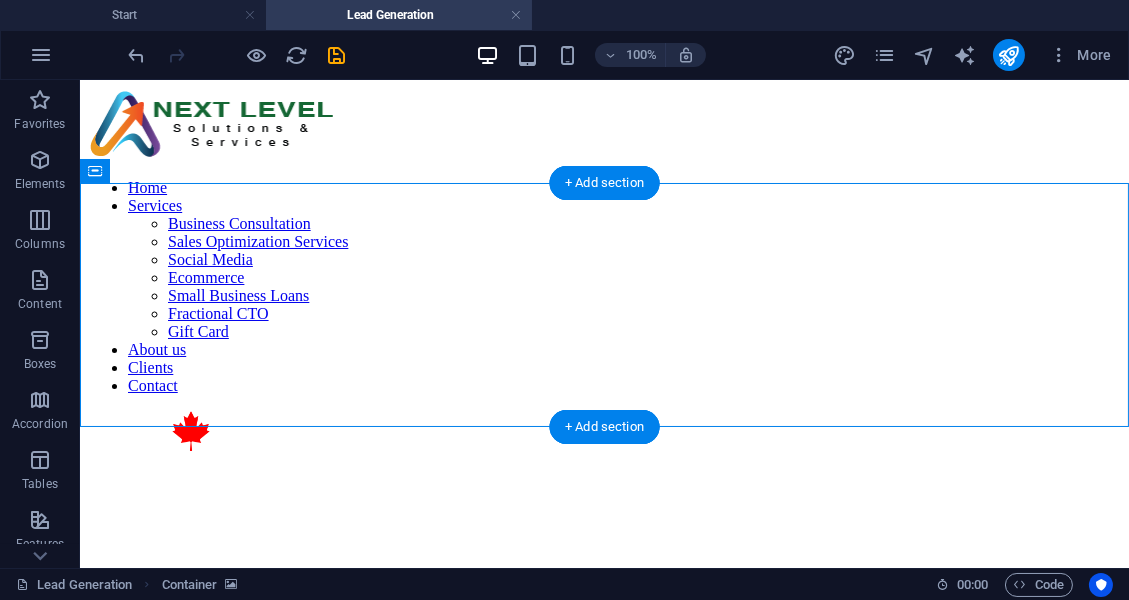 click at bounding box center [604, 455] 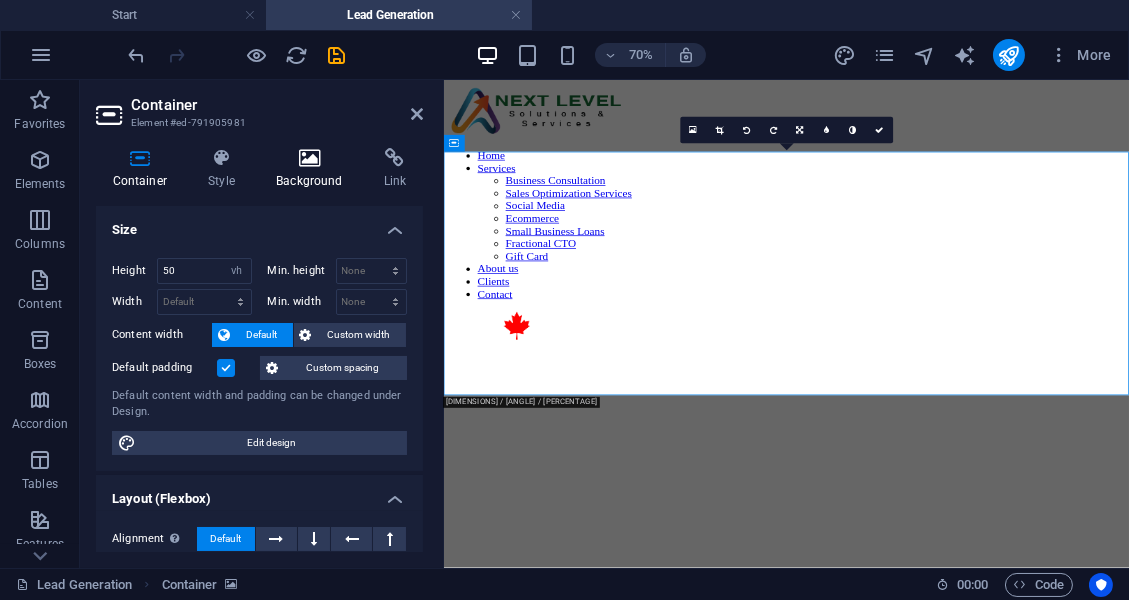 click on "Background" at bounding box center [314, 169] 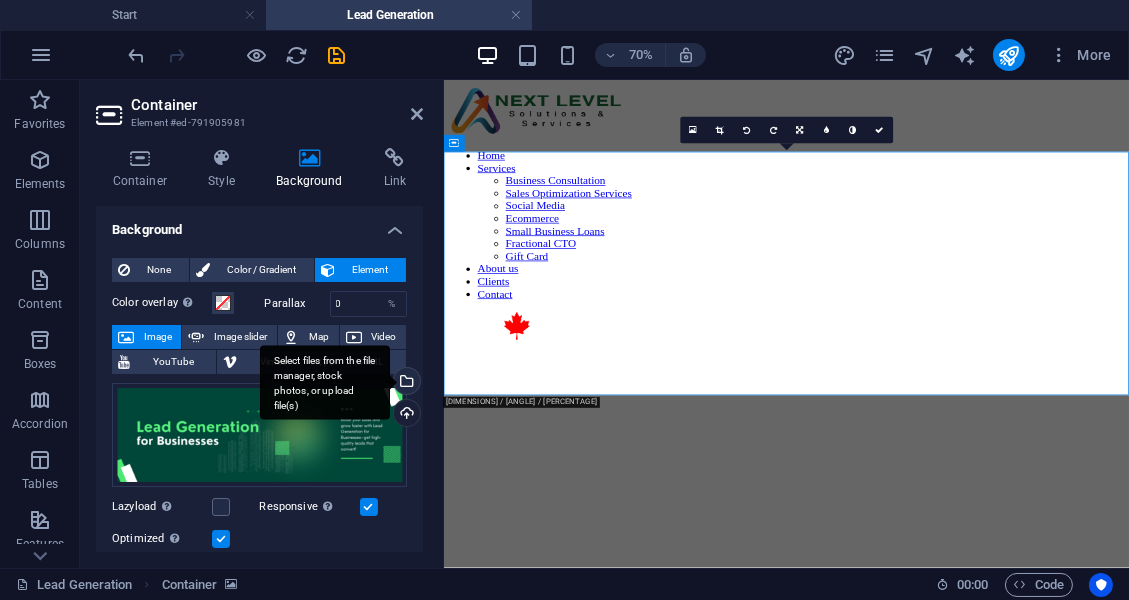 click on "Select files from the file manager, stock photos, or upload file(s)" at bounding box center [405, 383] 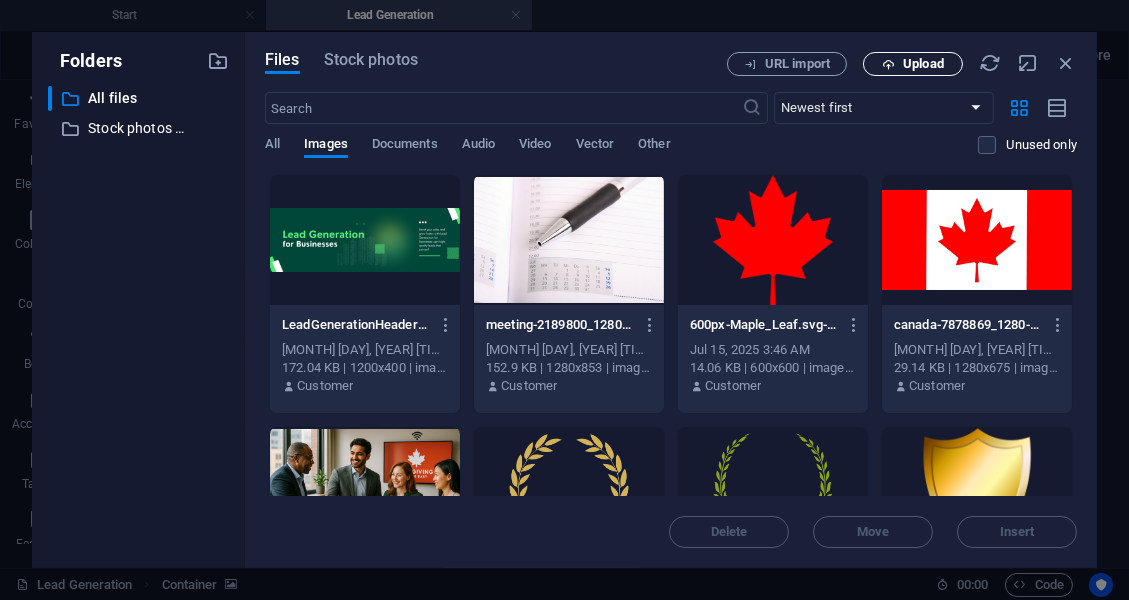 click on "Upload" at bounding box center [913, 64] 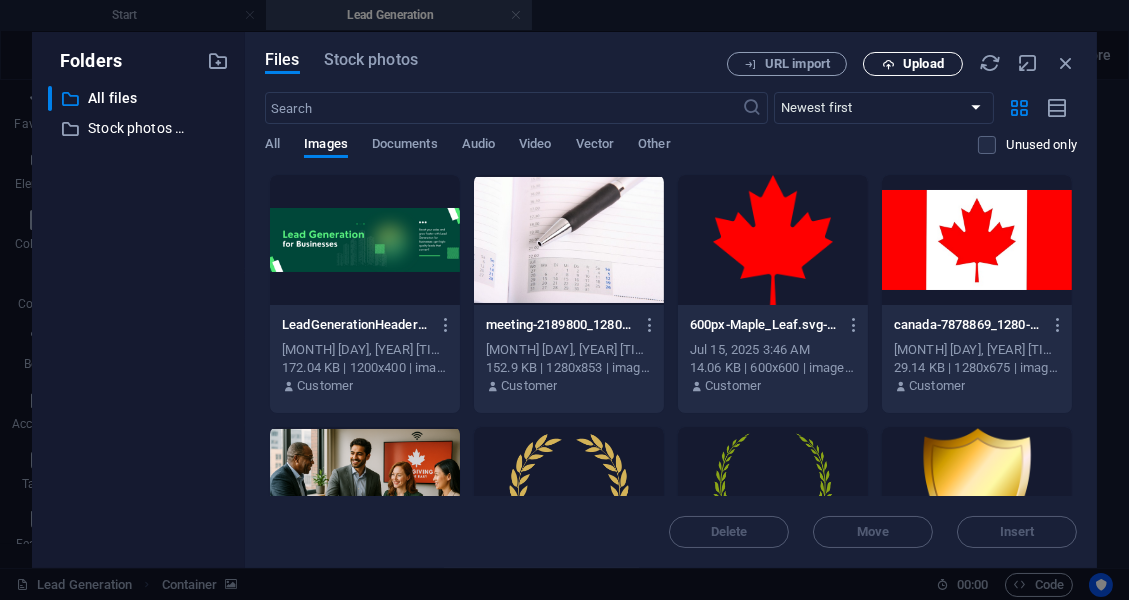 click on "Upload" at bounding box center [923, 64] 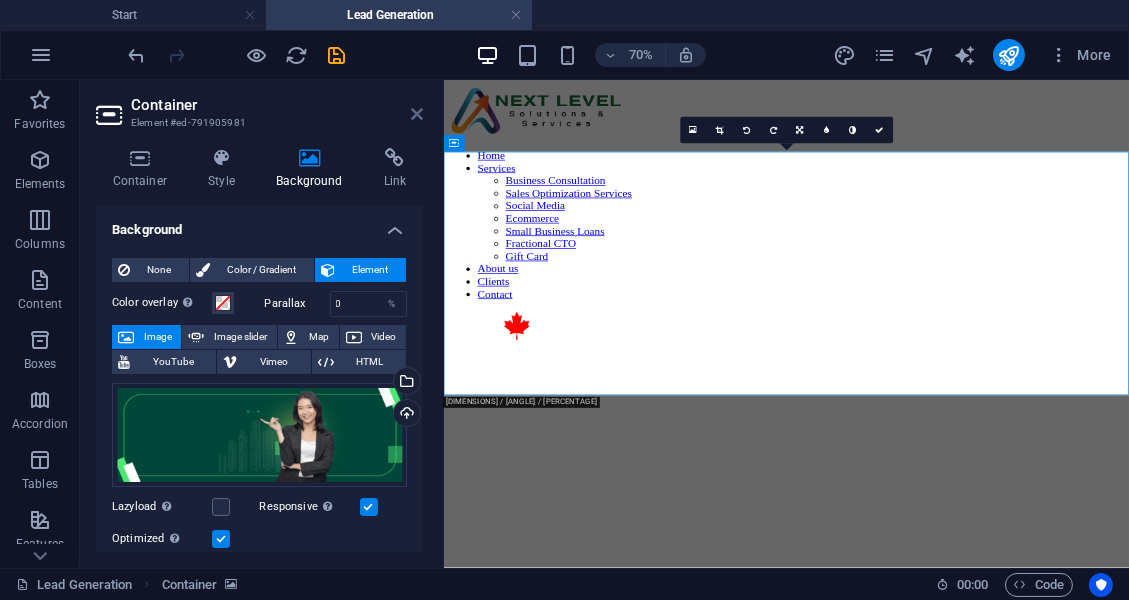 click at bounding box center (417, 114) 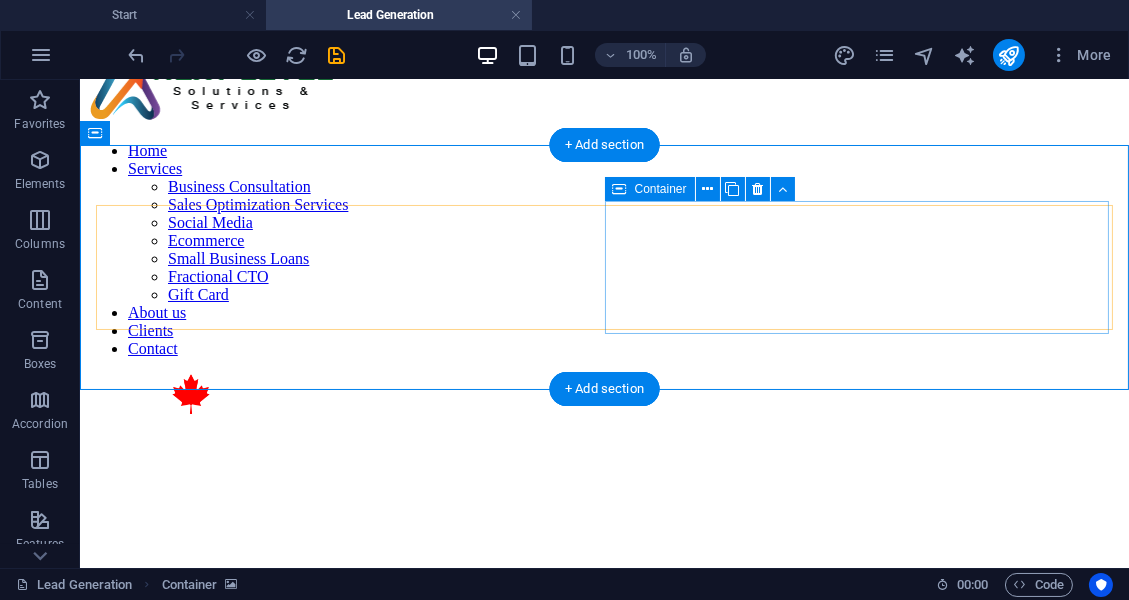 scroll, scrollTop: 34, scrollLeft: 0, axis: vertical 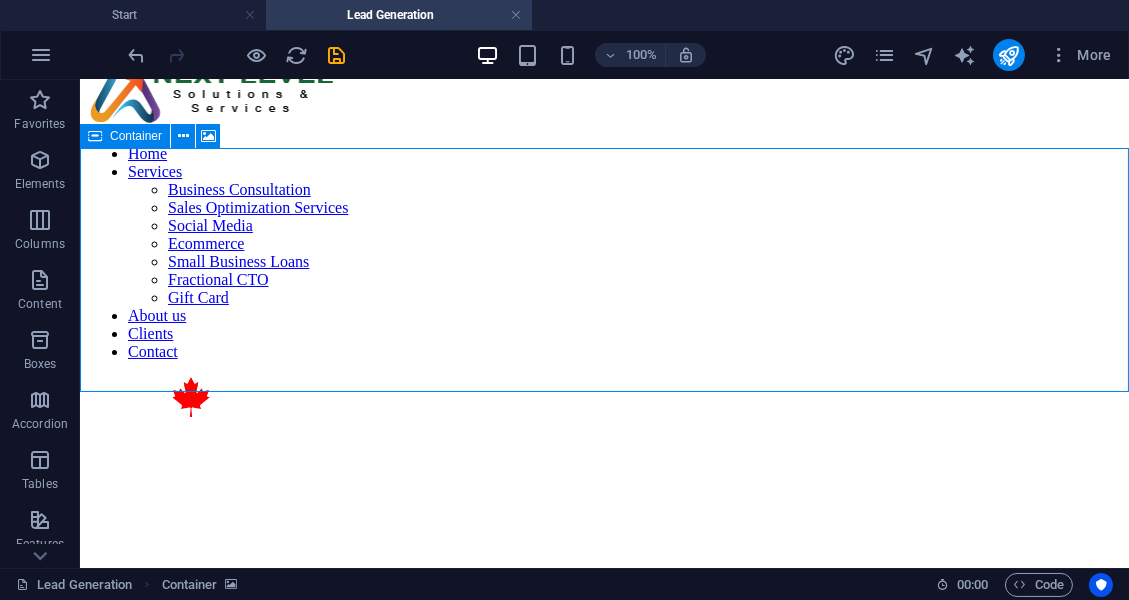 click on "Container" at bounding box center [125, 136] 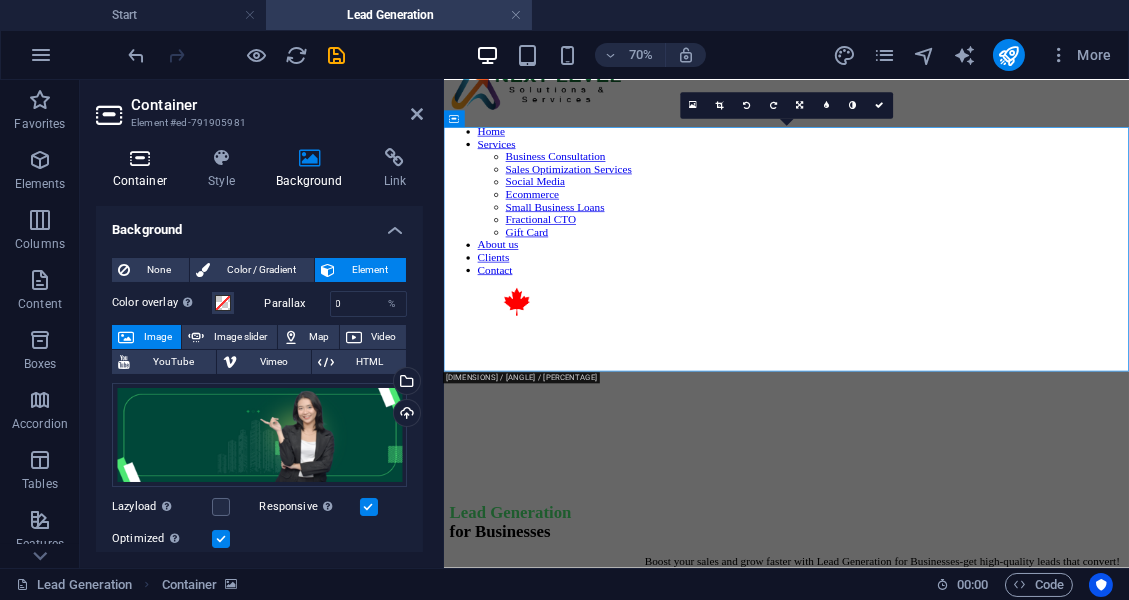 click on "Container" at bounding box center [144, 169] 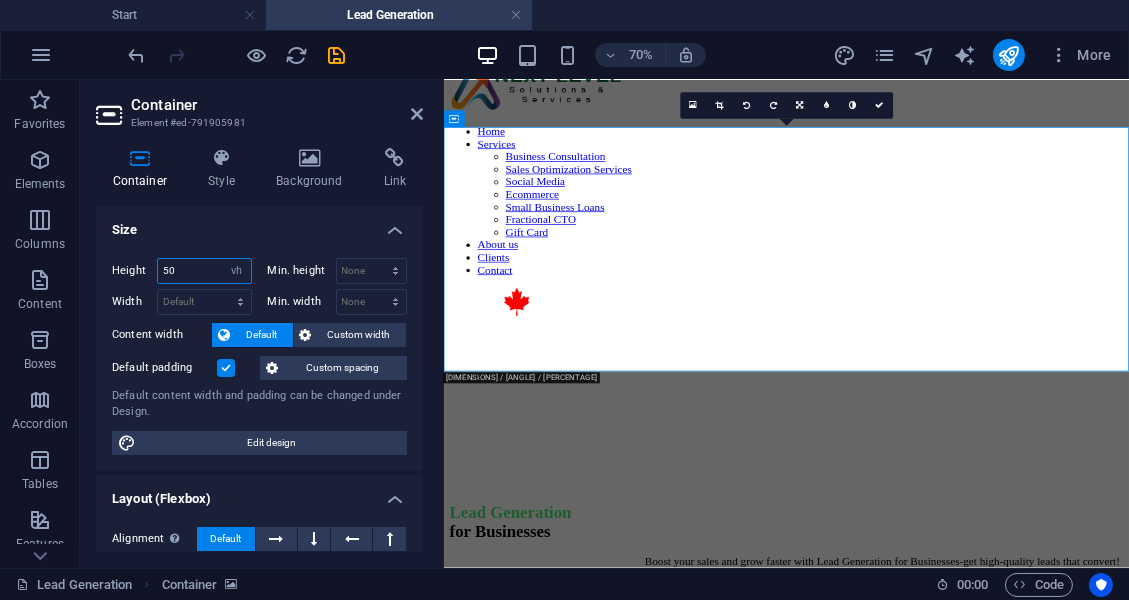 drag, startPoint x: 180, startPoint y: 276, endPoint x: 154, endPoint y: 274, distance: 26.076809 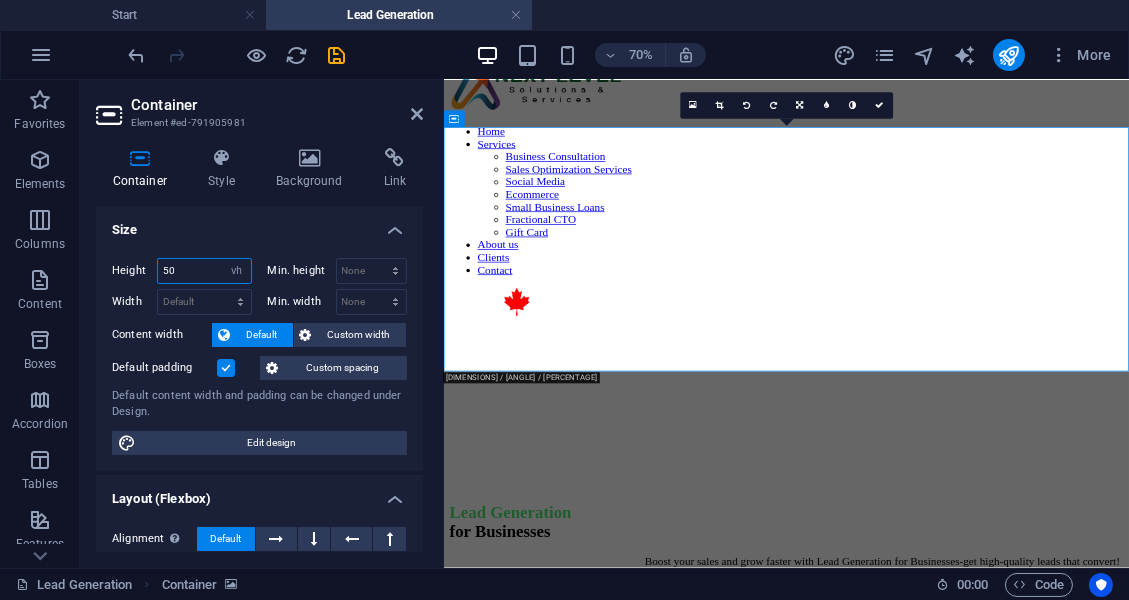 click on "Height 50 Default px rem % vh vw" at bounding box center (182, 271) 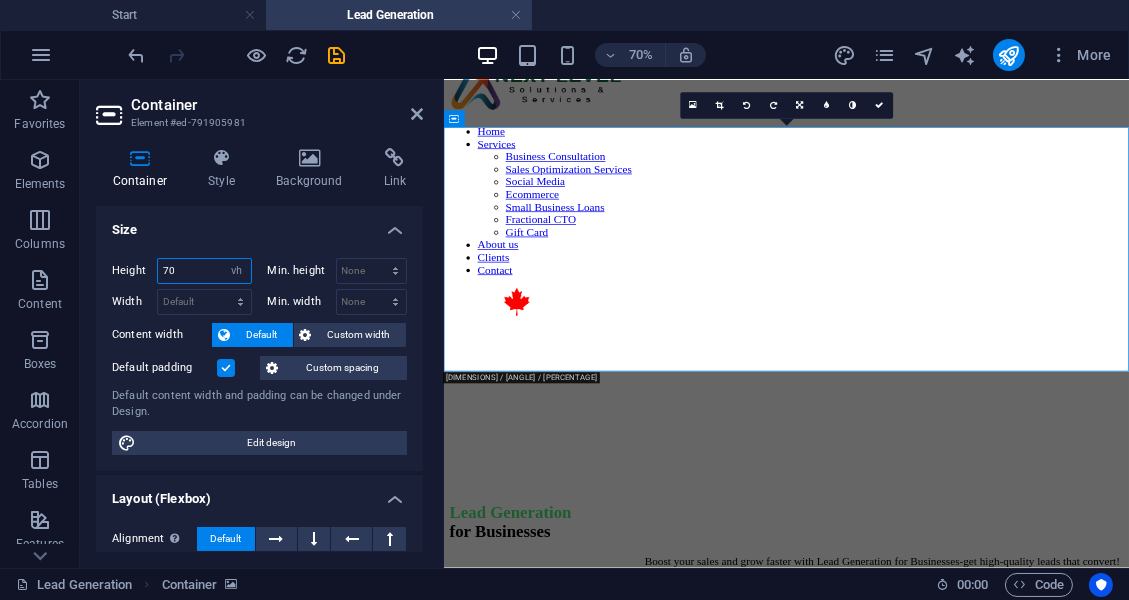 type on "70" 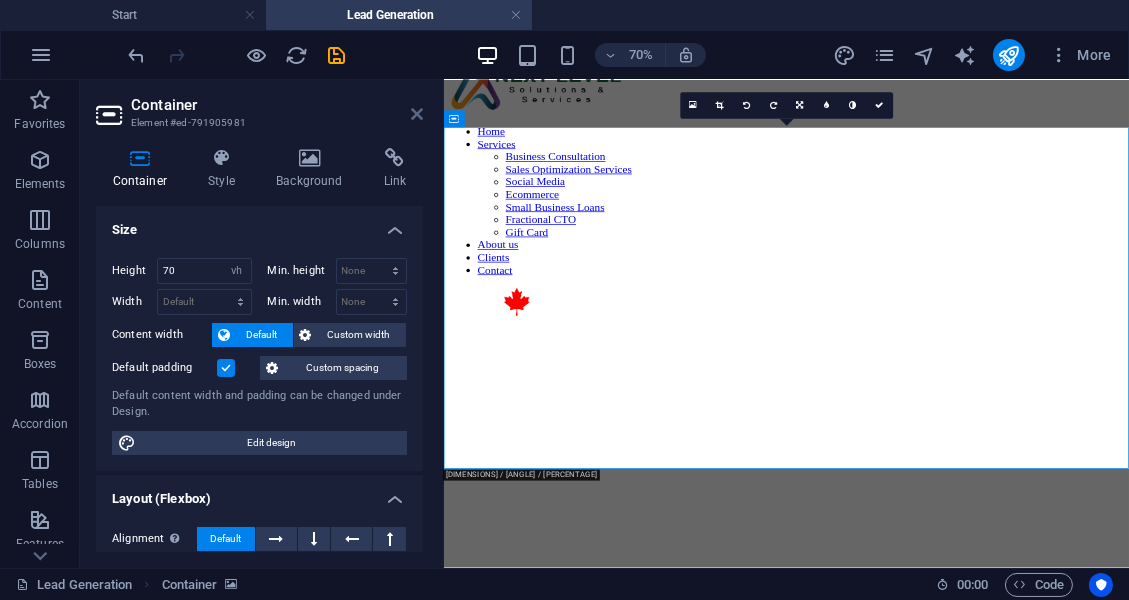 click at bounding box center [417, 114] 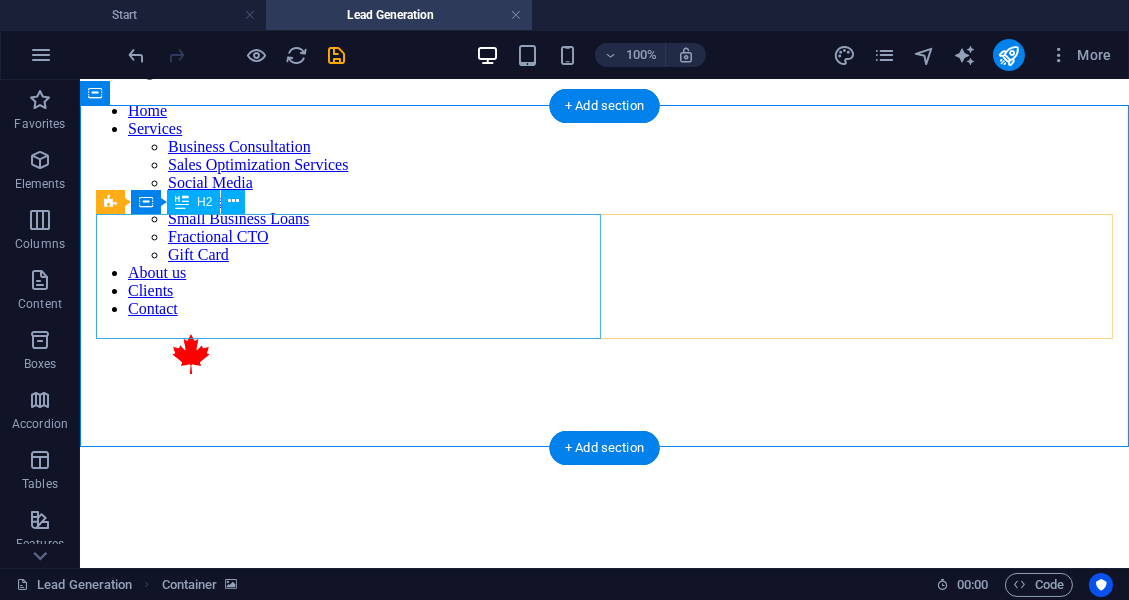 scroll, scrollTop: 64, scrollLeft: 0, axis: vertical 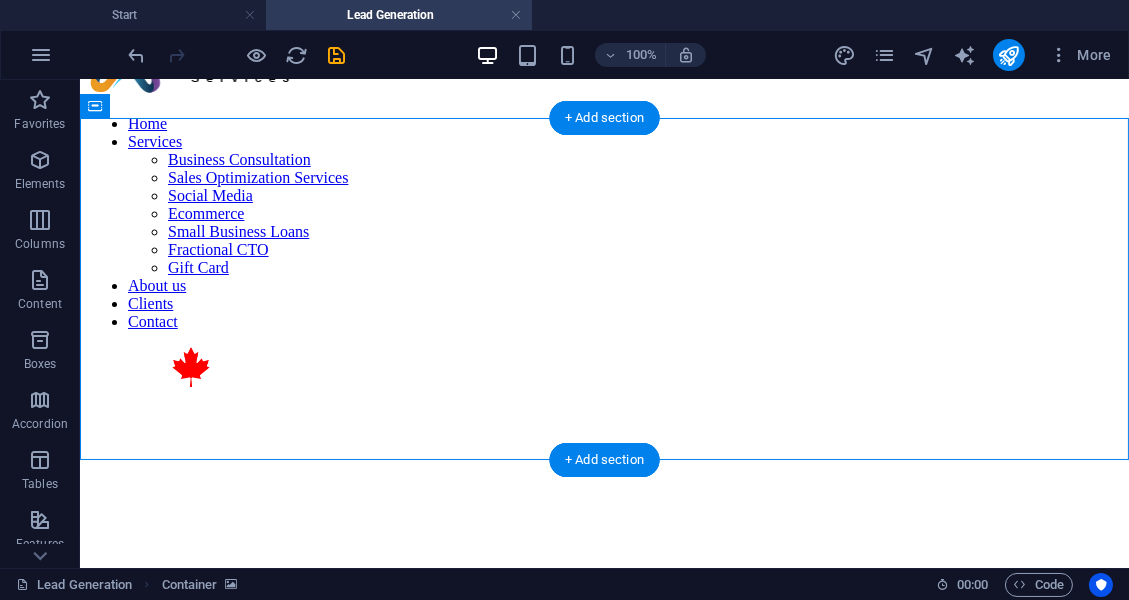click at bounding box center [604, 391] 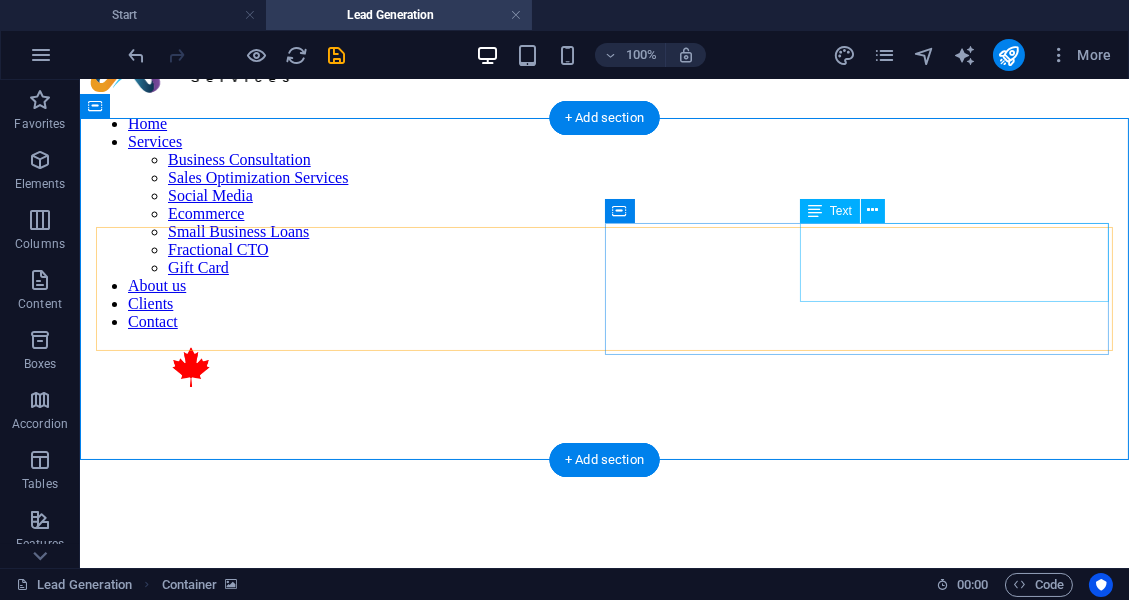 click on "Boost your sales and grow faster with Lead Generation for Businesses-get high-quality leads that convert!" at bounding box center [702, 836] 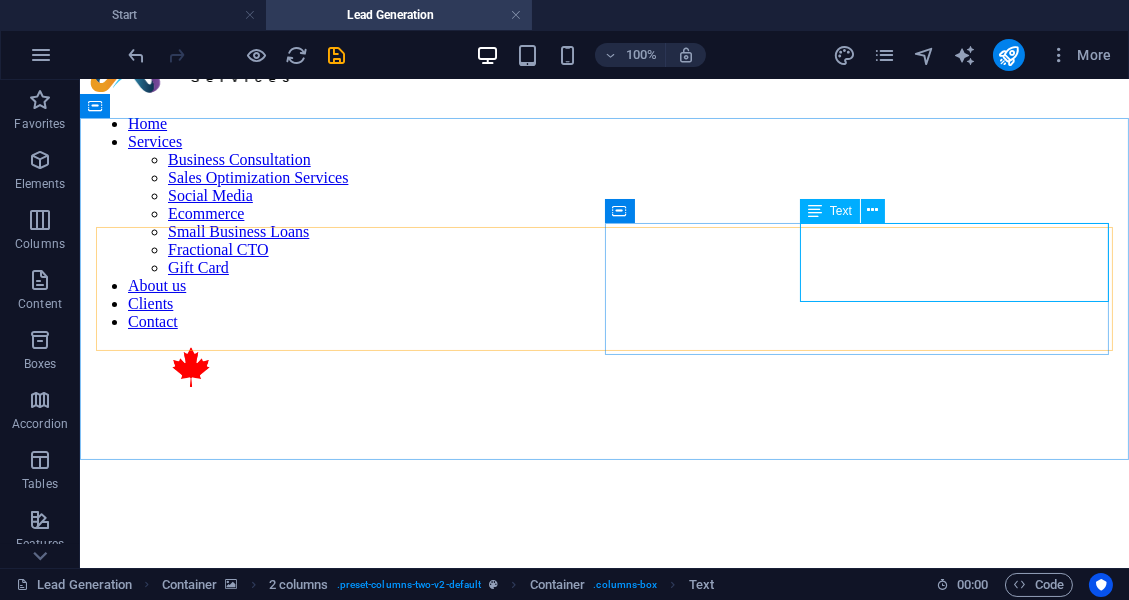 click at bounding box center [815, 211] 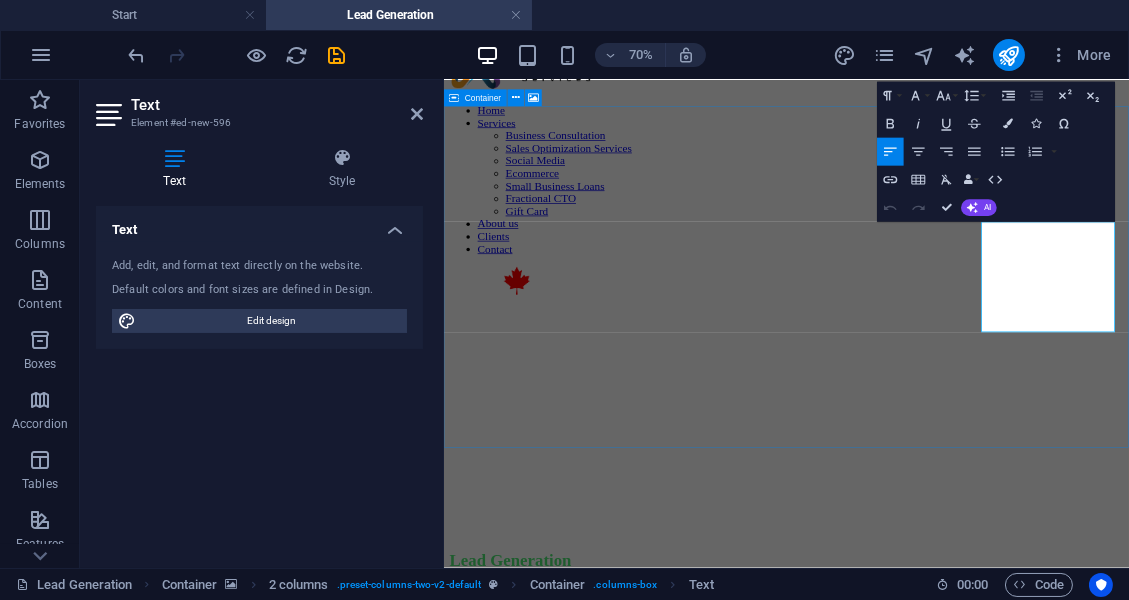 click on "Lead Generation for Businesses Boost your sales and grow faster with Lead Generation for Businesses-get high-quality leads that convert!" at bounding box center (932, 635) 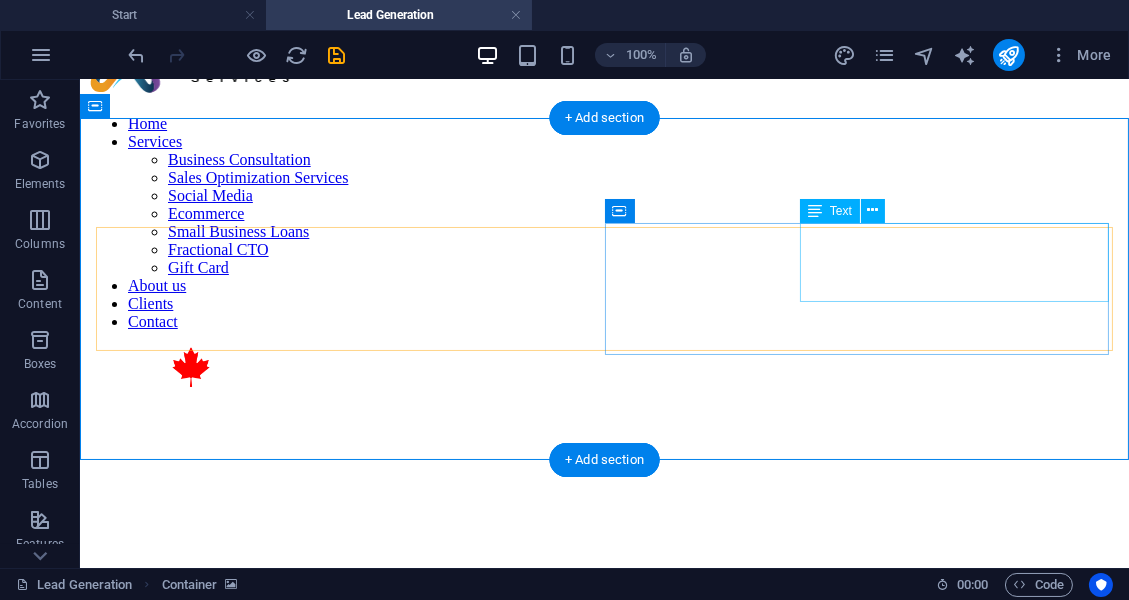 click on "Boost your sales and grow faster with Lead Generation for Businesses-get high-quality leads that convert!" at bounding box center (702, 836) 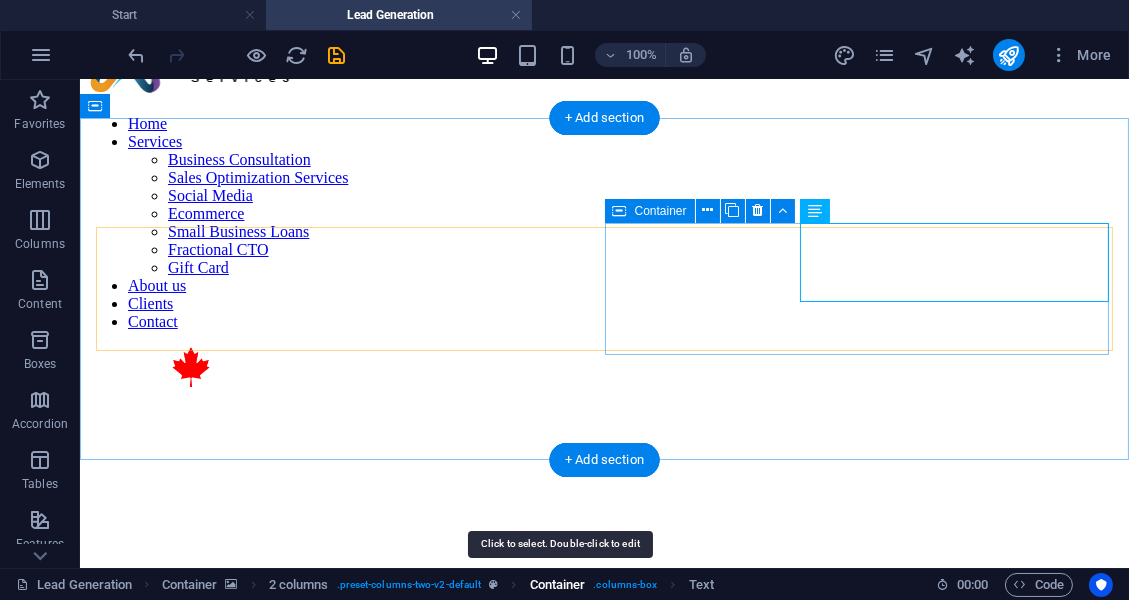 click on "Container" at bounding box center [558, 585] 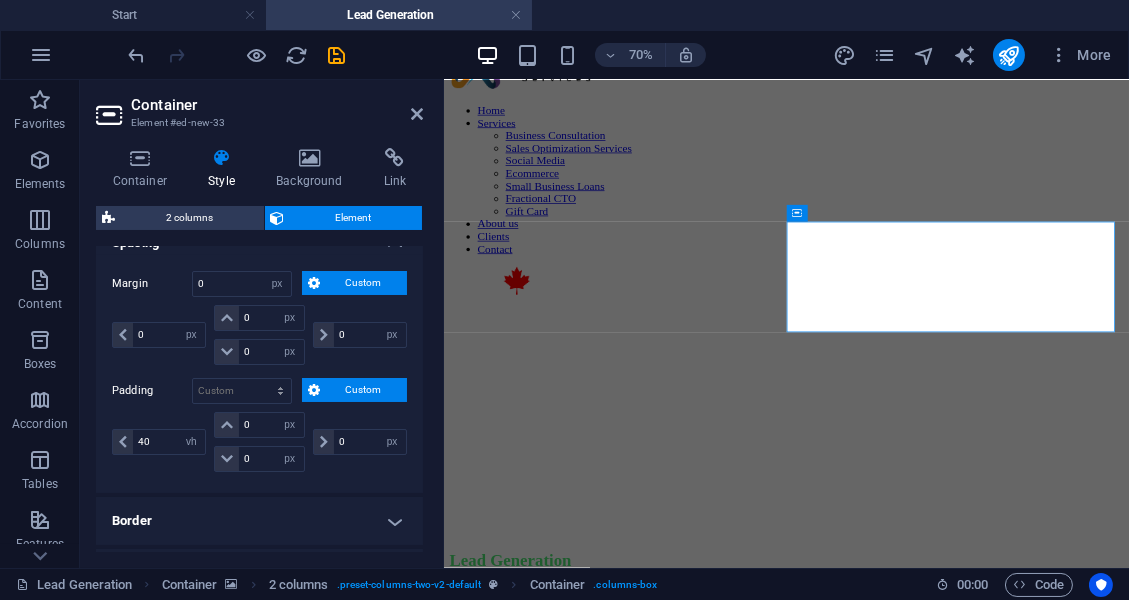 scroll, scrollTop: 98, scrollLeft: 0, axis: vertical 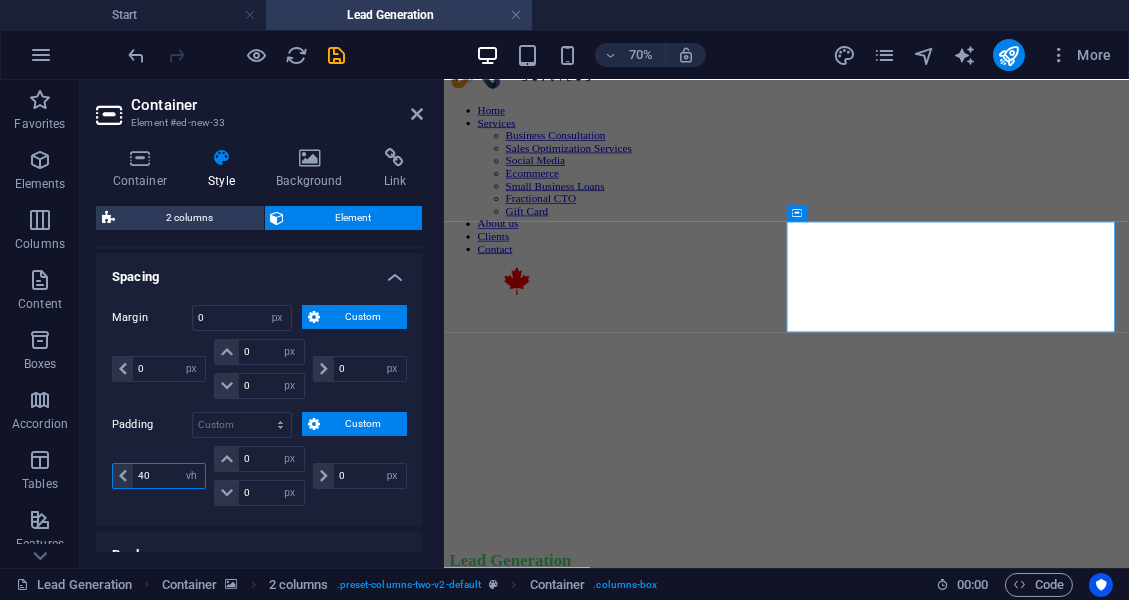 drag, startPoint x: 164, startPoint y: 475, endPoint x: 132, endPoint y: 478, distance: 32.140316 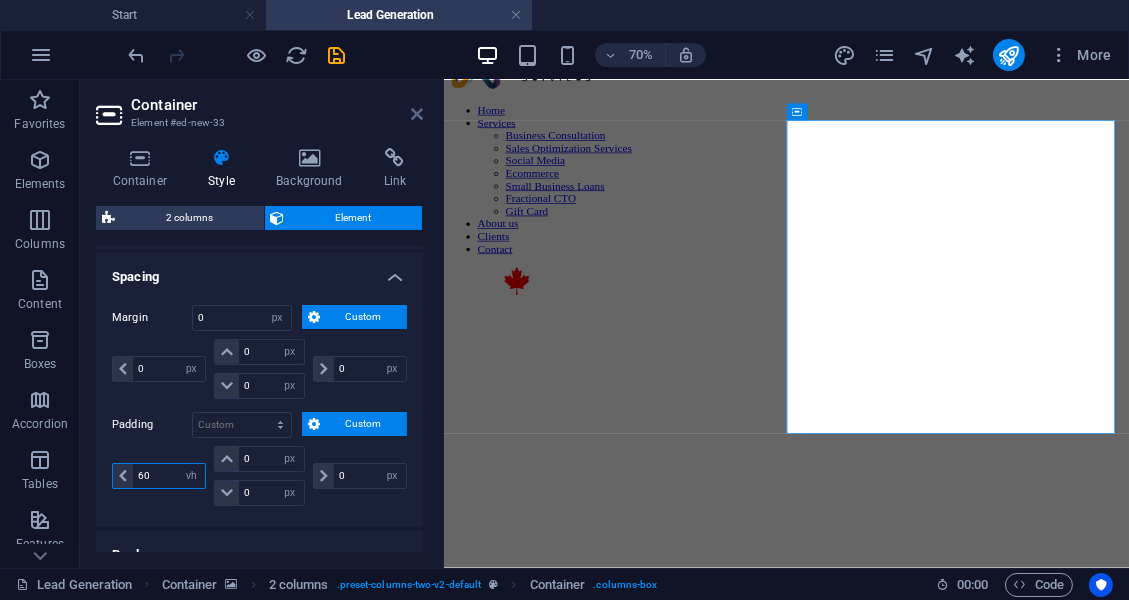 type on "60" 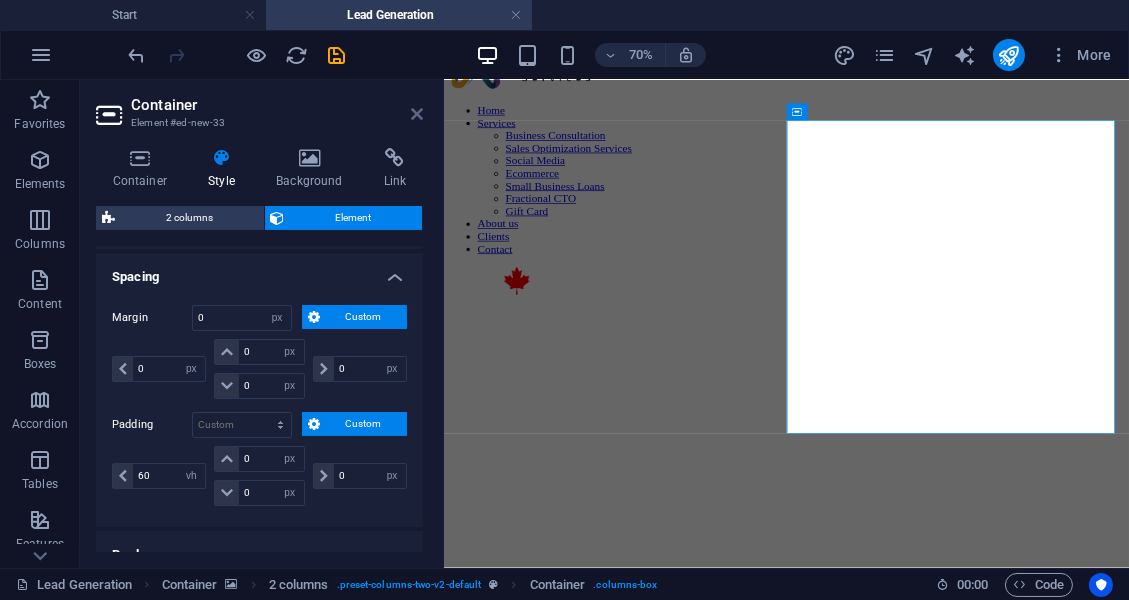 click at bounding box center (417, 114) 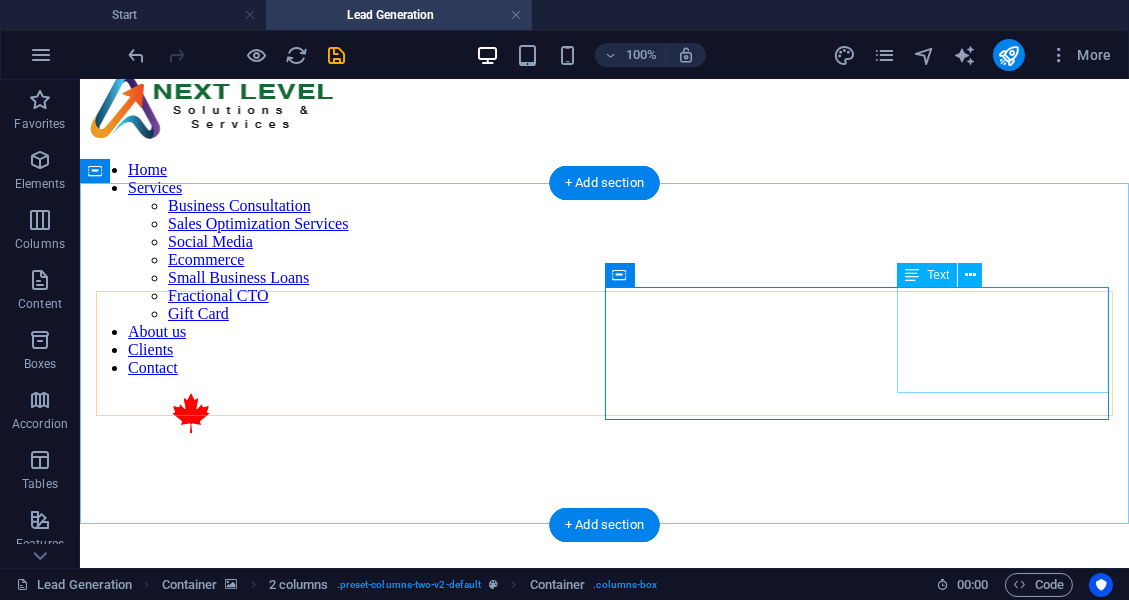 scroll, scrollTop: 0, scrollLeft: 0, axis: both 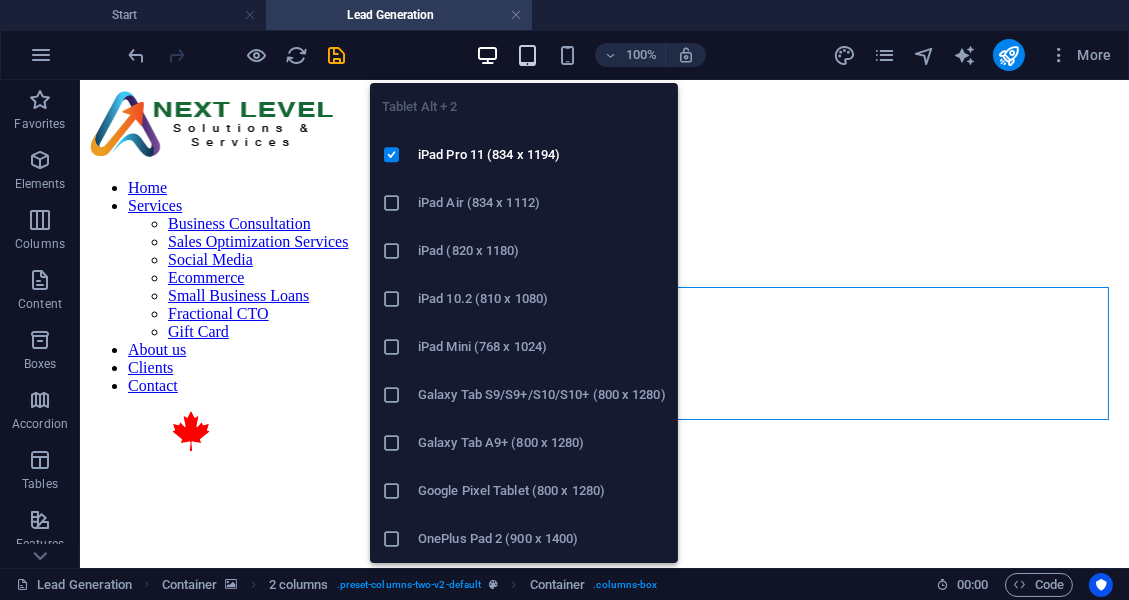 click at bounding box center (527, 55) 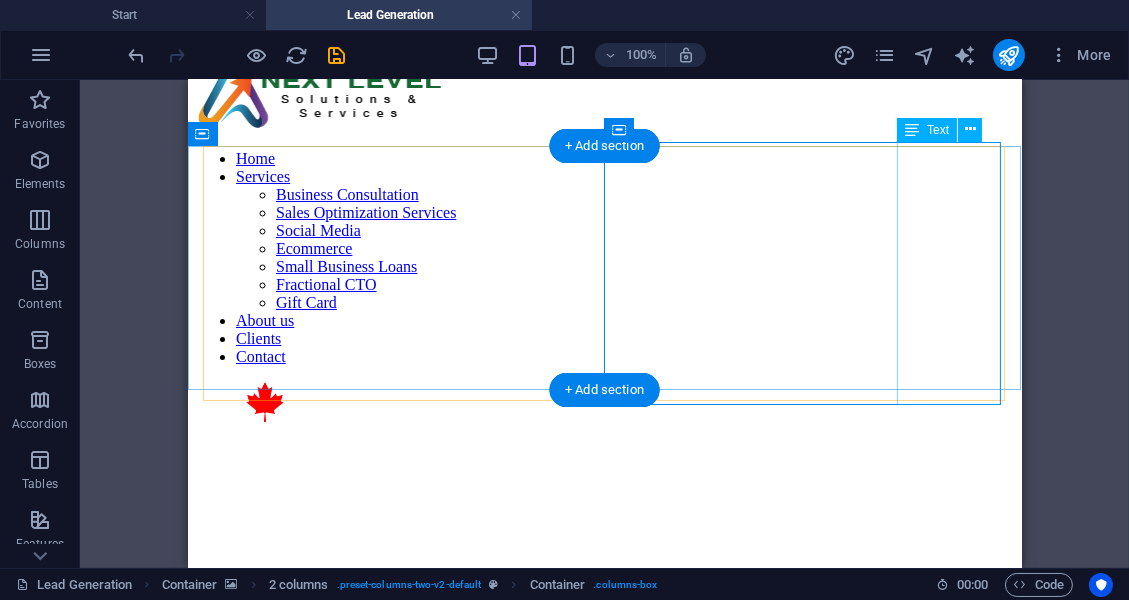 scroll, scrollTop: 0, scrollLeft: 0, axis: both 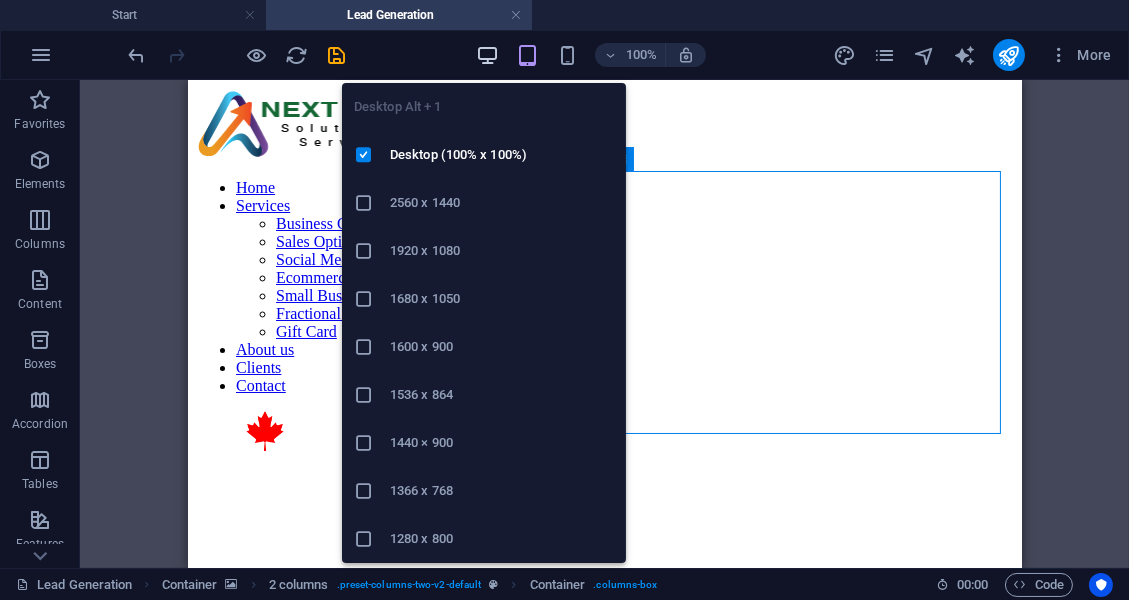 click at bounding box center [487, 55] 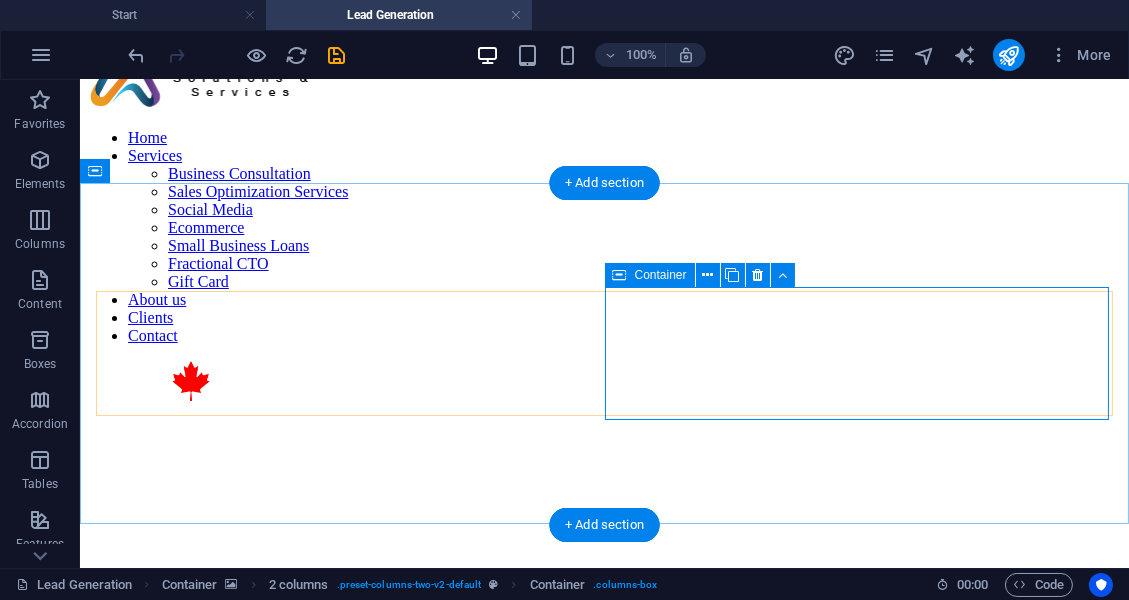 scroll, scrollTop: 0, scrollLeft: 0, axis: both 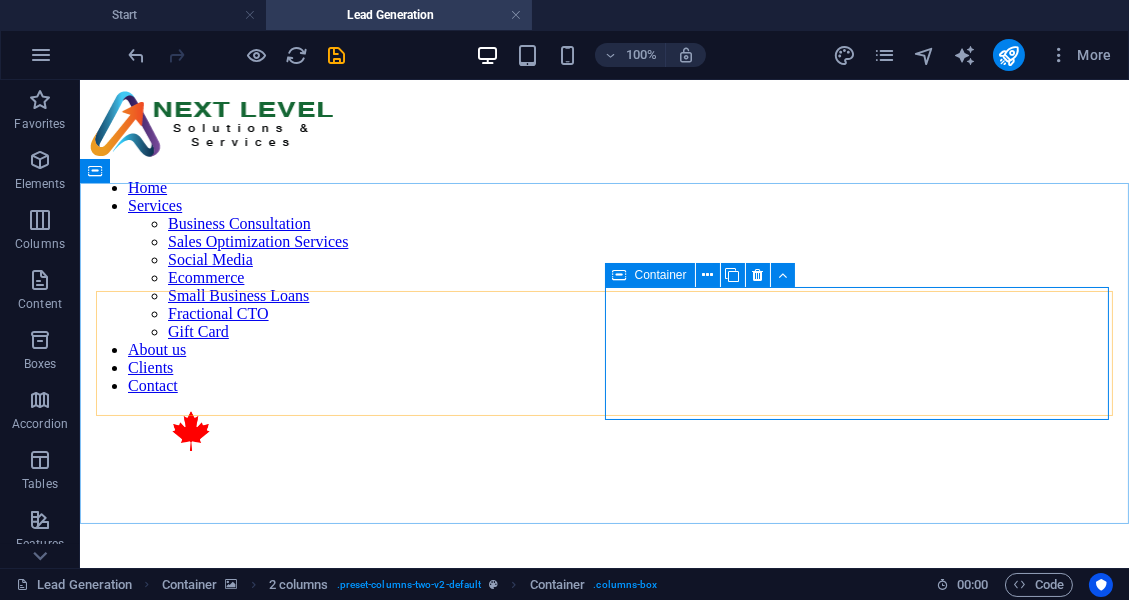 click at bounding box center (620, 275) 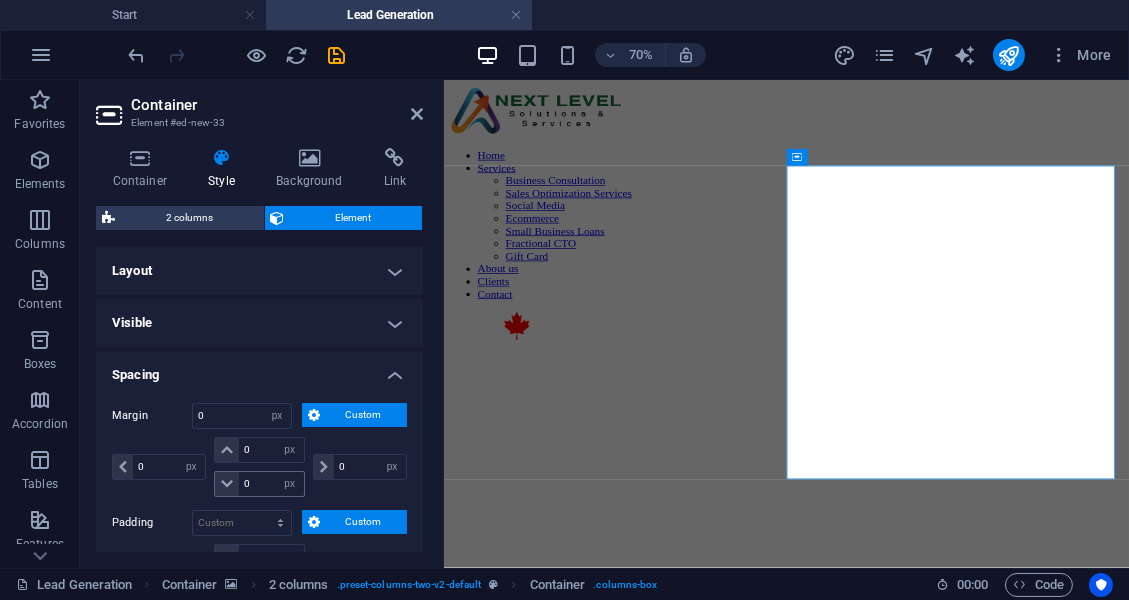 scroll, scrollTop: 162, scrollLeft: 0, axis: vertical 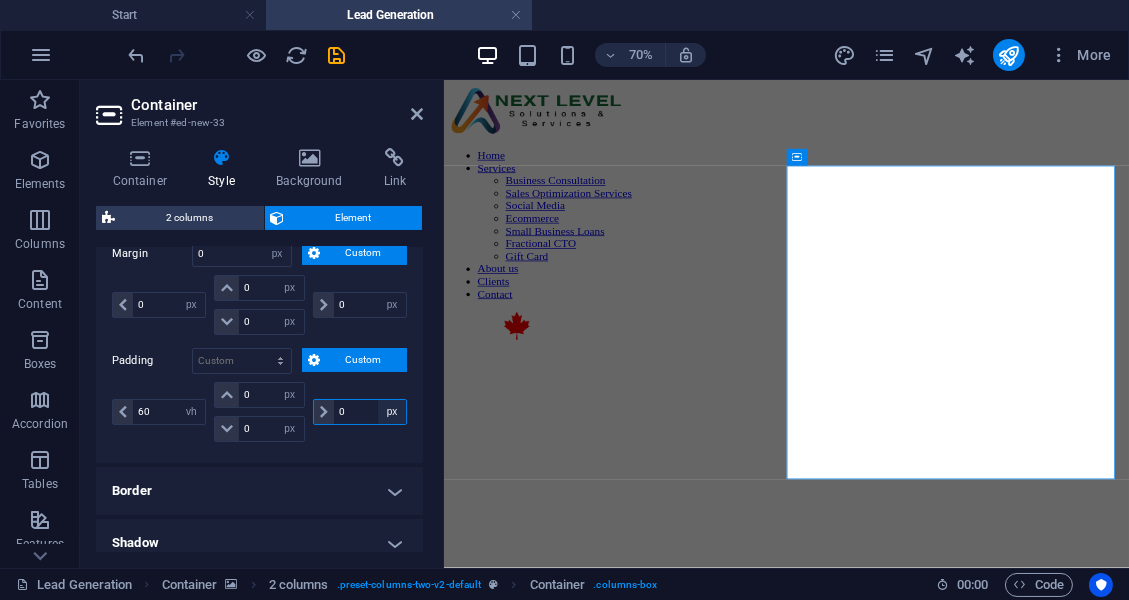 click on "px rem % vh vw" at bounding box center [392, 412] 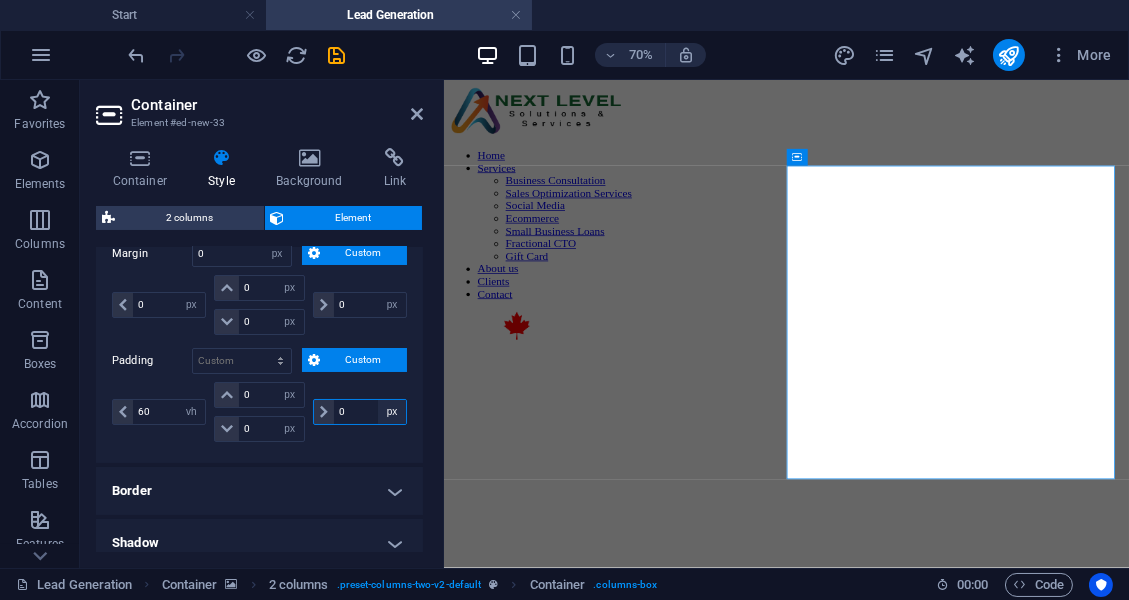 select on "vh" 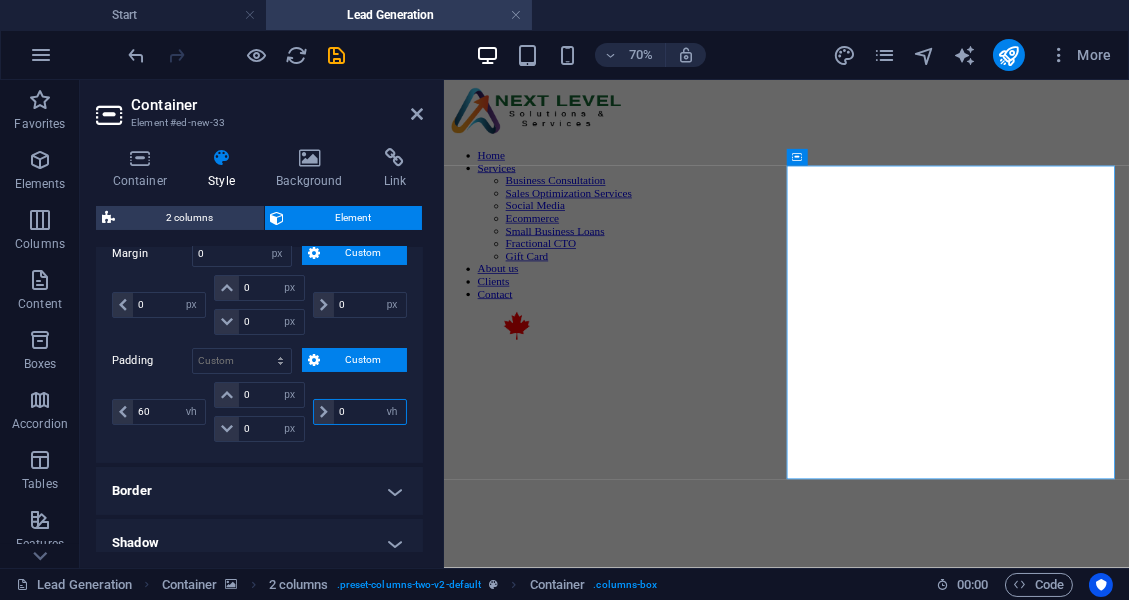 drag, startPoint x: 362, startPoint y: 409, endPoint x: 331, endPoint y: 410, distance: 31.016125 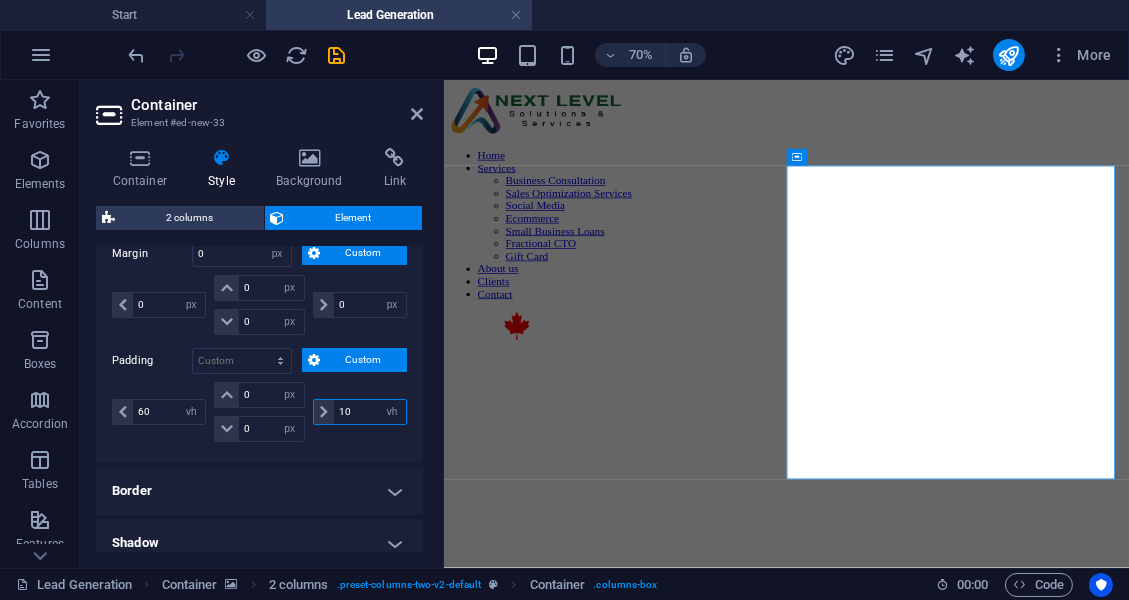 type on "10" 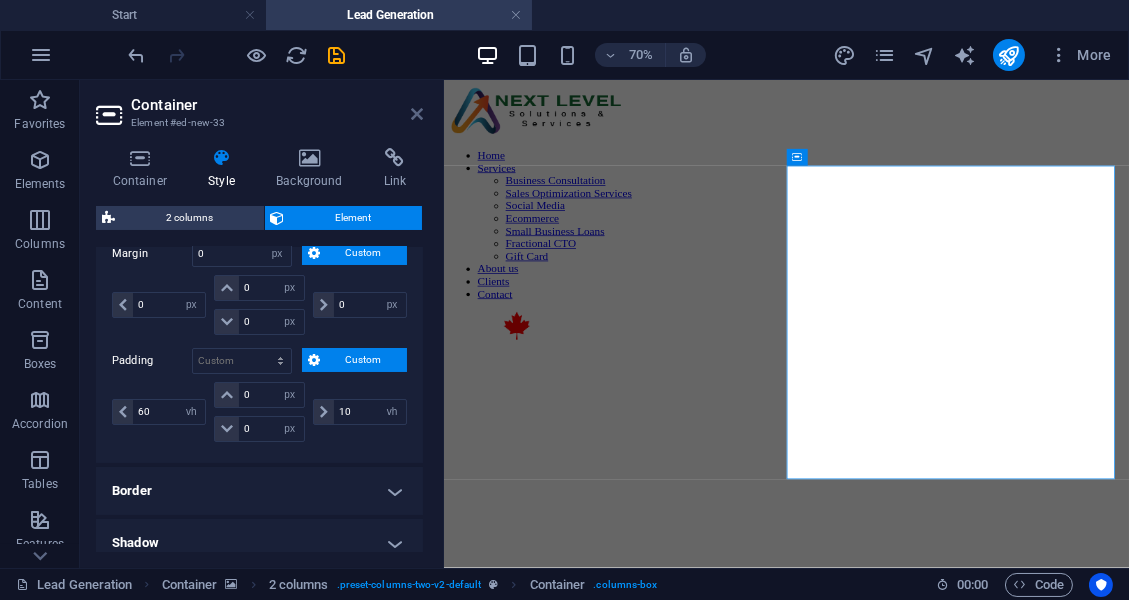 click at bounding box center [417, 114] 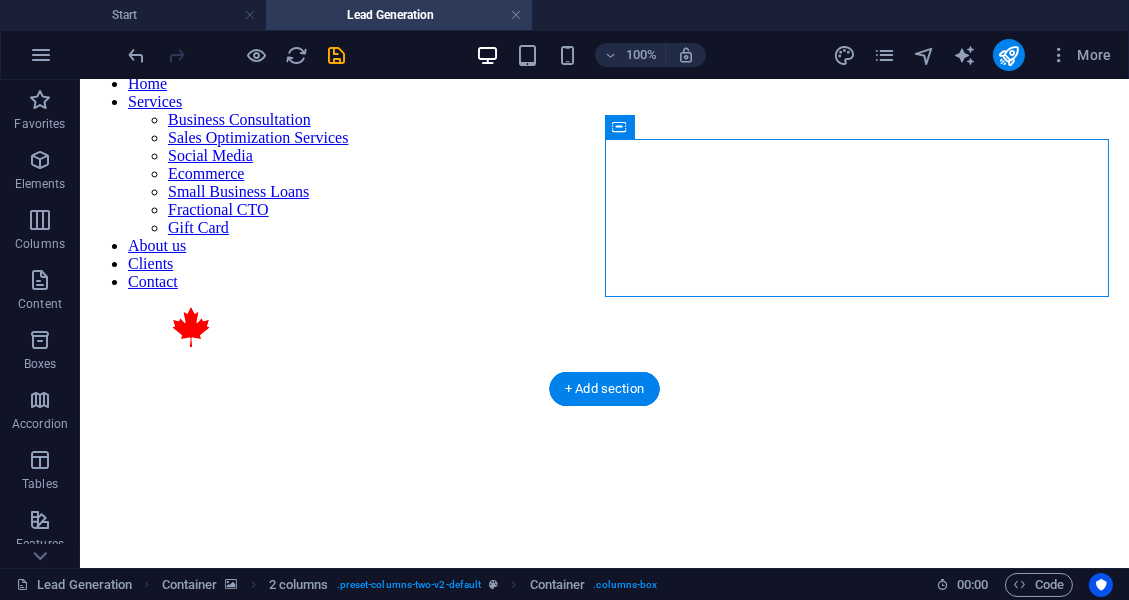 scroll, scrollTop: 97, scrollLeft: 0, axis: vertical 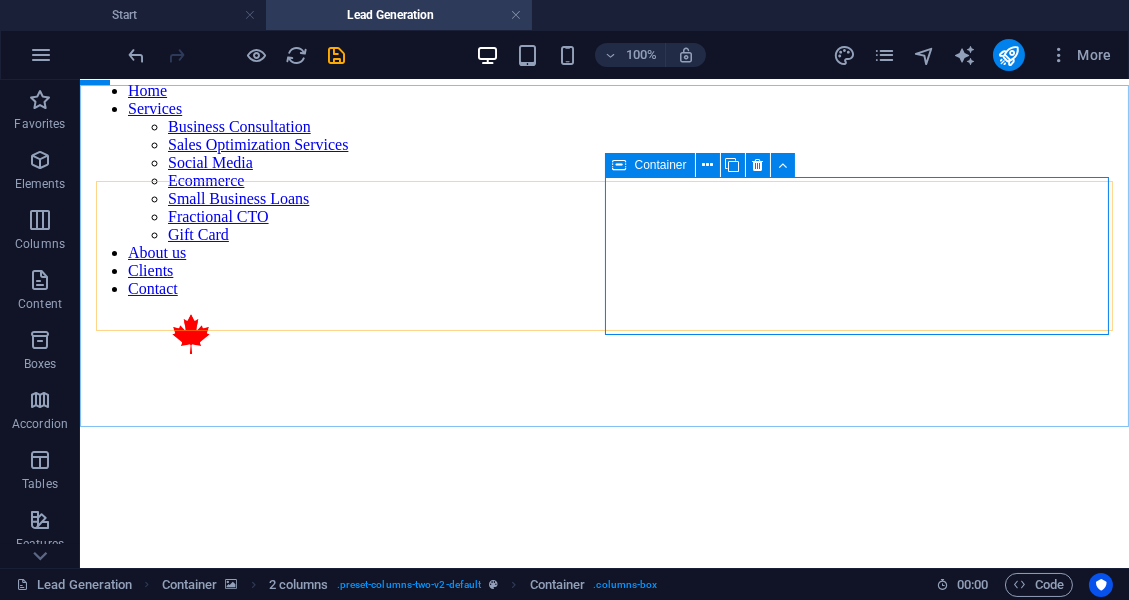 click on "Container" at bounding box center [650, 165] 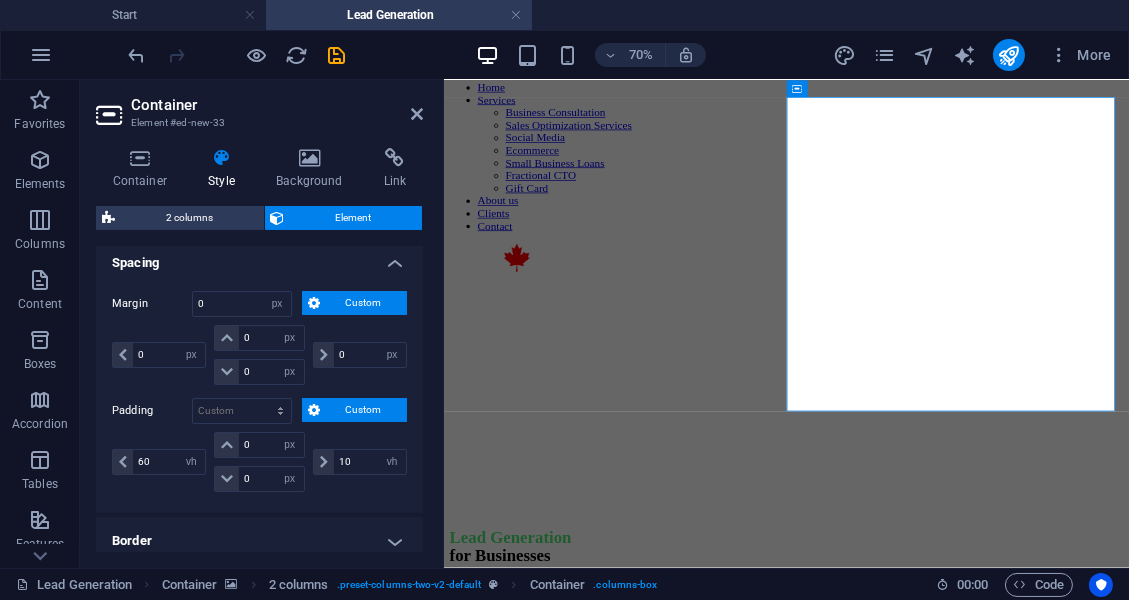 scroll, scrollTop: 120, scrollLeft: 0, axis: vertical 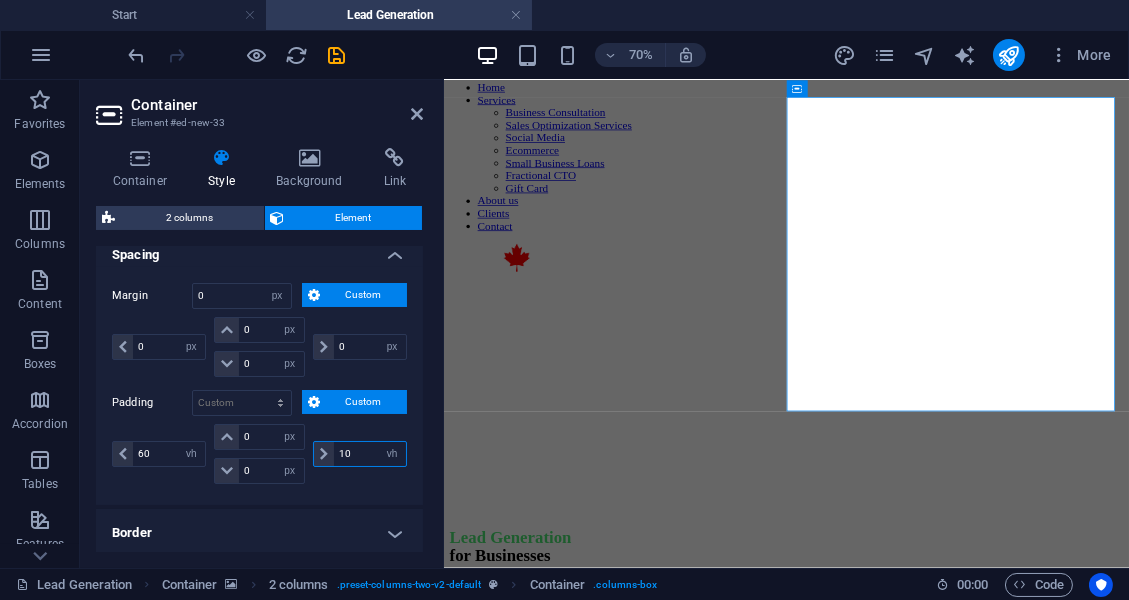 drag, startPoint x: 358, startPoint y: 454, endPoint x: 315, endPoint y: 453, distance: 43.011627 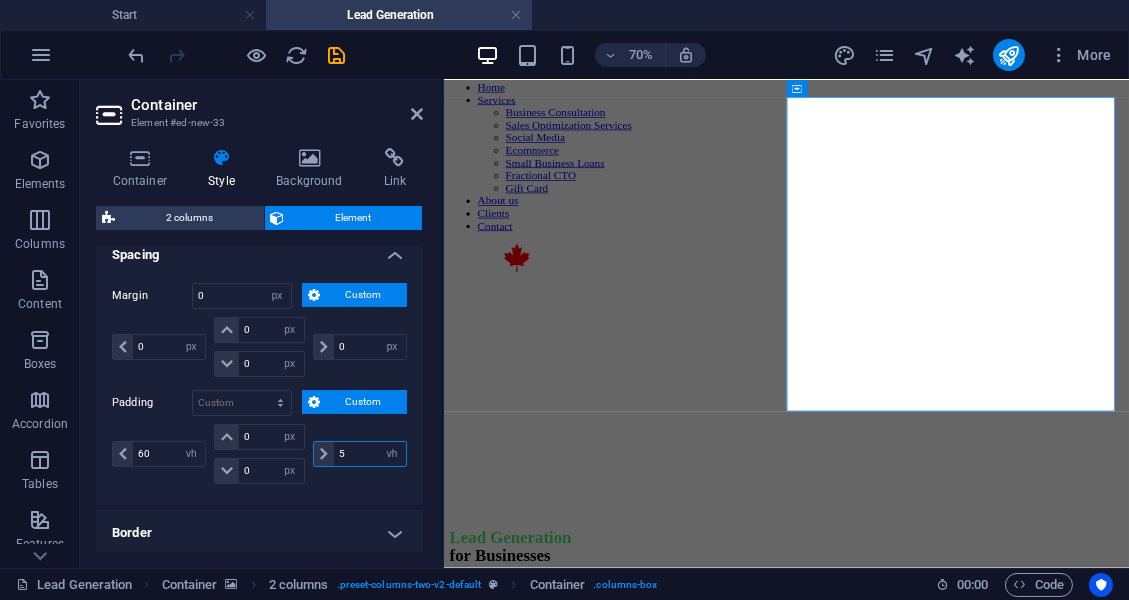 type on "5" 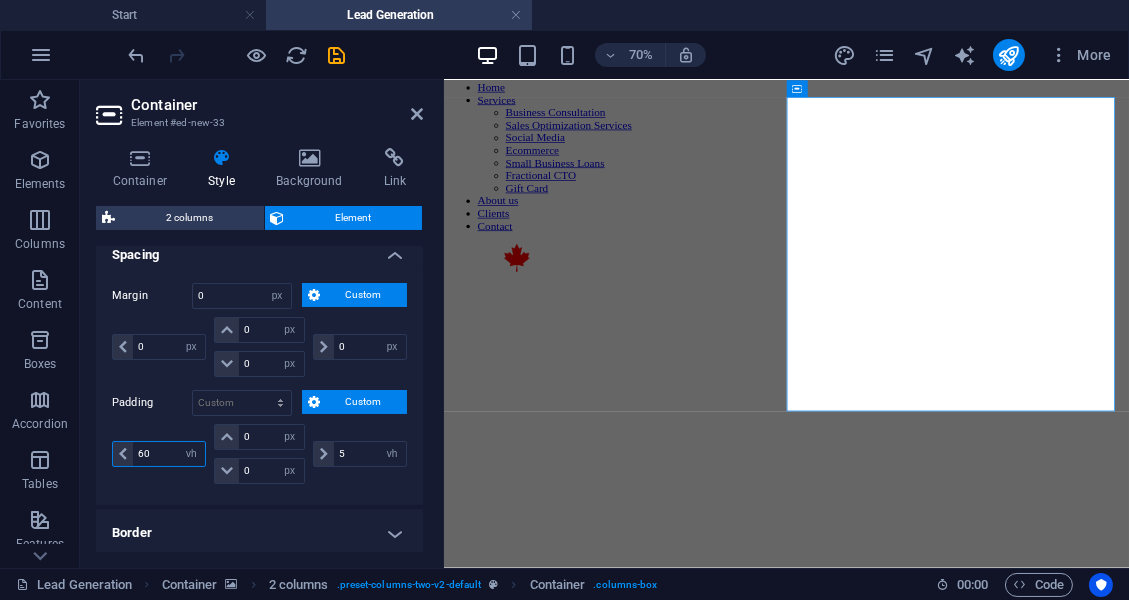 drag, startPoint x: 162, startPoint y: 451, endPoint x: 123, endPoint y: 448, distance: 39.115215 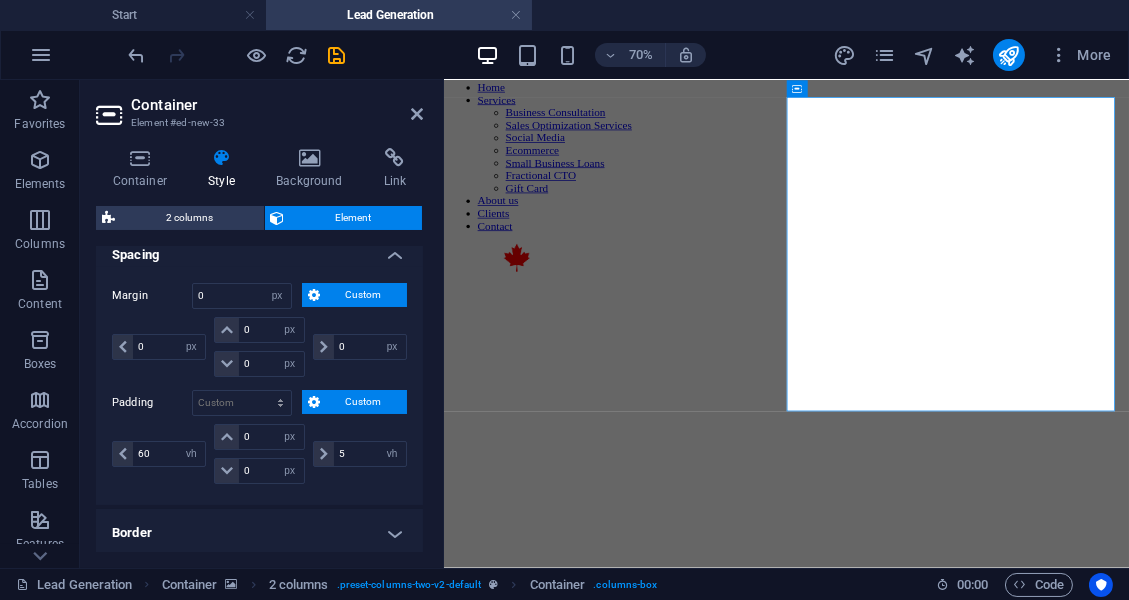 click on "60 px rem % vh vw" at bounding box center (161, 454) 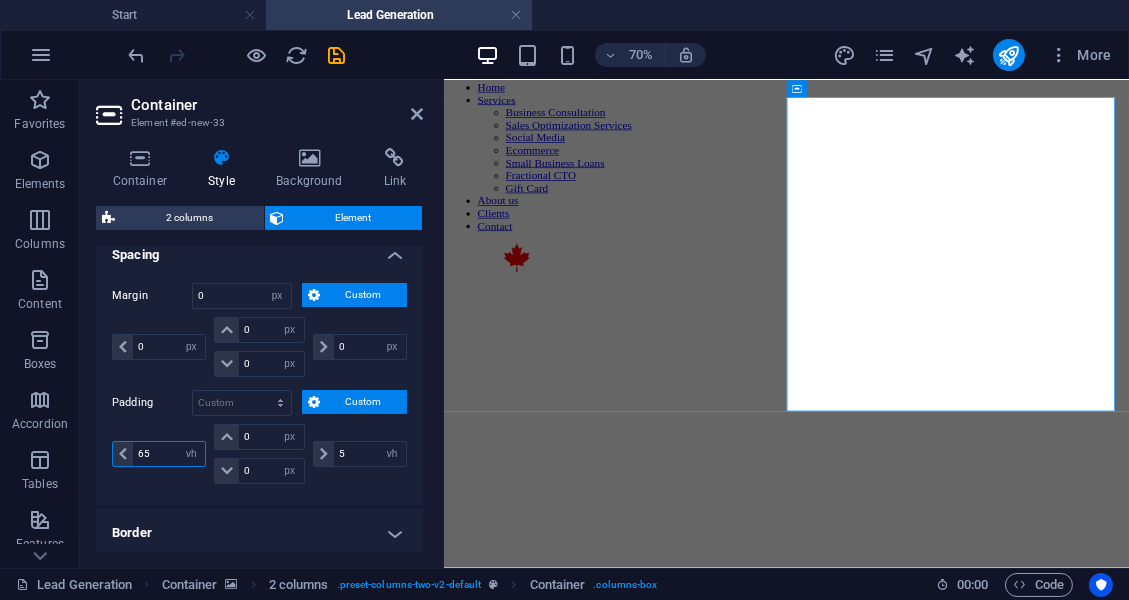 type on "65" 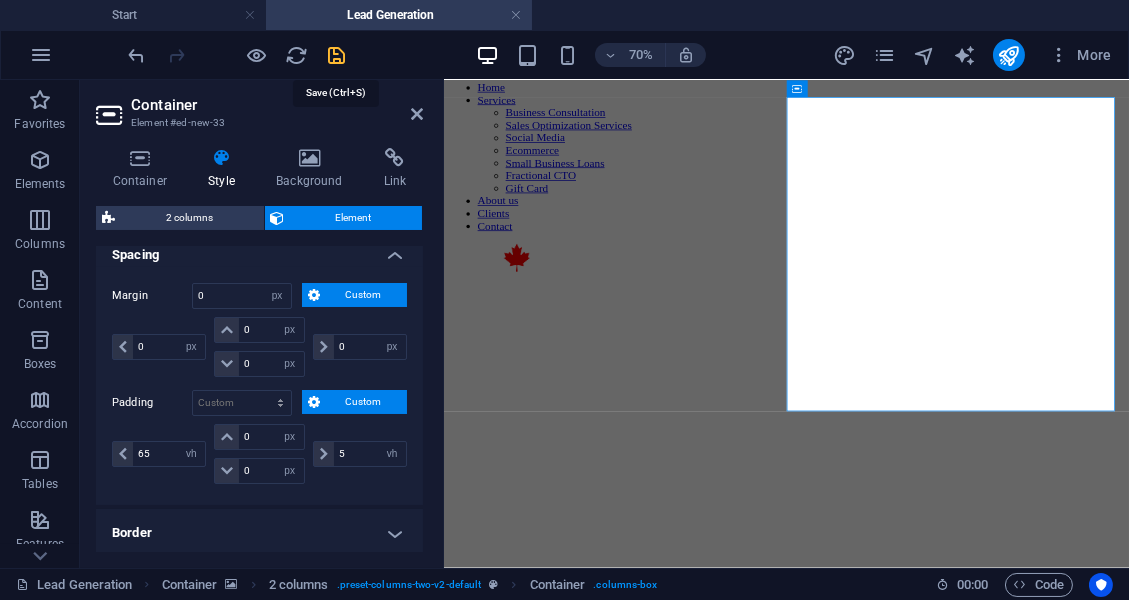 click at bounding box center [337, 55] 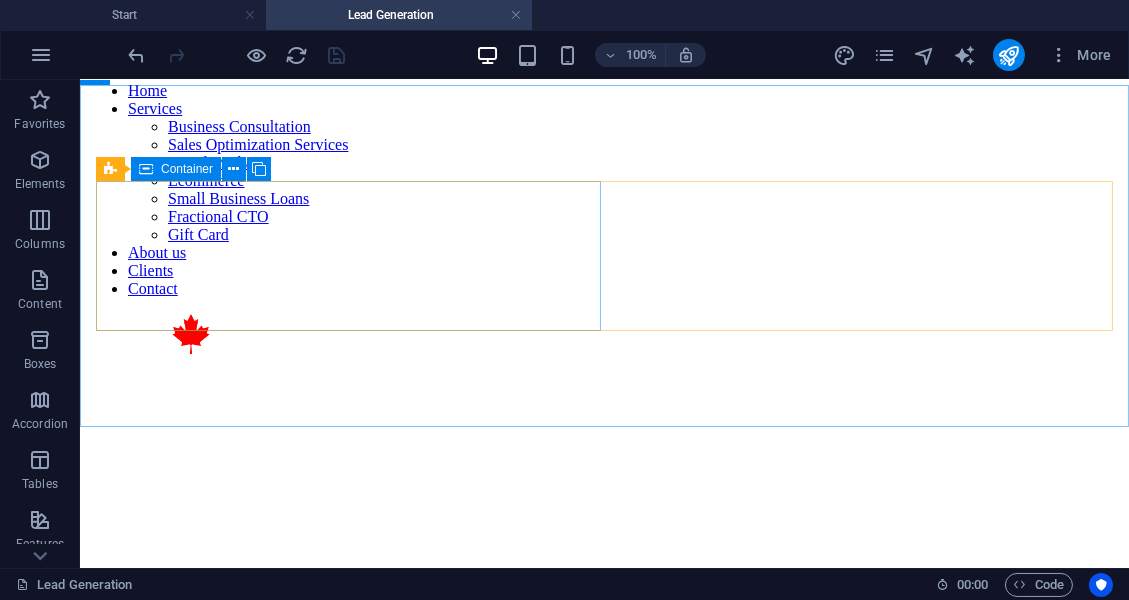 click at bounding box center [146, 169] 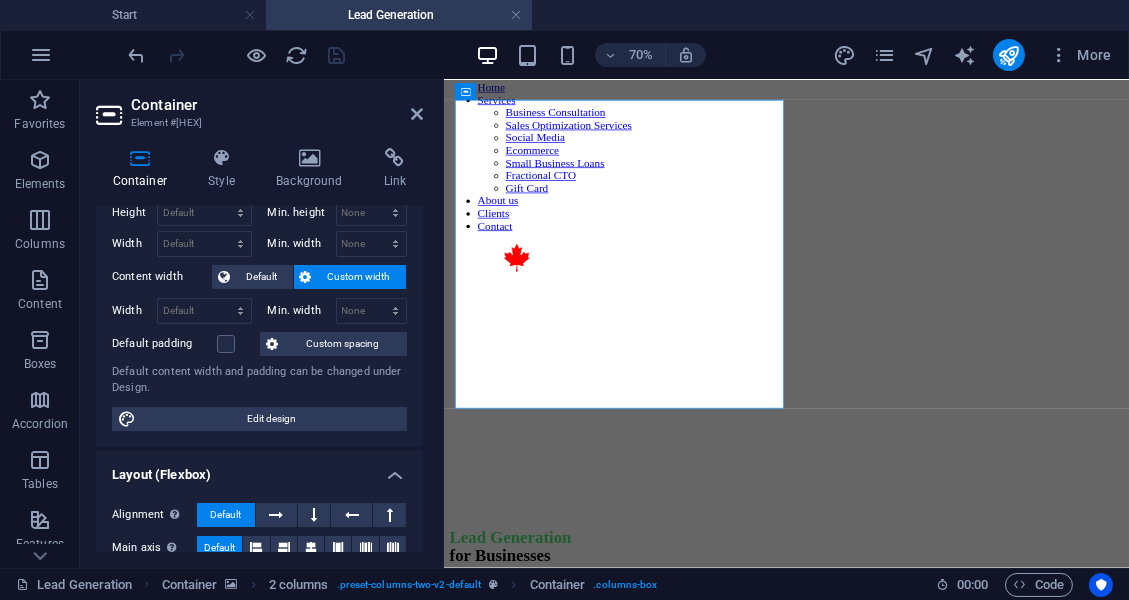 scroll, scrollTop: 60, scrollLeft: 0, axis: vertical 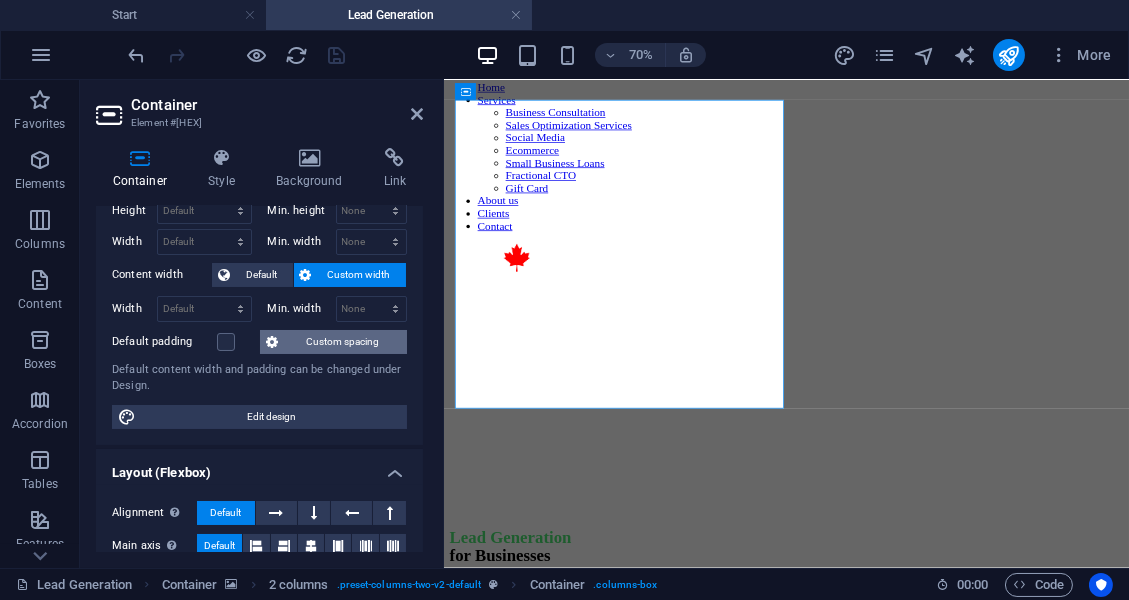 click on "Custom spacing" at bounding box center [342, 342] 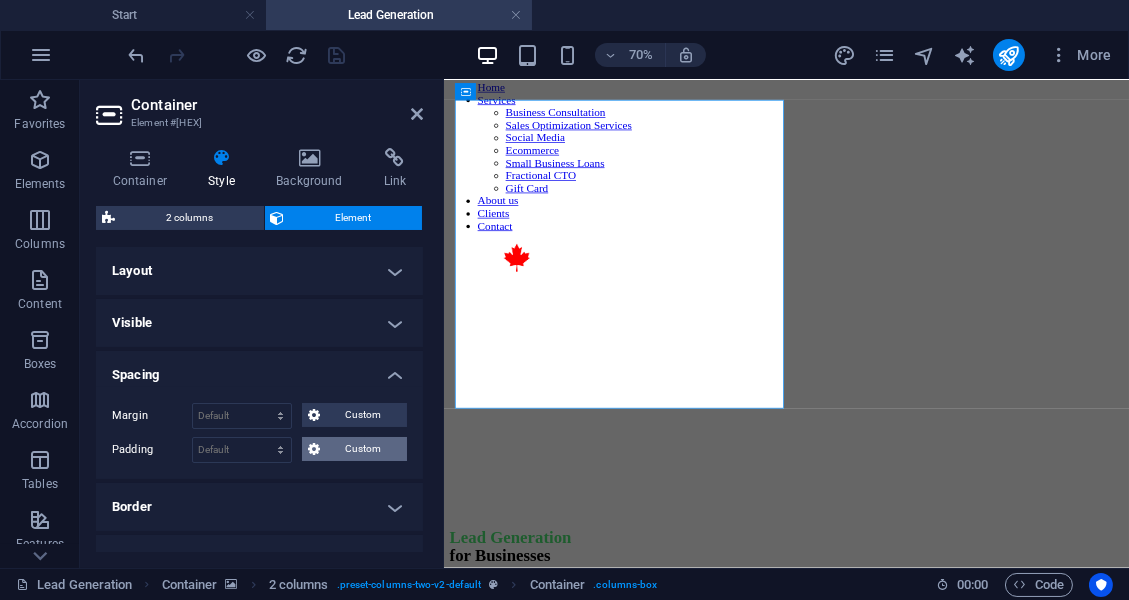 click at bounding box center [314, 449] 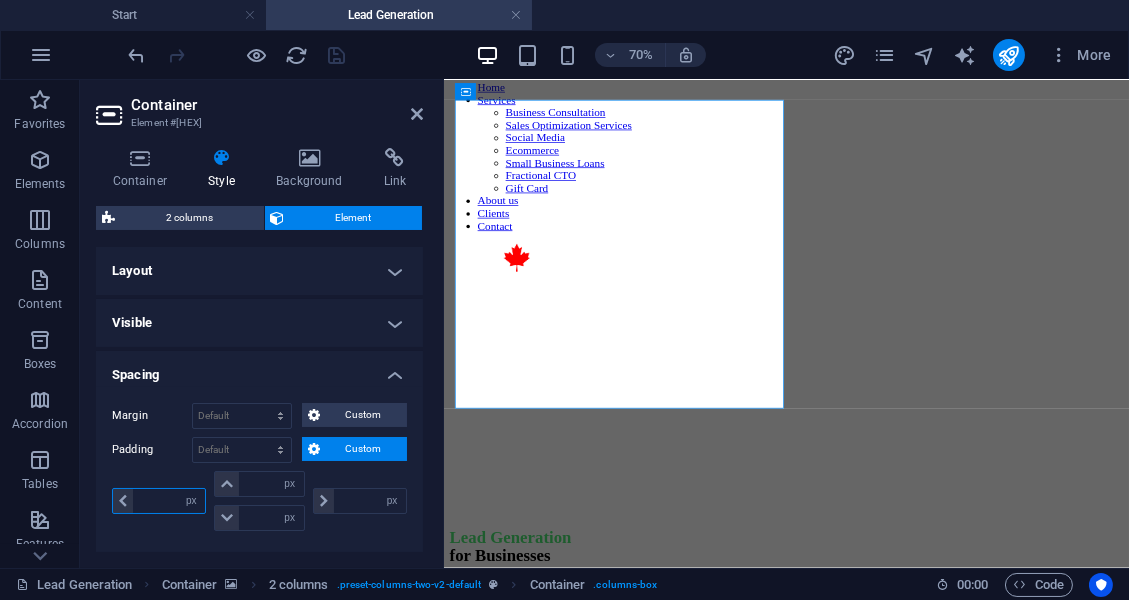 click at bounding box center (169, 501) 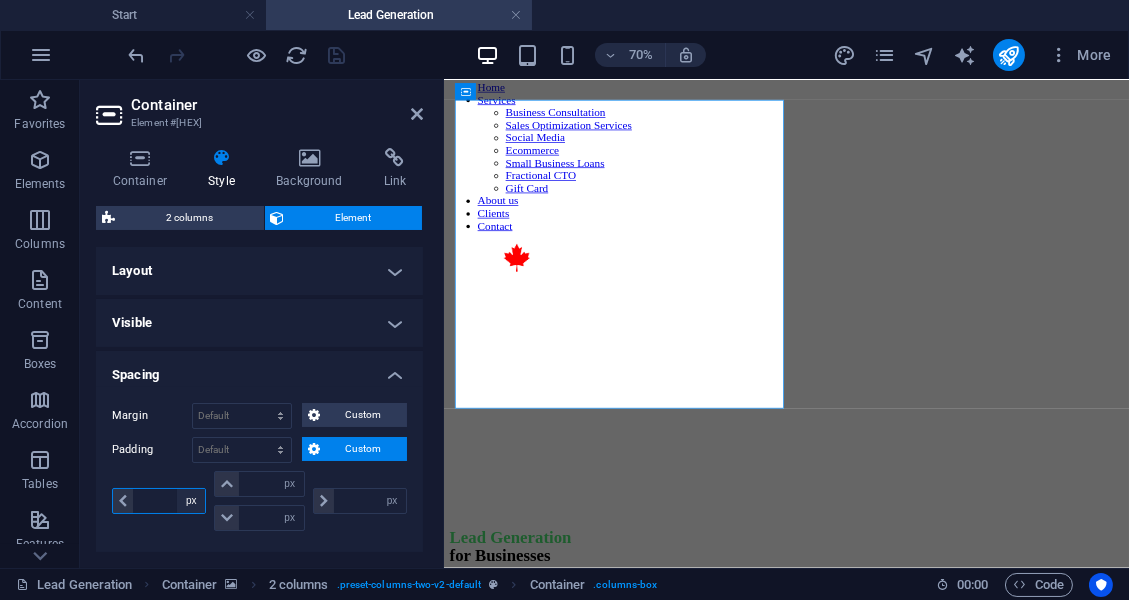 click on "px rem % vh vw" at bounding box center [191, 501] 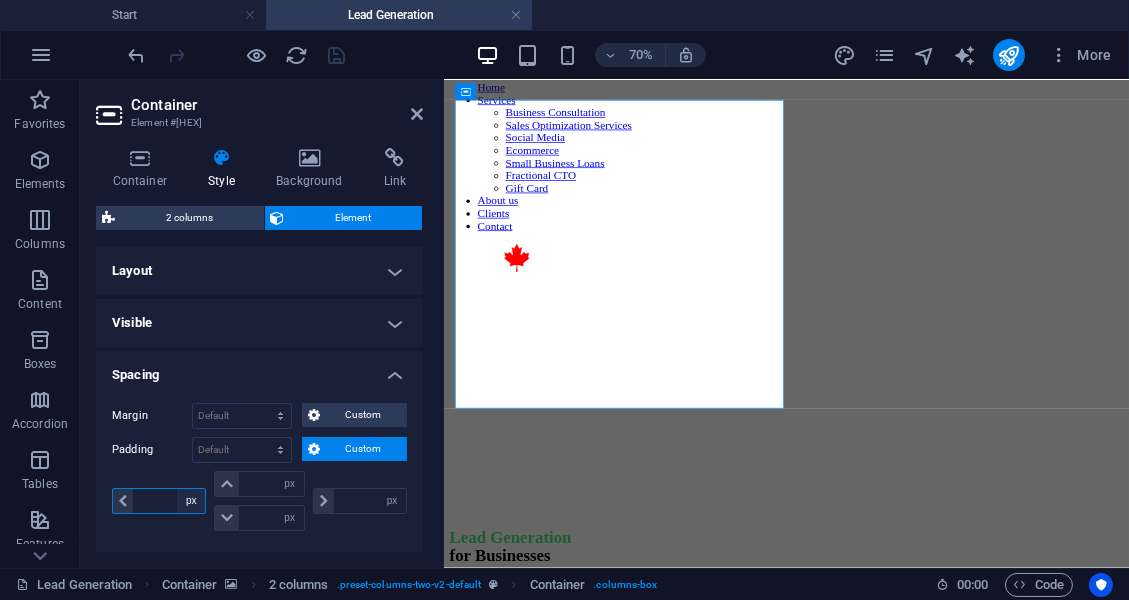 select on "vh" 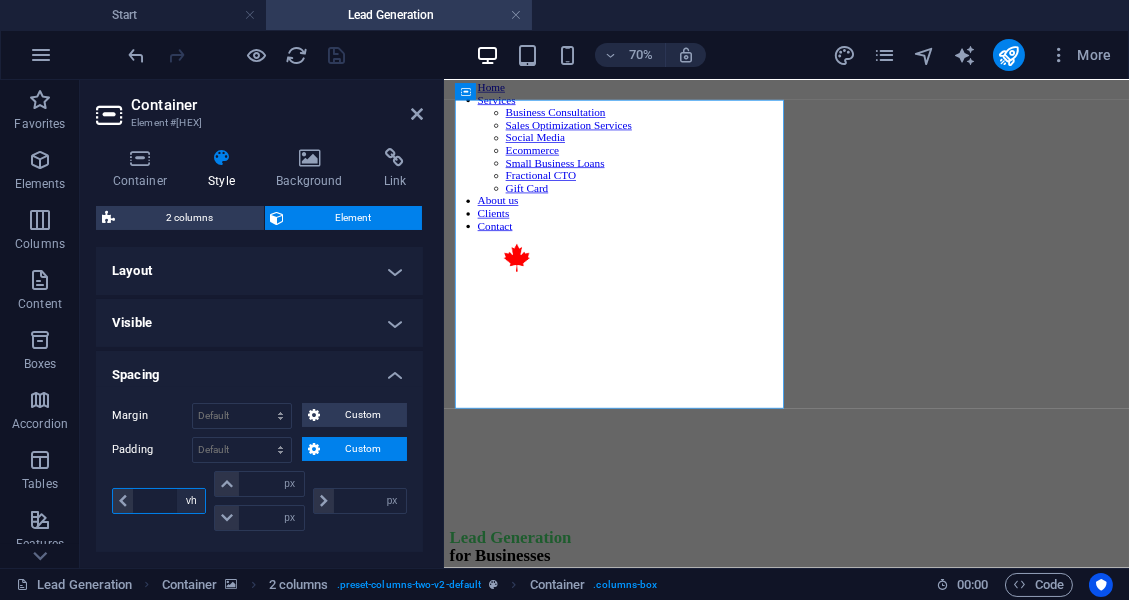 type on "0" 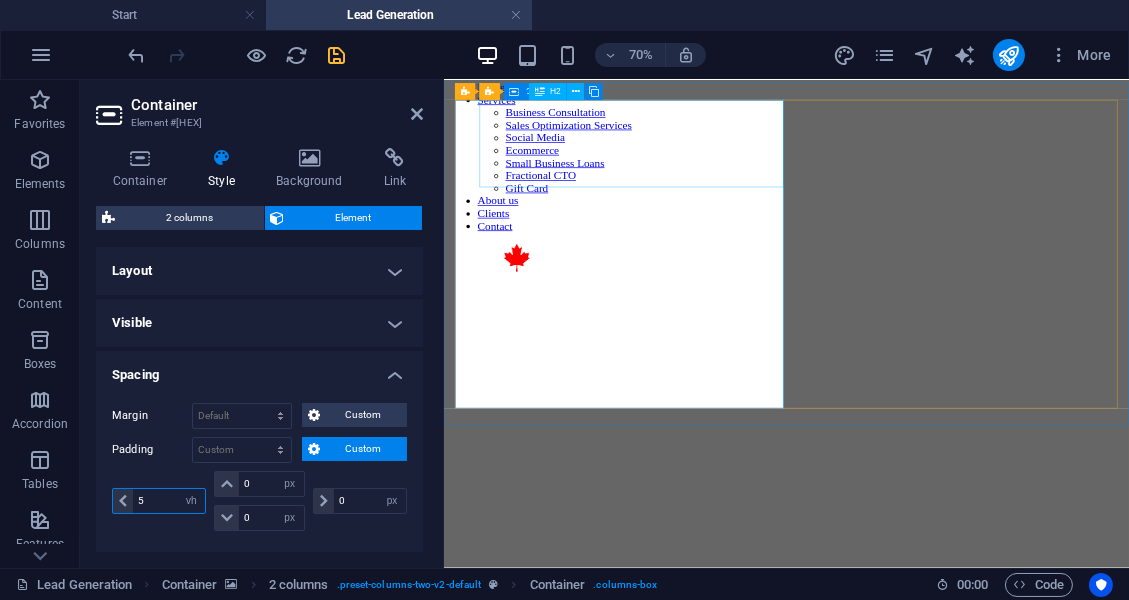 type on "5" 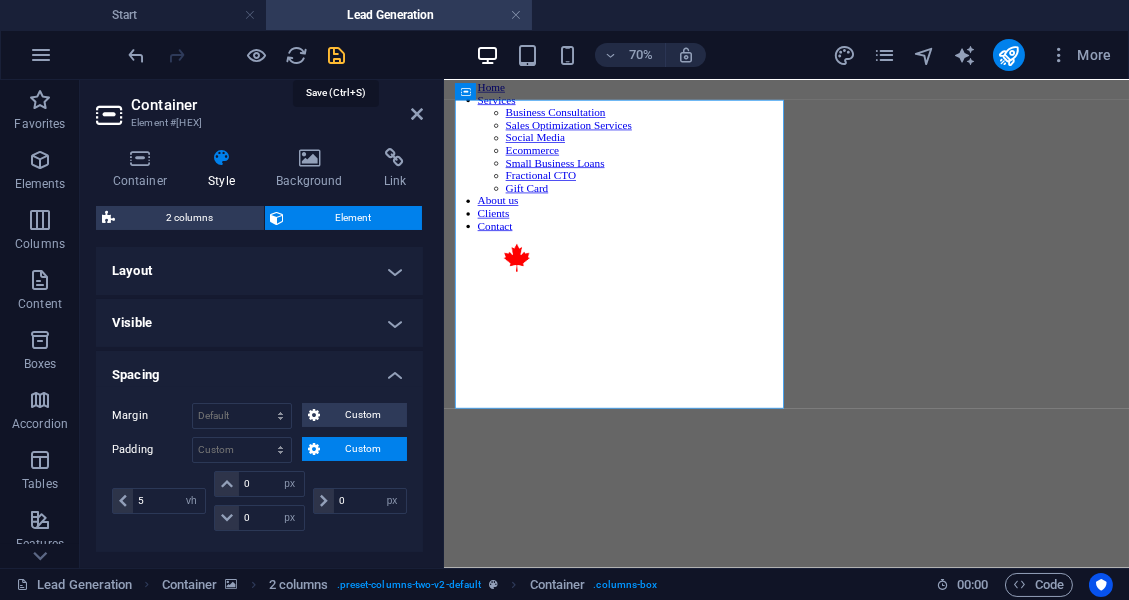 click at bounding box center (337, 55) 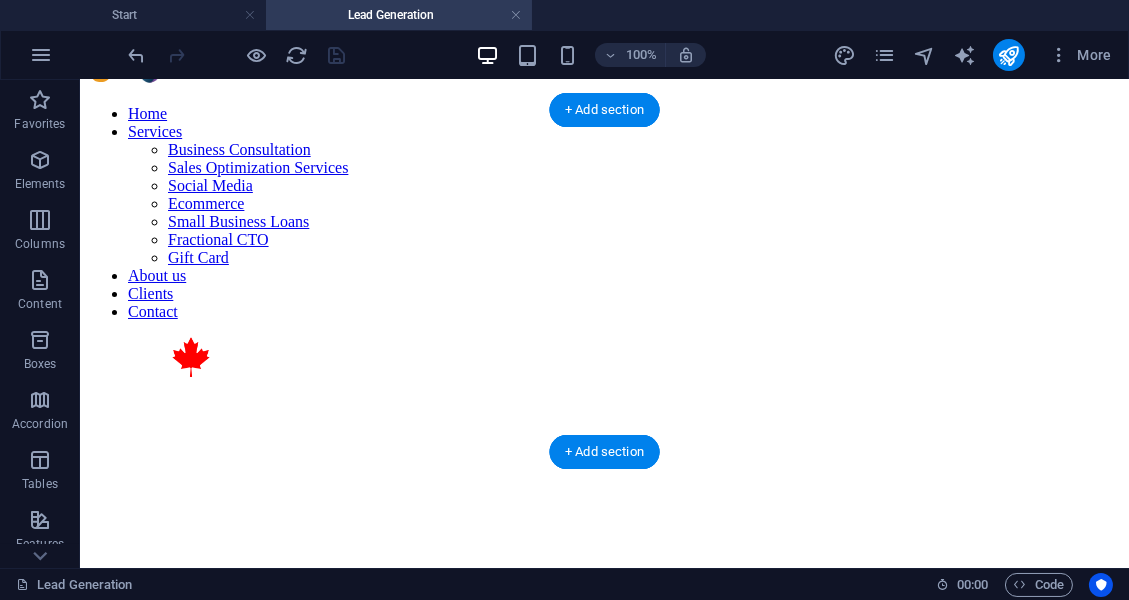 scroll, scrollTop: 77, scrollLeft: 0, axis: vertical 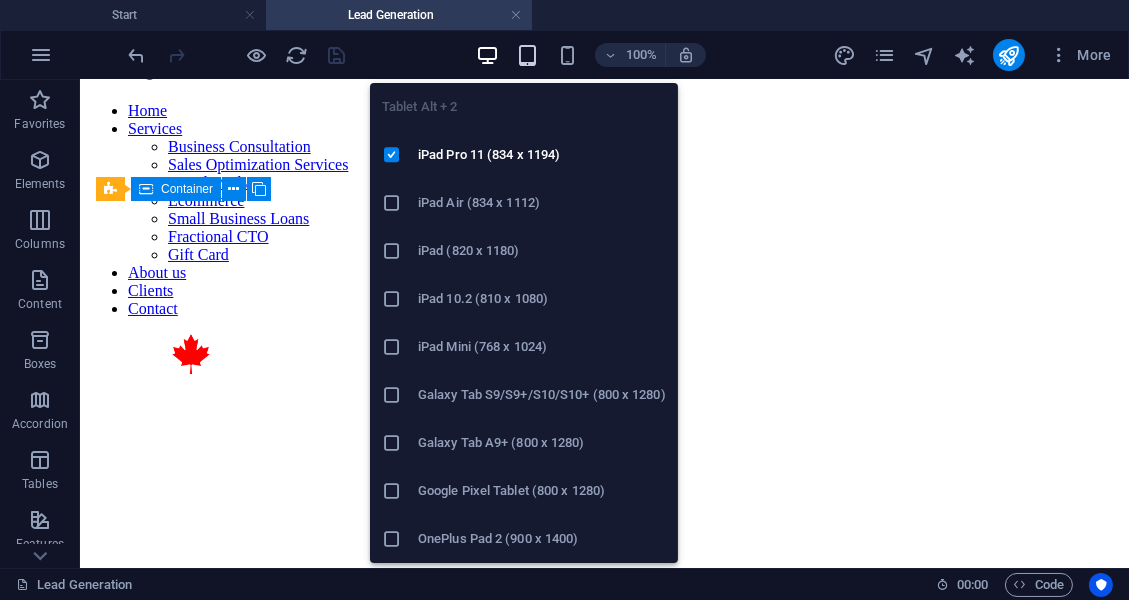 click at bounding box center (527, 55) 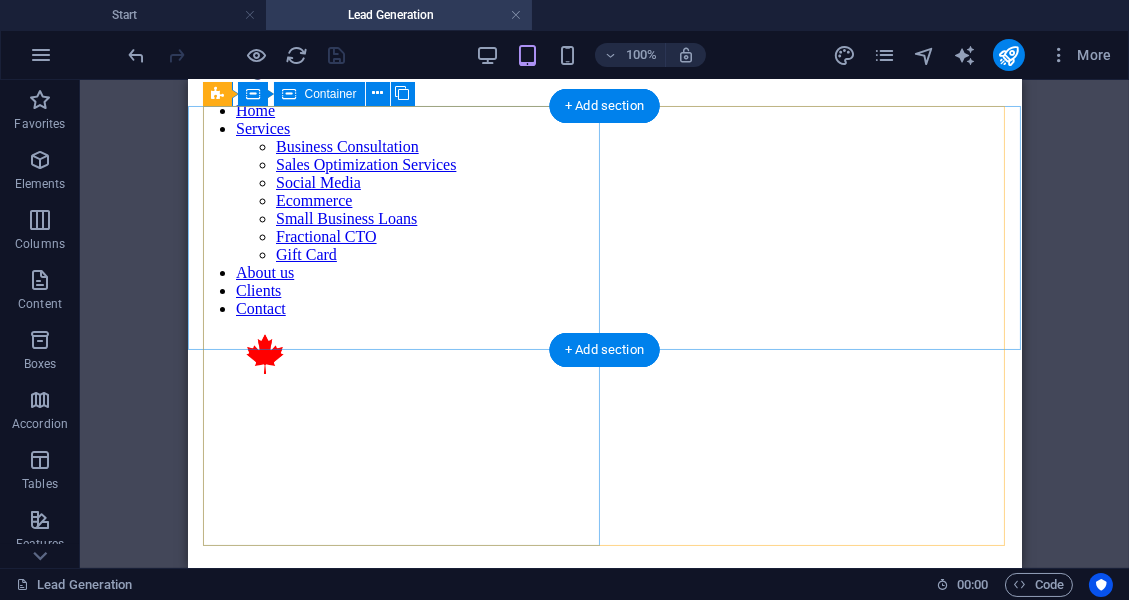 scroll, scrollTop: 0, scrollLeft: 0, axis: both 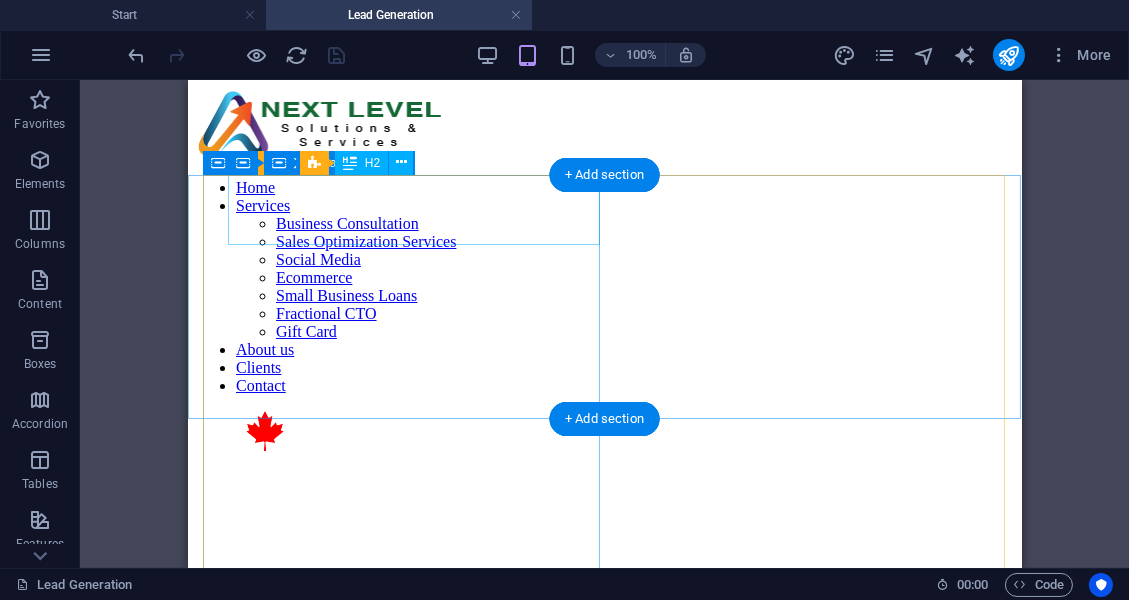 click on "Lead Generation for Businesses" at bounding box center (616, 746) 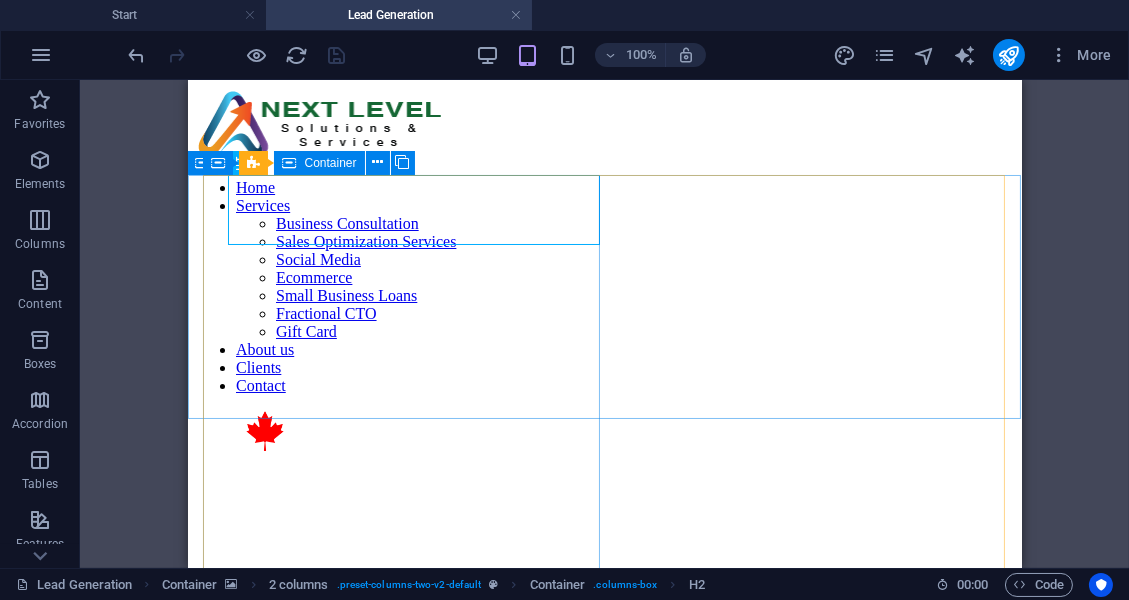 click at bounding box center [289, 163] 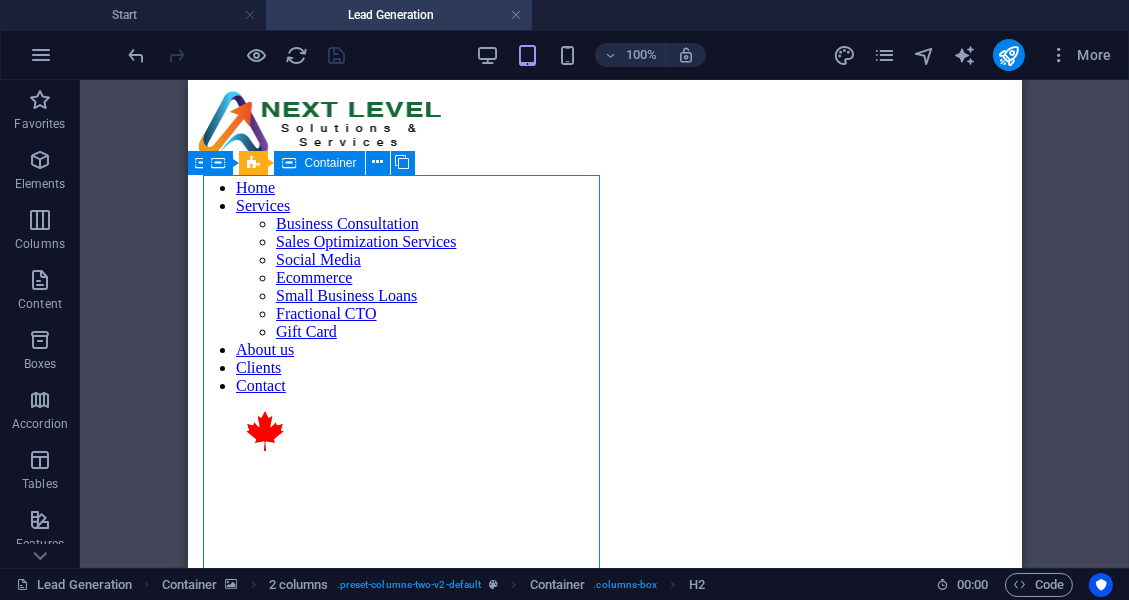 click at bounding box center (289, 163) 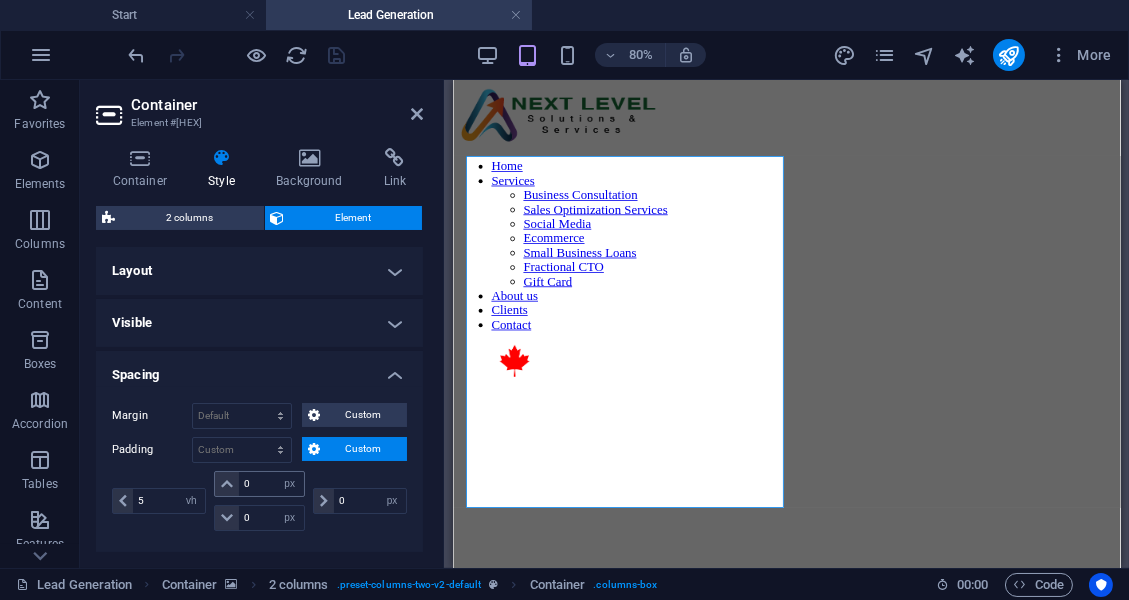scroll, scrollTop: 35, scrollLeft: 0, axis: vertical 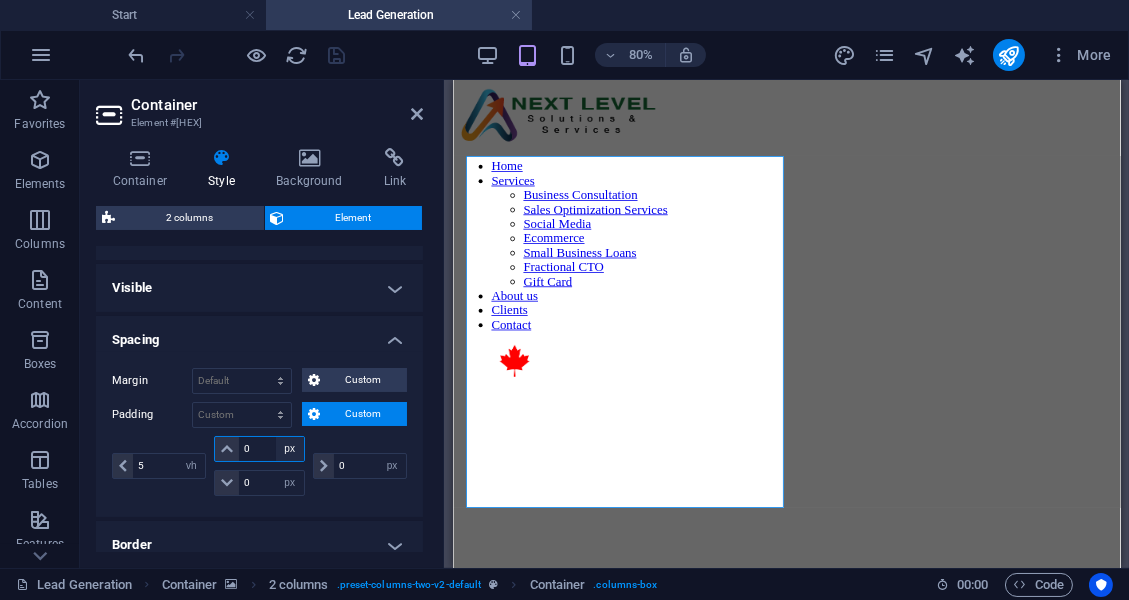 click on "px rem % vh vw" at bounding box center (290, 449) 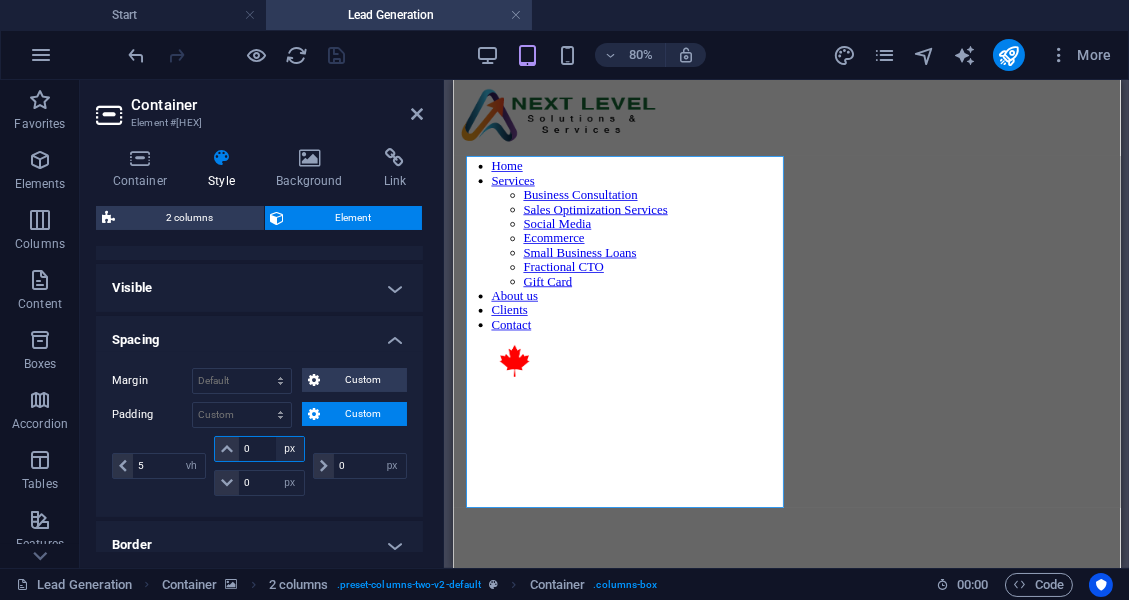 select on "vh" 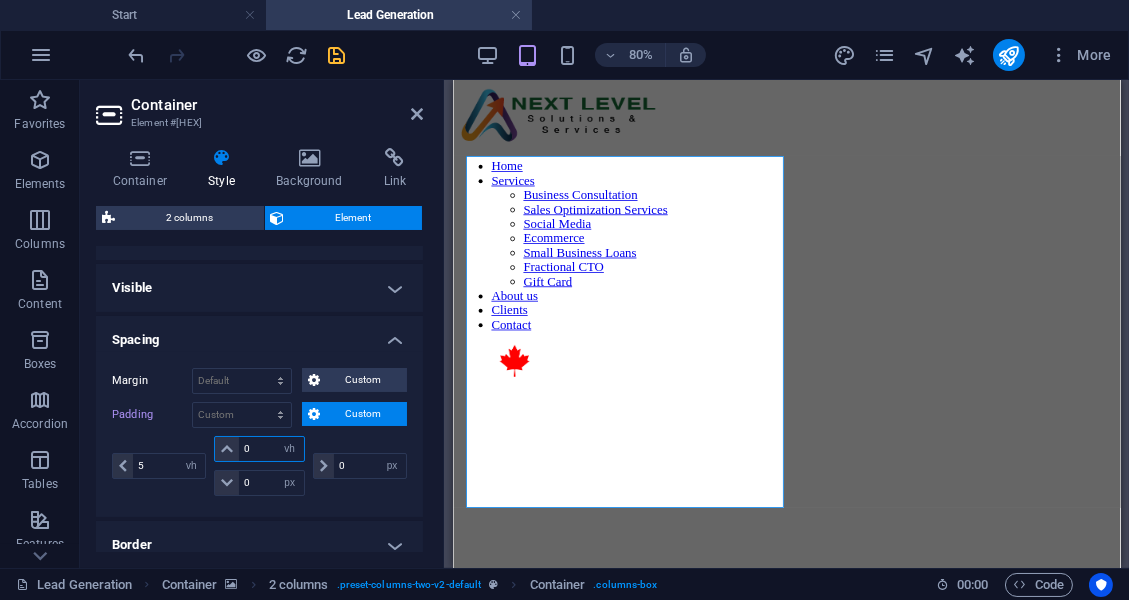 click on "0" at bounding box center [271, 449] 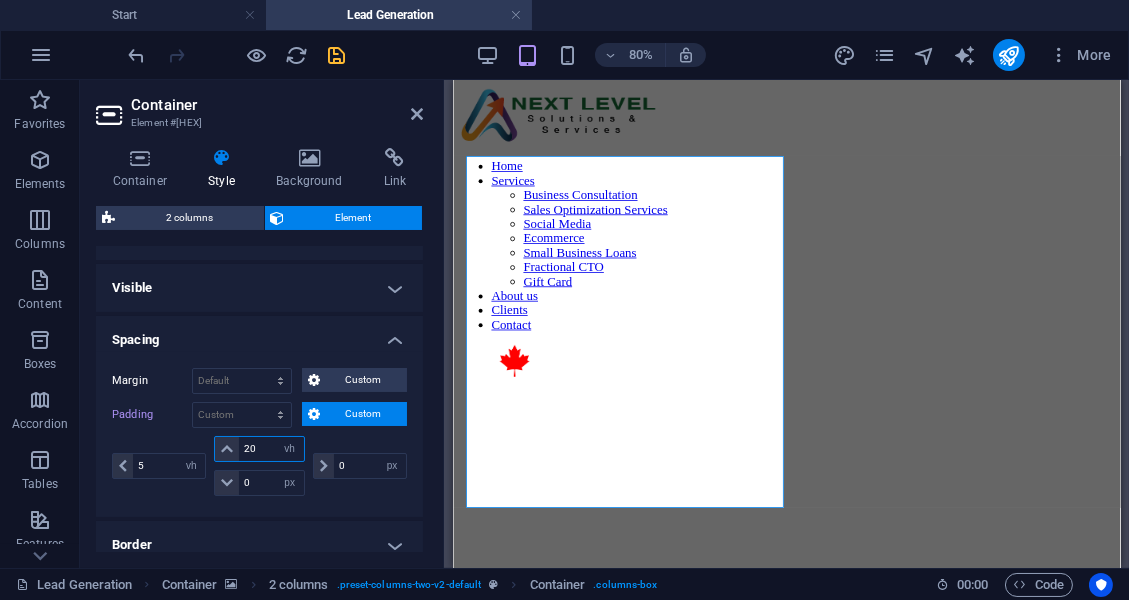 type on "20" 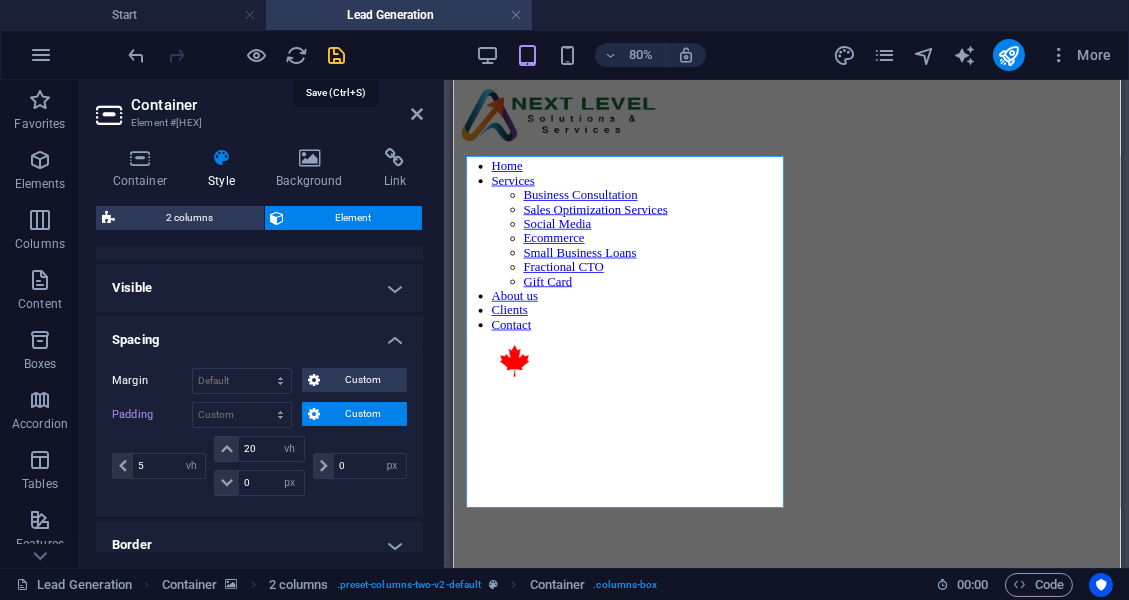 click at bounding box center (337, 55) 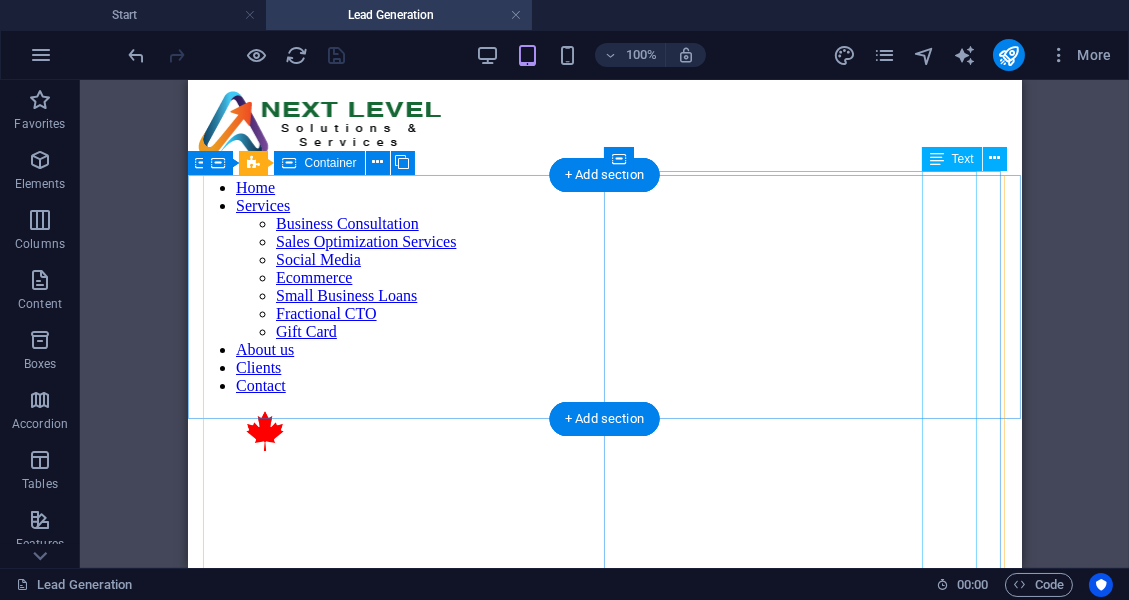 click on "Boost your sales and grow faster with Lead Generation for Businesses-get high-quality leads that convert!" at bounding box center [750, 908] 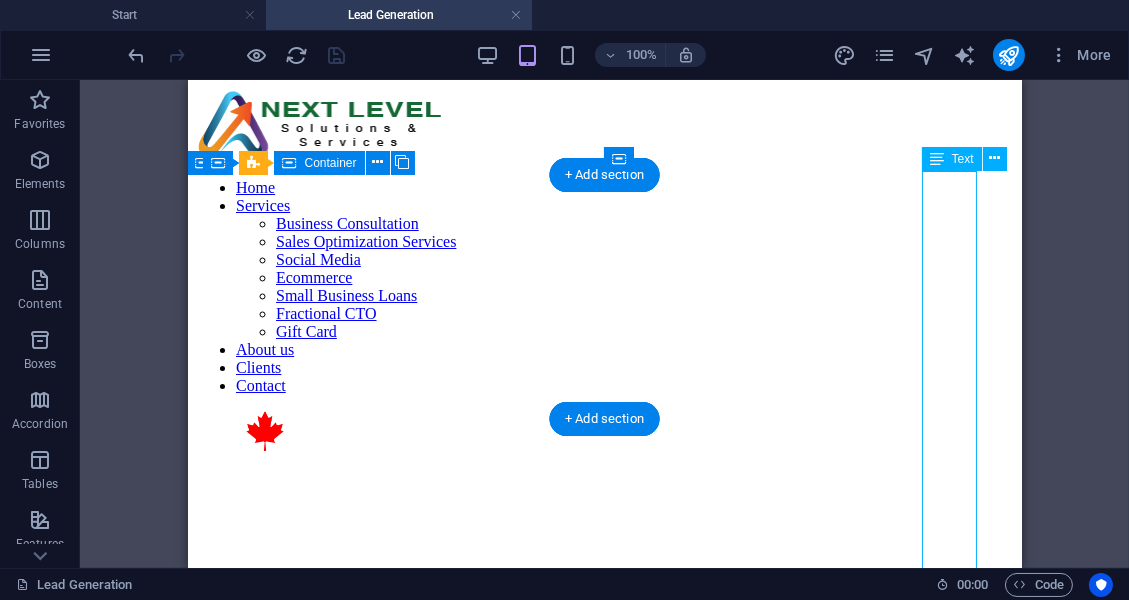 click on "Boost your sales and grow faster with Lead Generation for Businesses-get high-quality leads that convert!" at bounding box center (750, 908) 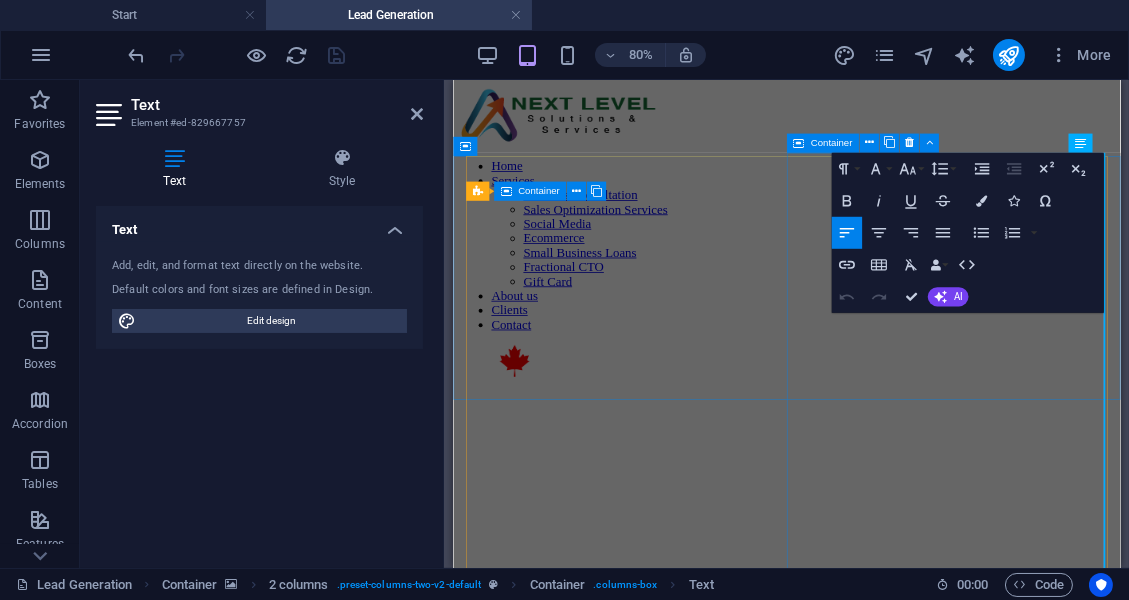 click on "Container" at bounding box center (831, 143) 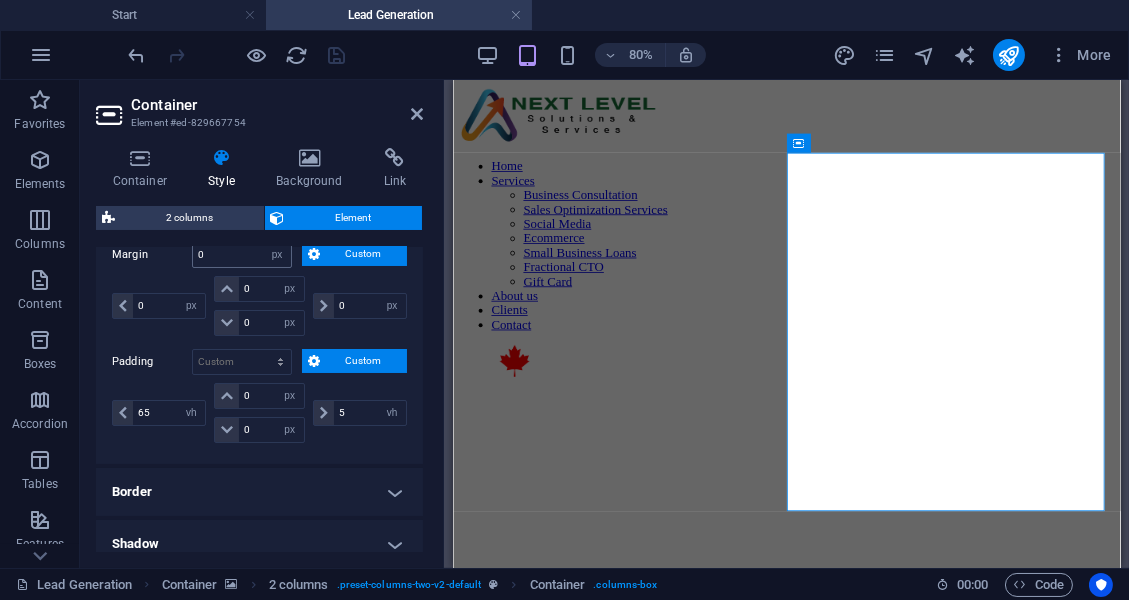scroll, scrollTop: 143, scrollLeft: 0, axis: vertical 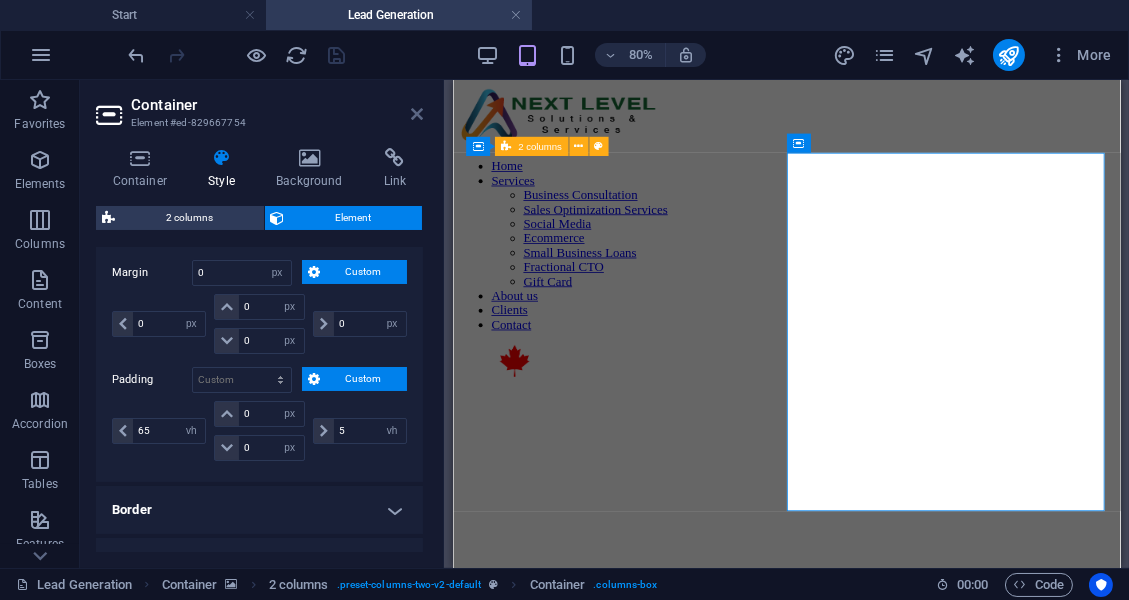 click at bounding box center [417, 114] 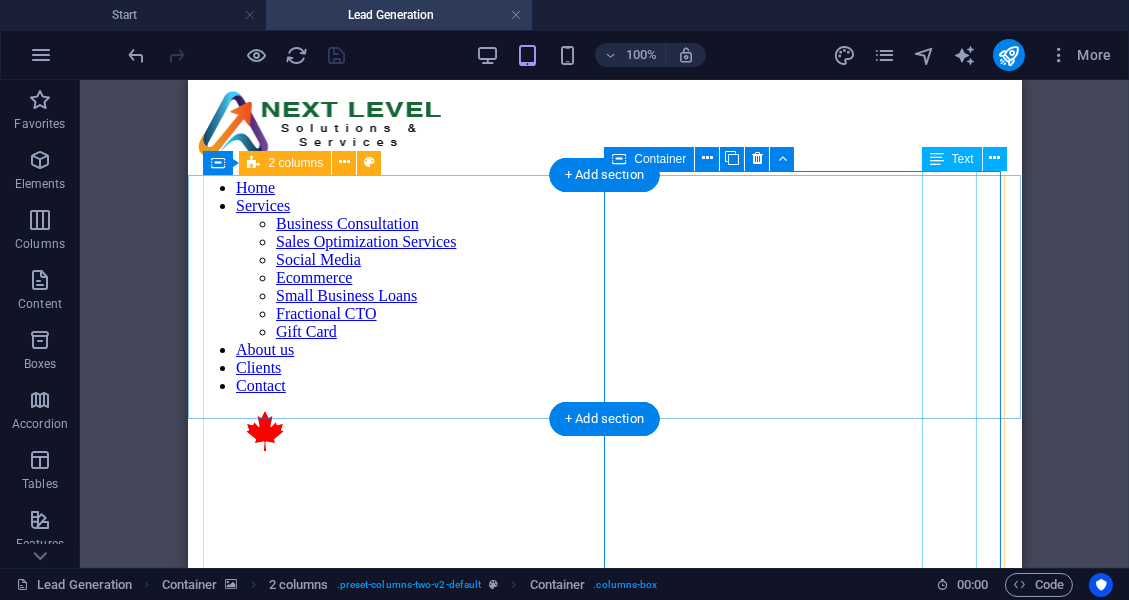 click on "Boost your sales and grow faster with Lead Generation for Businesses-get high-quality leads that convert!" at bounding box center [750, 908] 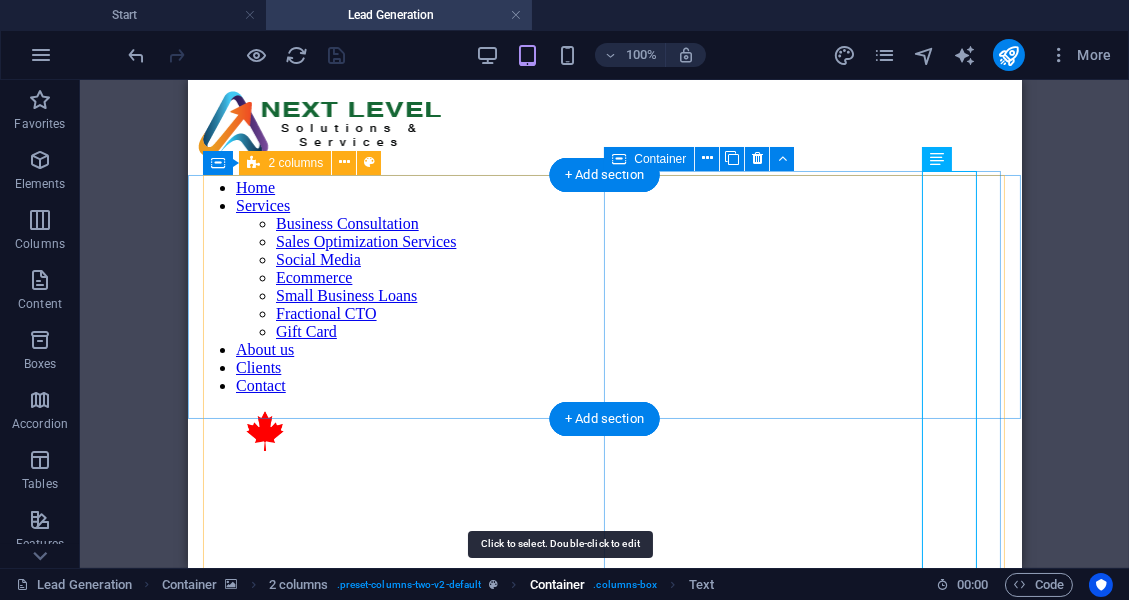 click on "Container" at bounding box center [558, 585] 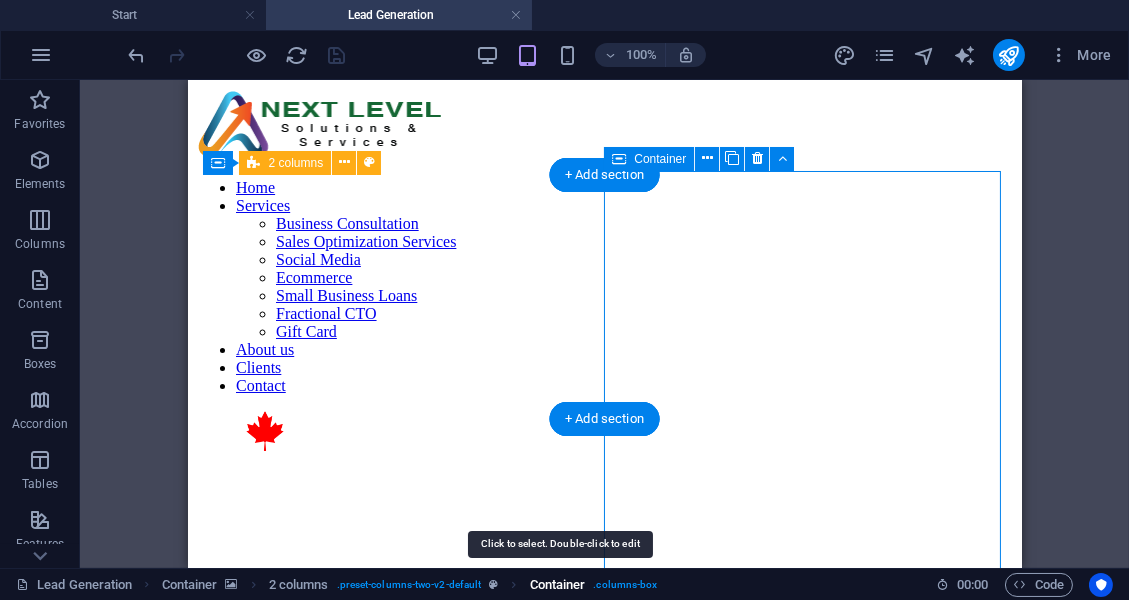 click on "Container" at bounding box center (558, 585) 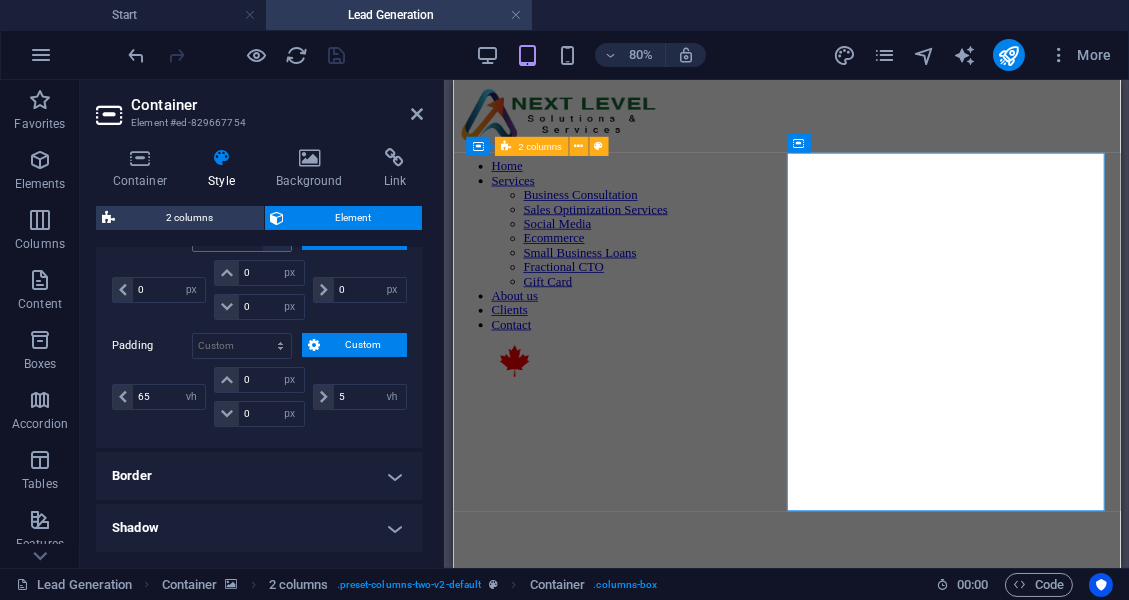 scroll, scrollTop: 176, scrollLeft: 0, axis: vertical 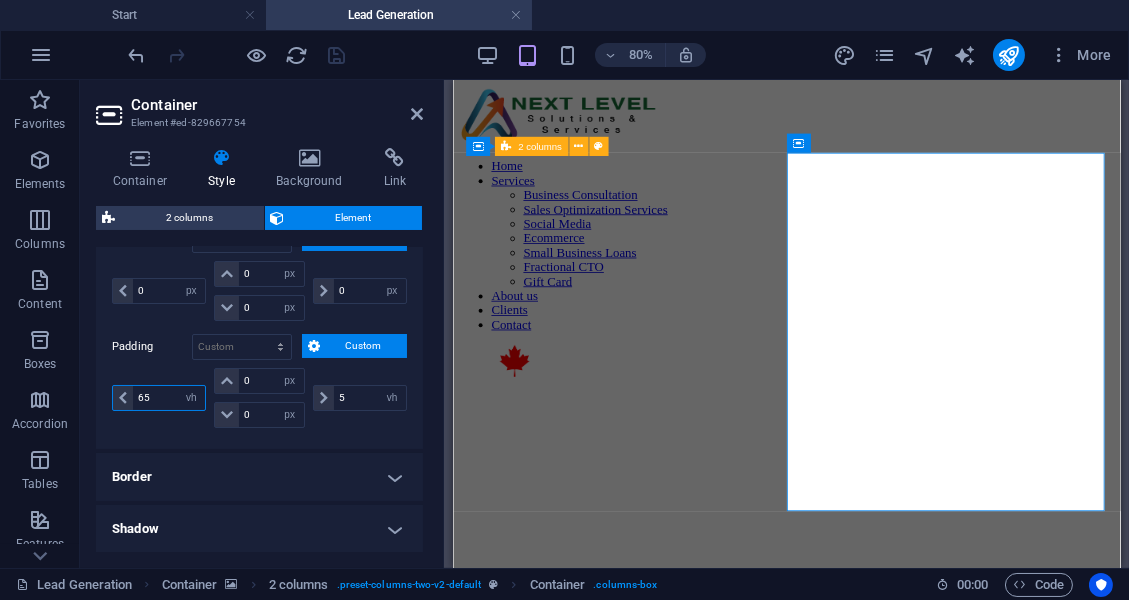 drag, startPoint x: 165, startPoint y: 396, endPoint x: 127, endPoint y: 395, distance: 38.013157 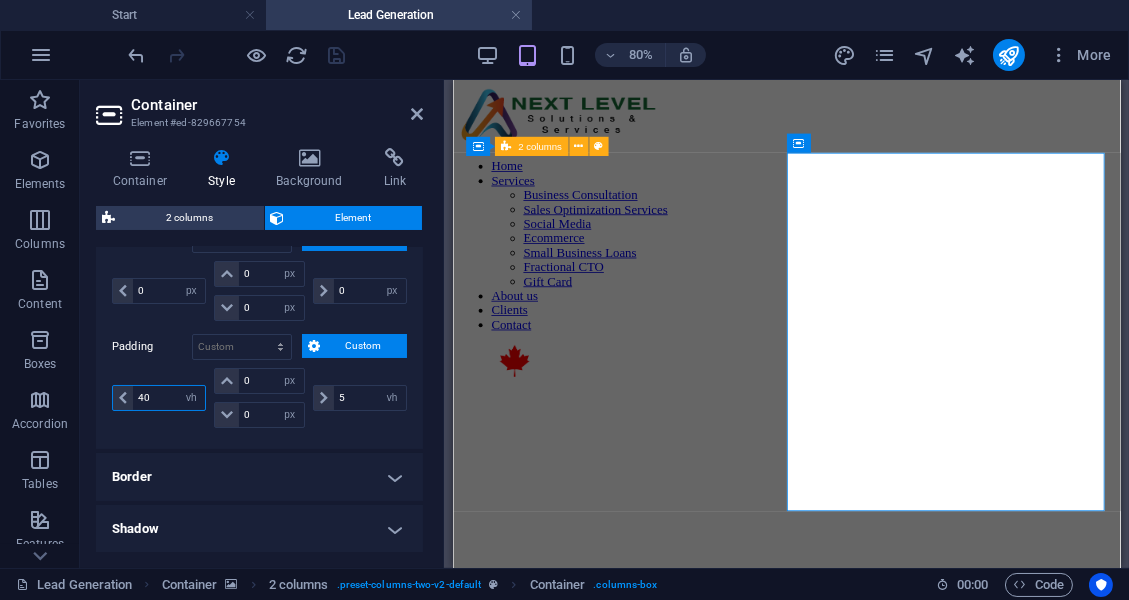 type on "40" 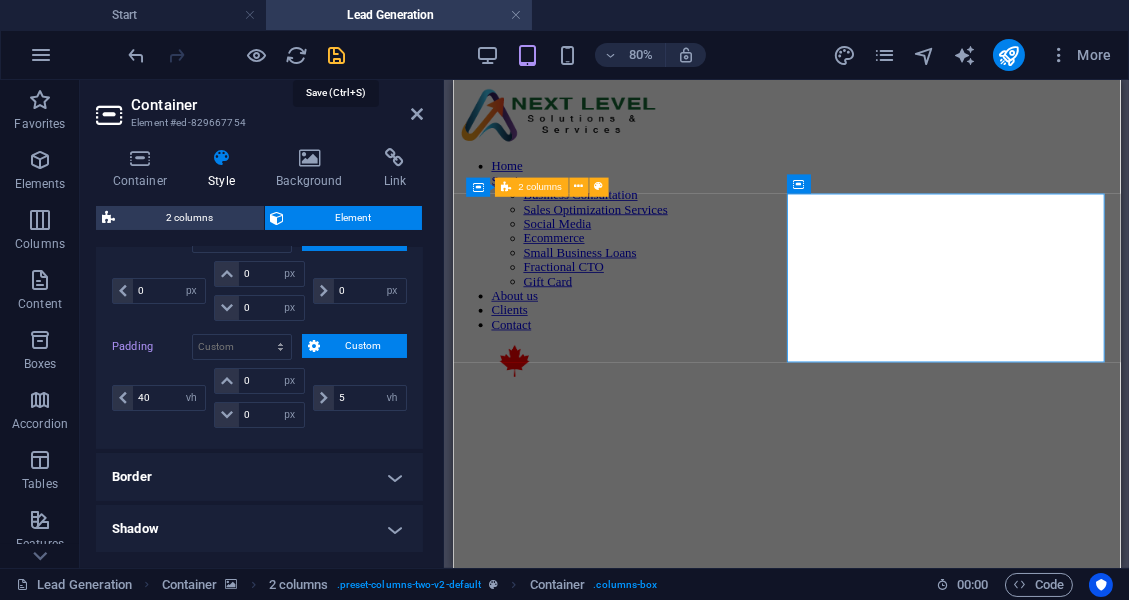 click at bounding box center [337, 55] 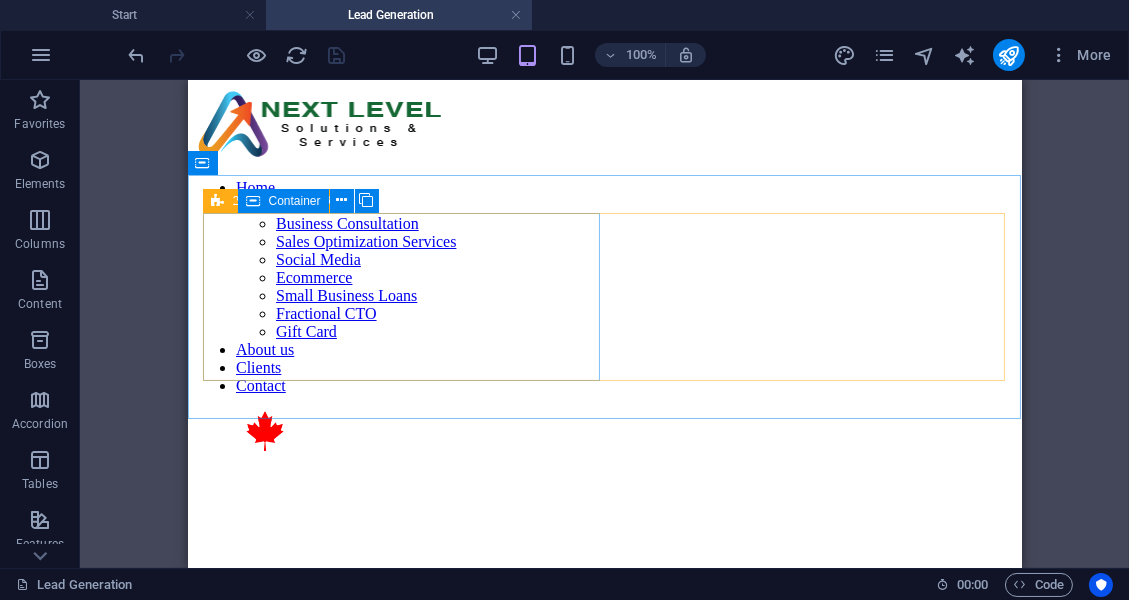 click on "Container" at bounding box center [294, 201] 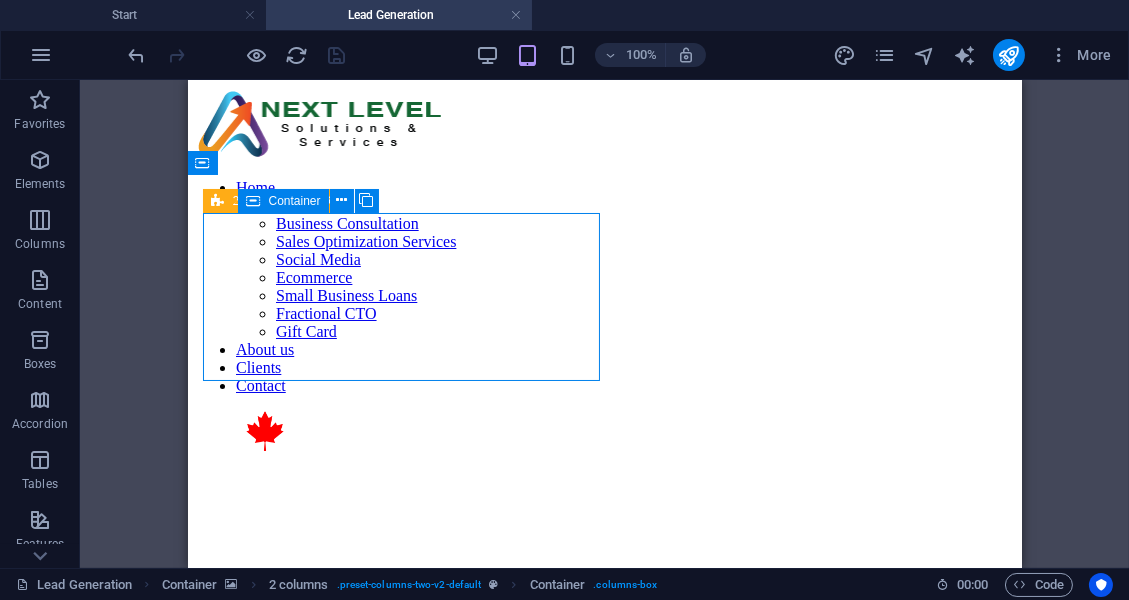 click on "Container" at bounding box center [294, 201] 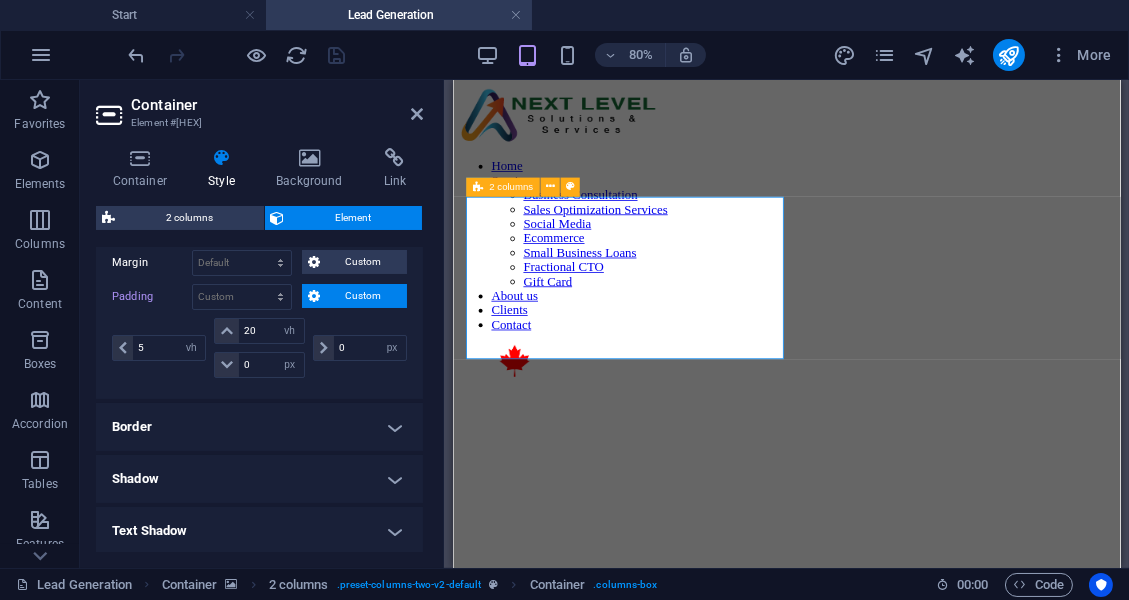 scroll, scrollTop: 161, scrollLeft: 0, axis: vertical 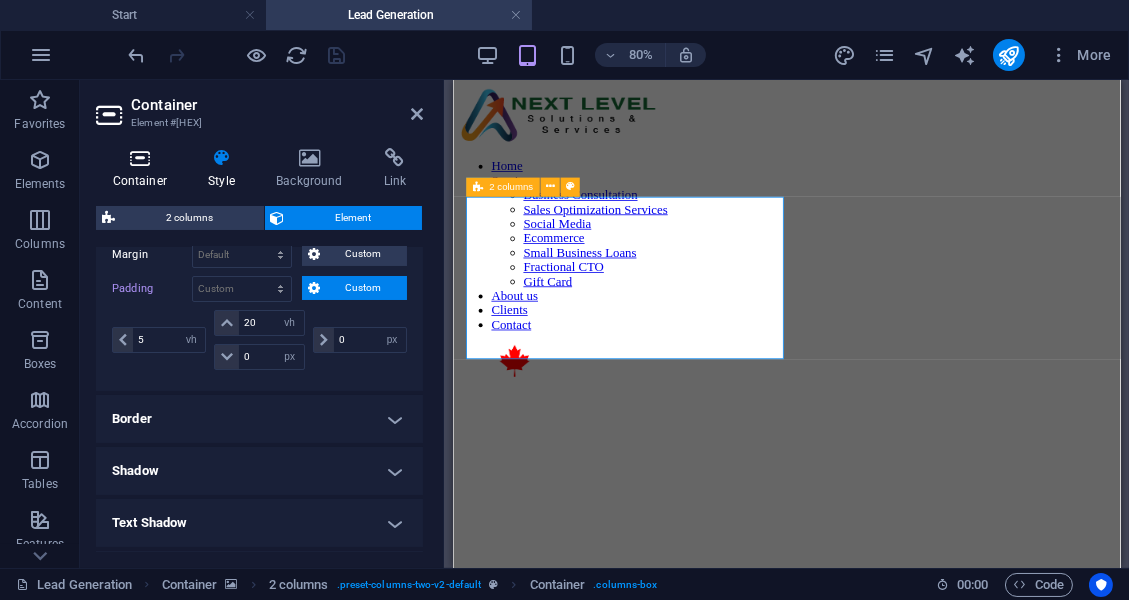 click at bounding box center (140, 158) 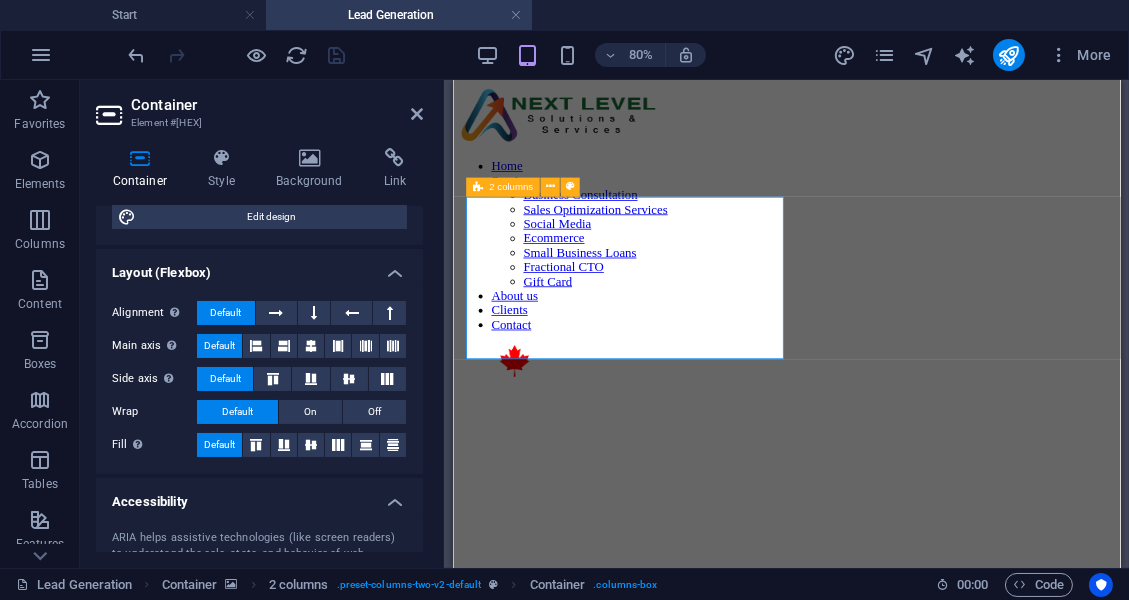 scroll, scrollTop: 262, scrollLeft: 0, axis: vertical 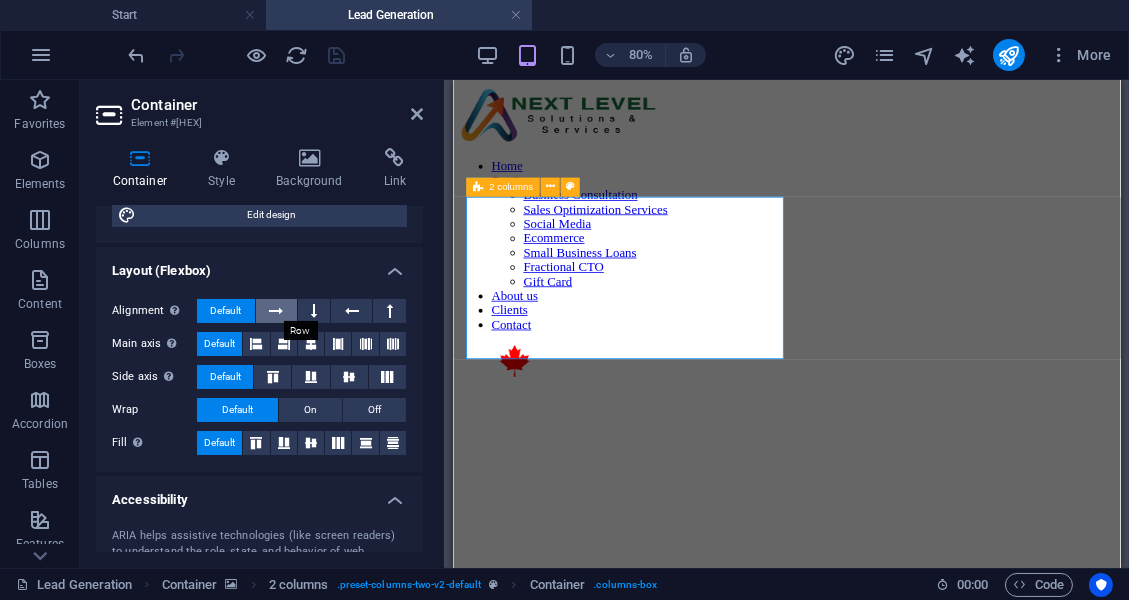 click at bounding box center (276, 311) 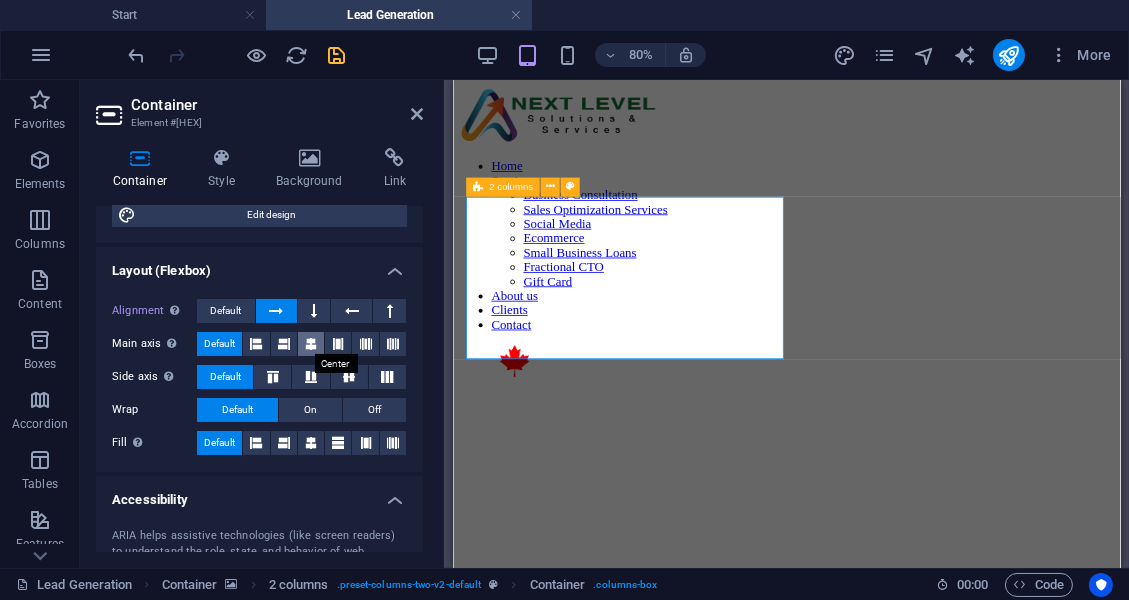 click at bounding box center [311, 344] 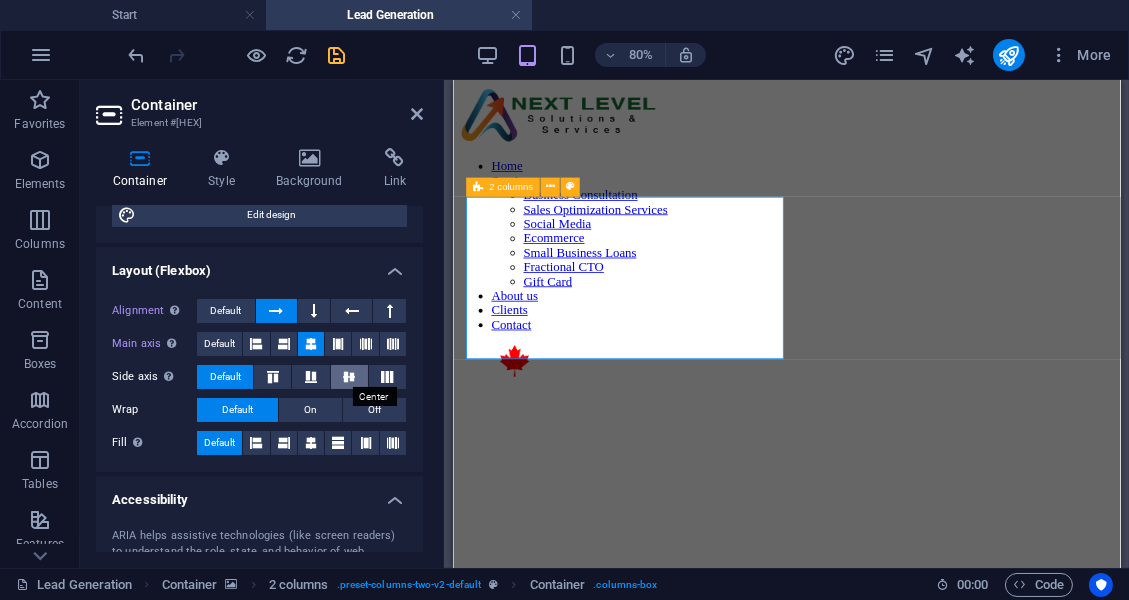 click at bounding box center (349, 377) 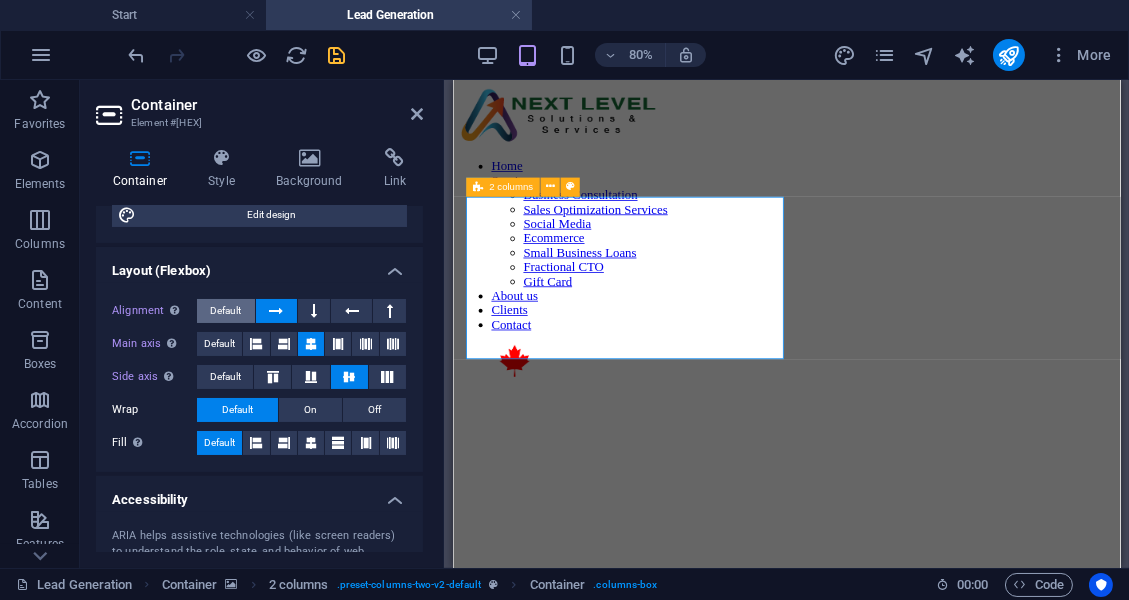 click on "Default" at bounding box center [225, 311] 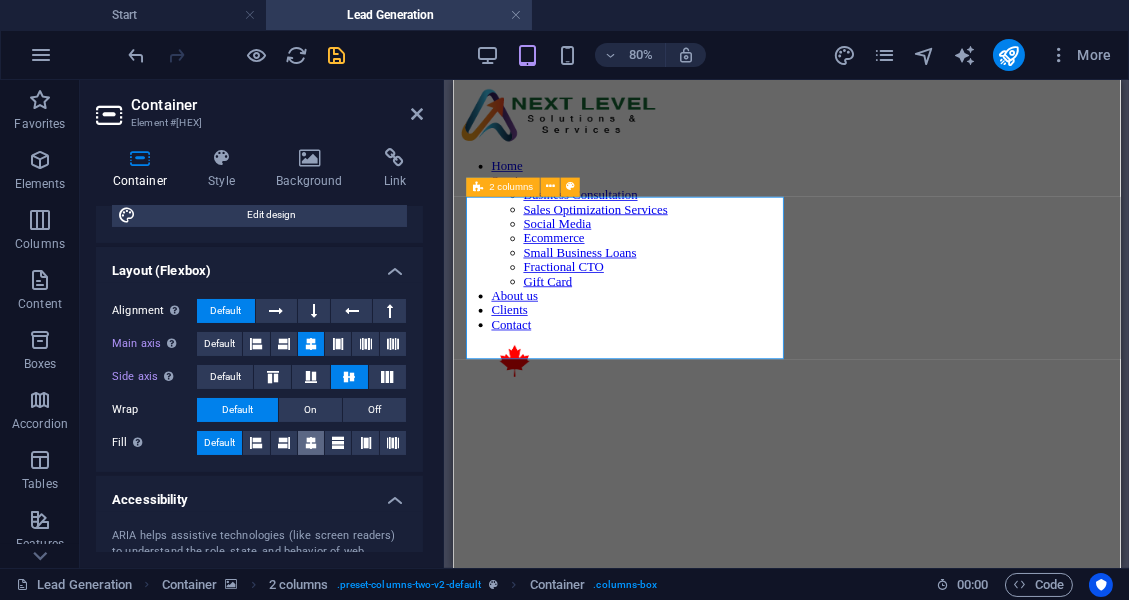 click at bounding box center [311, 443] 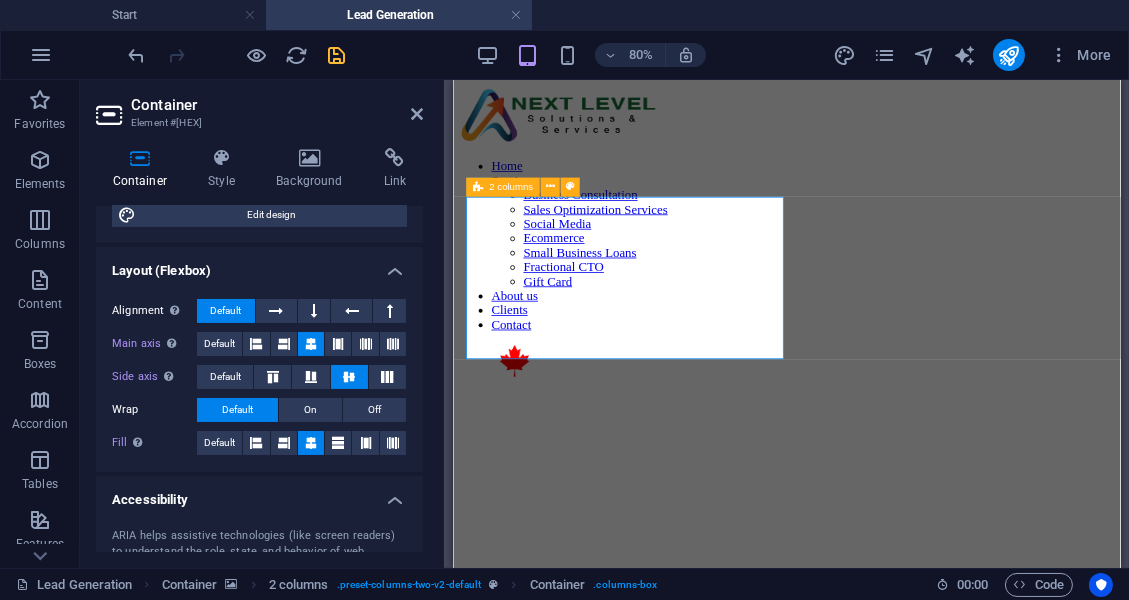 click at bounding box center (311, 443) 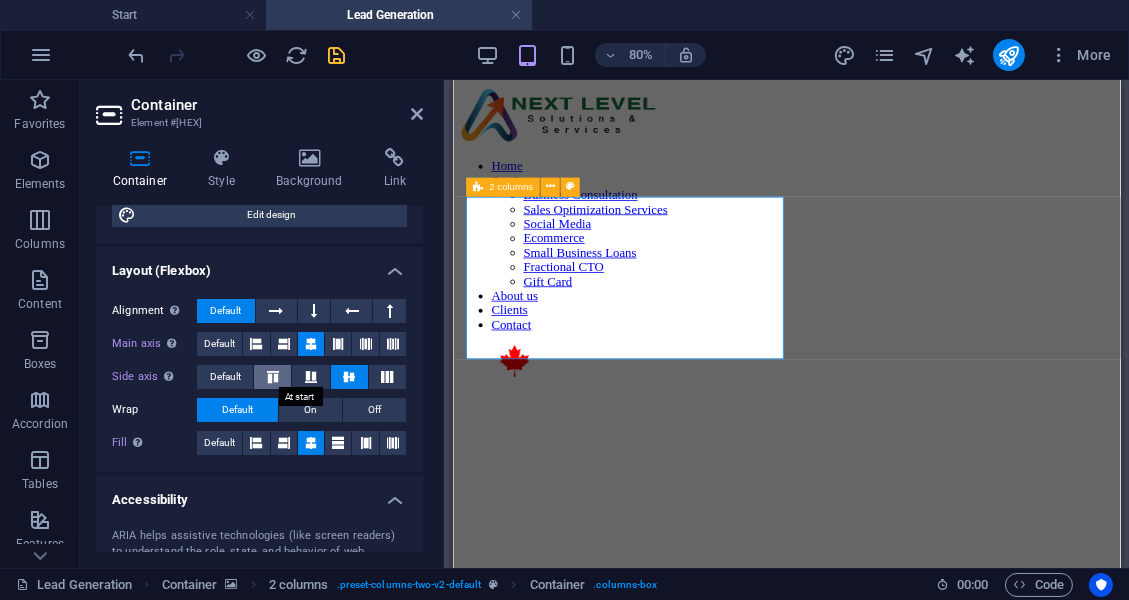 click at bounding box center (273, 377) 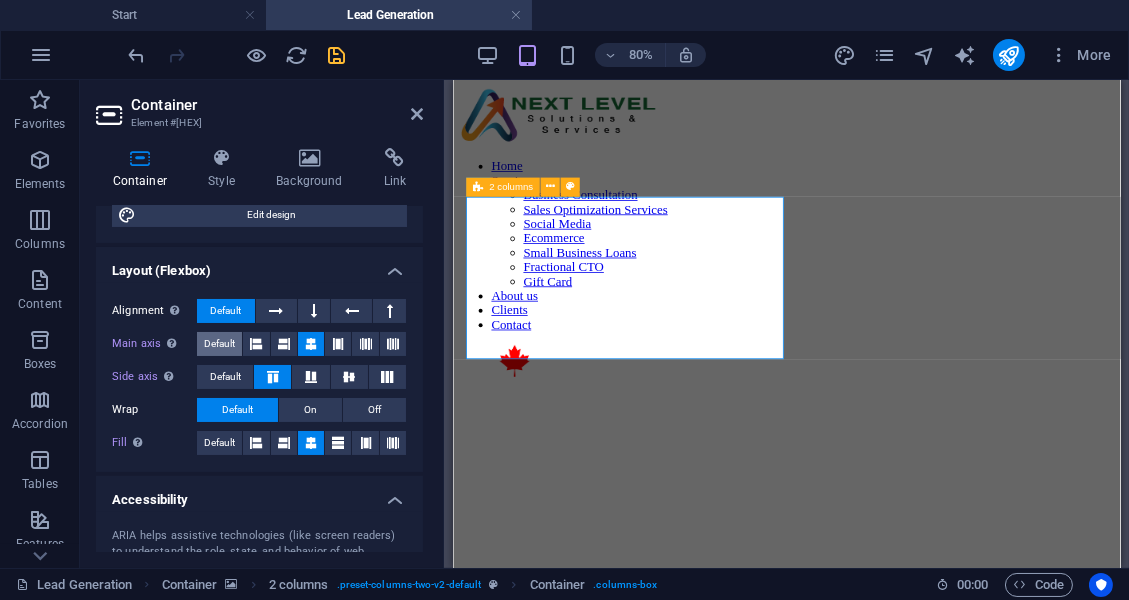 click on "Default" at bounding box center [219, 344] 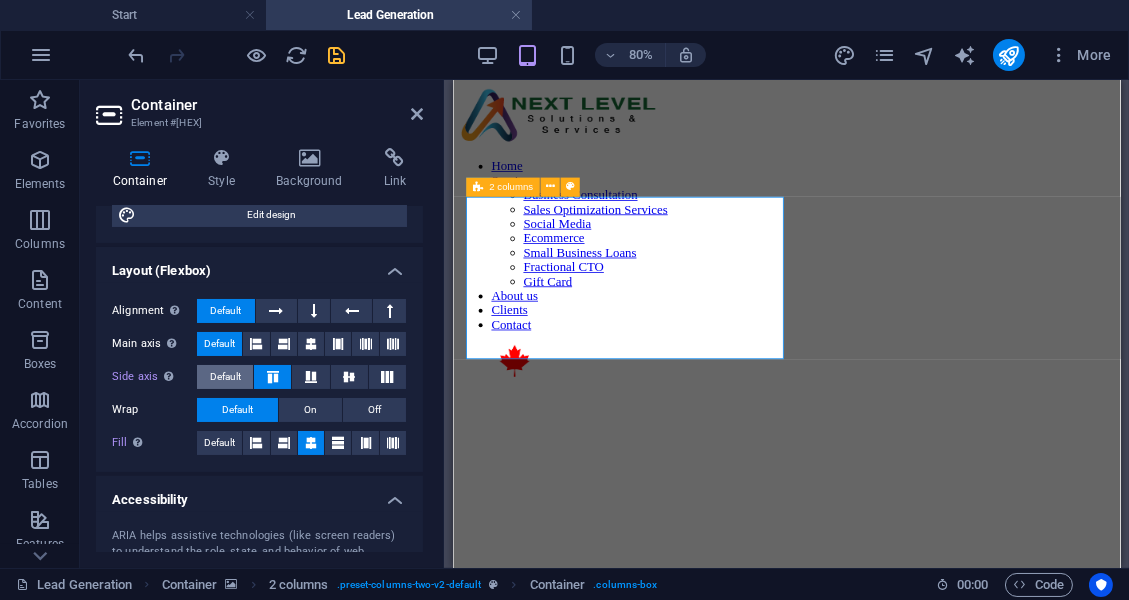 click on "Default" at bounding box center [225, 377] 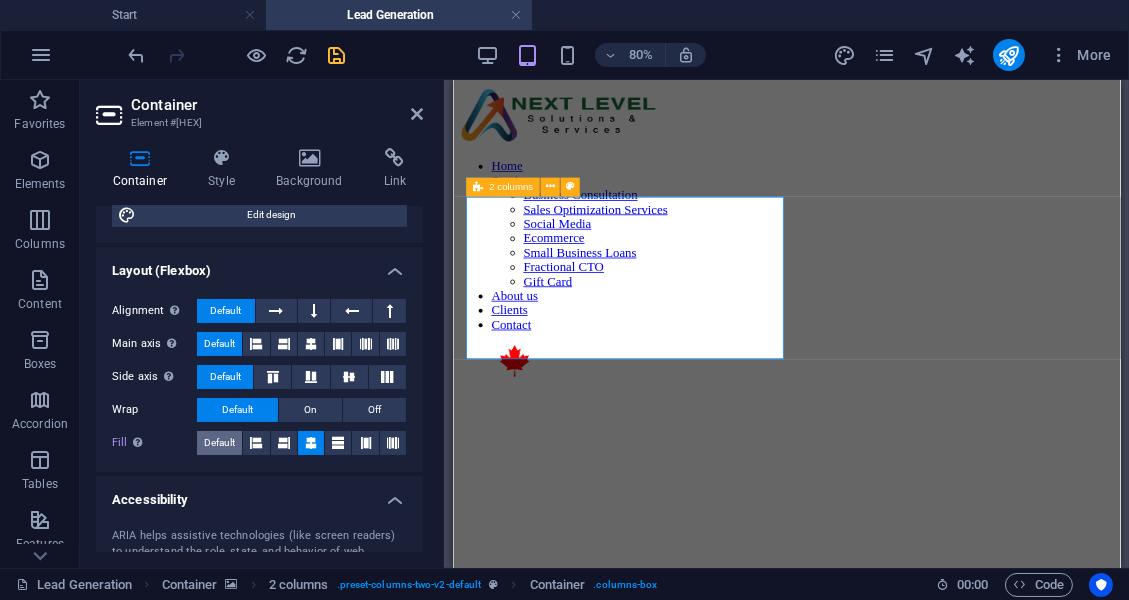 click on "Default" at bounding box center (219, 443) 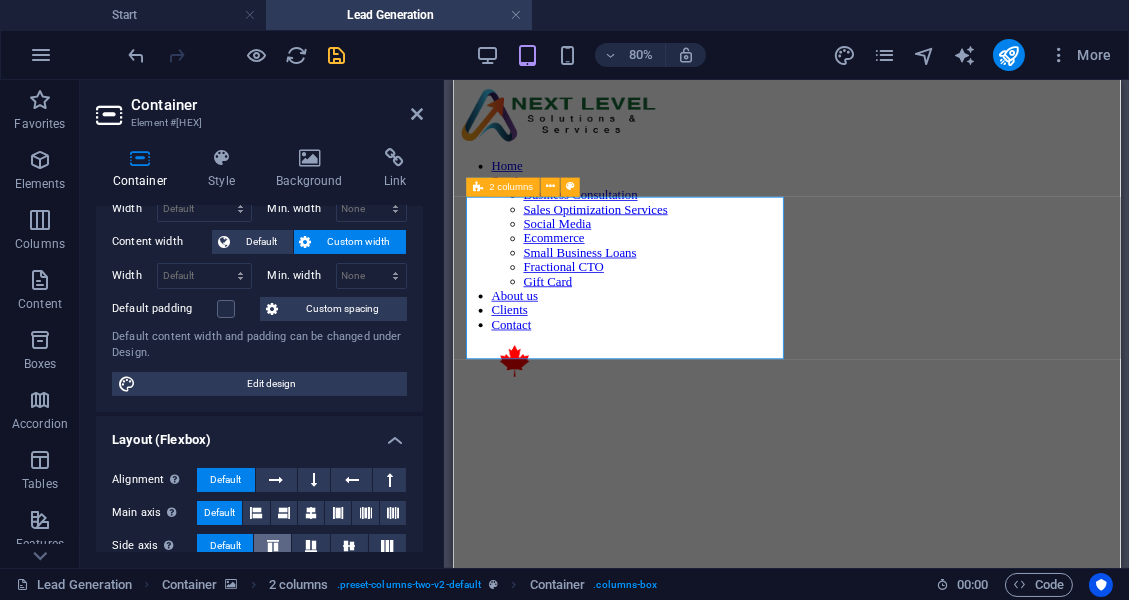 scroll, scrollTop: 57, scrollLeft: 0, axis: vertical 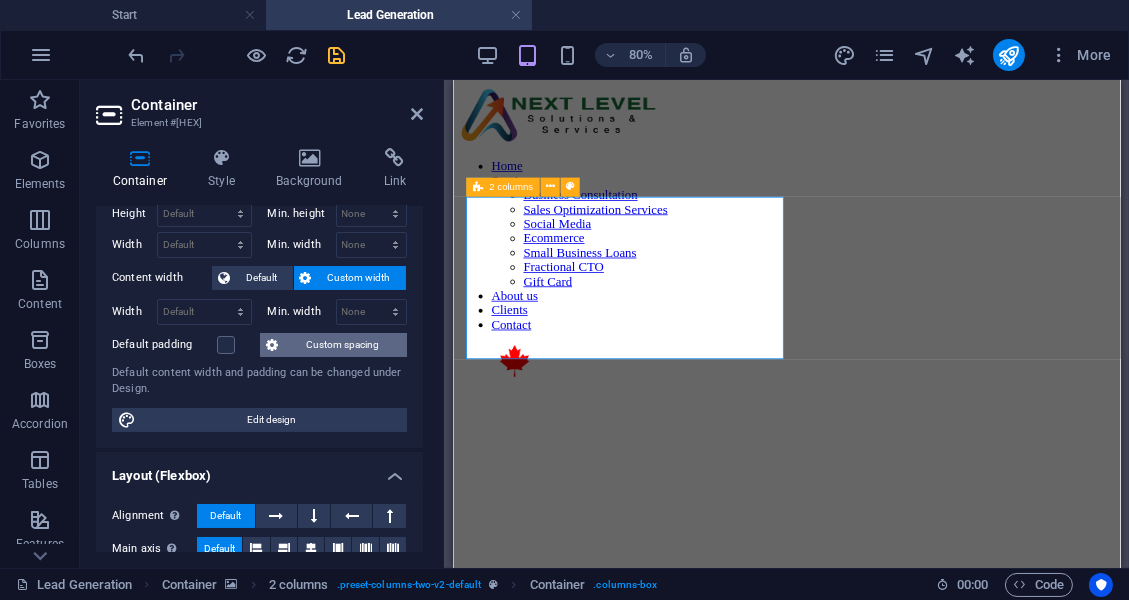 click on "Custom spacing" at bounding box center [342, 345] 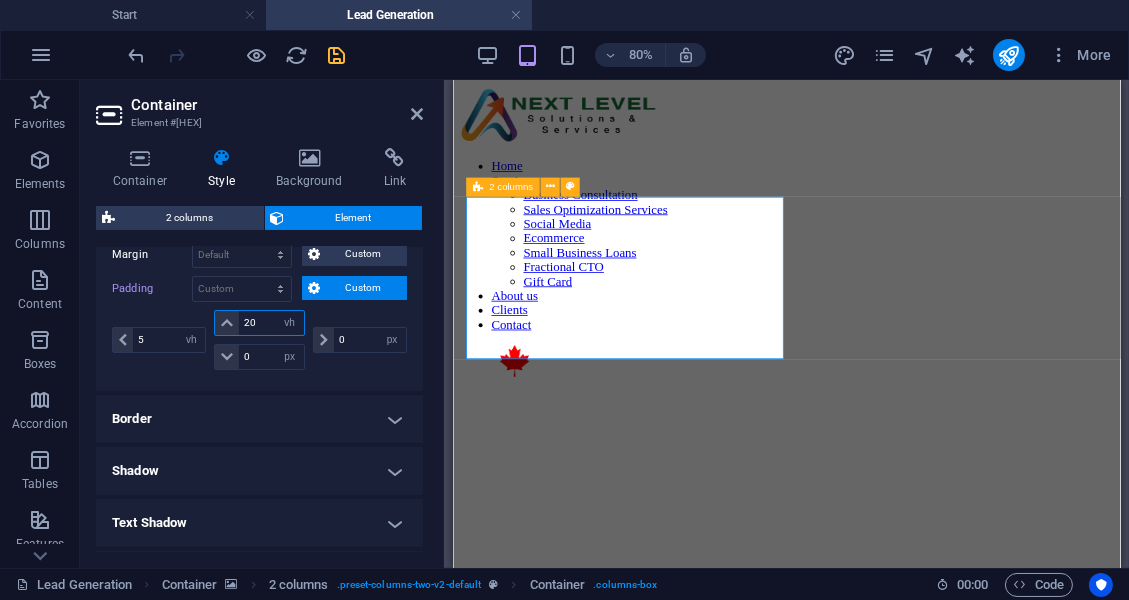 drag, startPoint x: 256, startPoint y: 324, endPoint x: 241, endPoint y: 325, distance: 15.033297 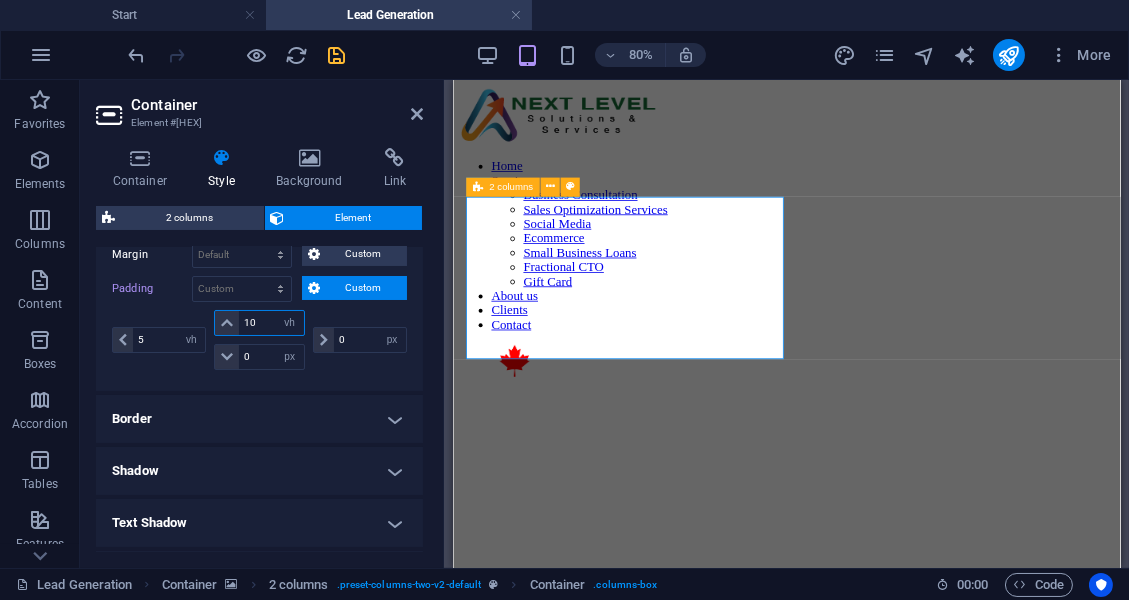 type on "10" 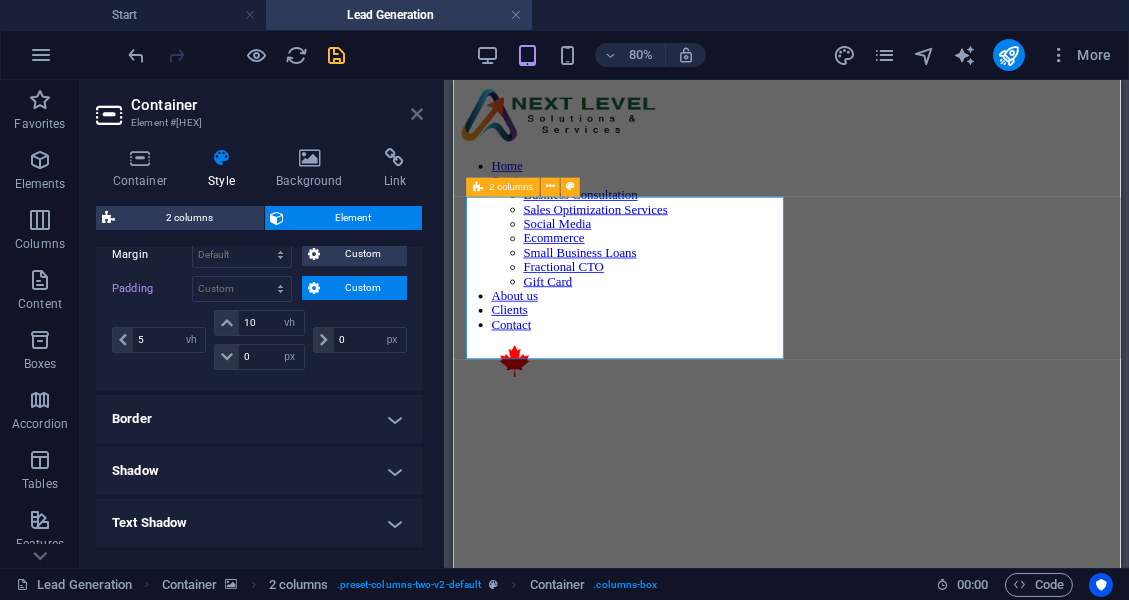 click at bounding box center (417, 114) 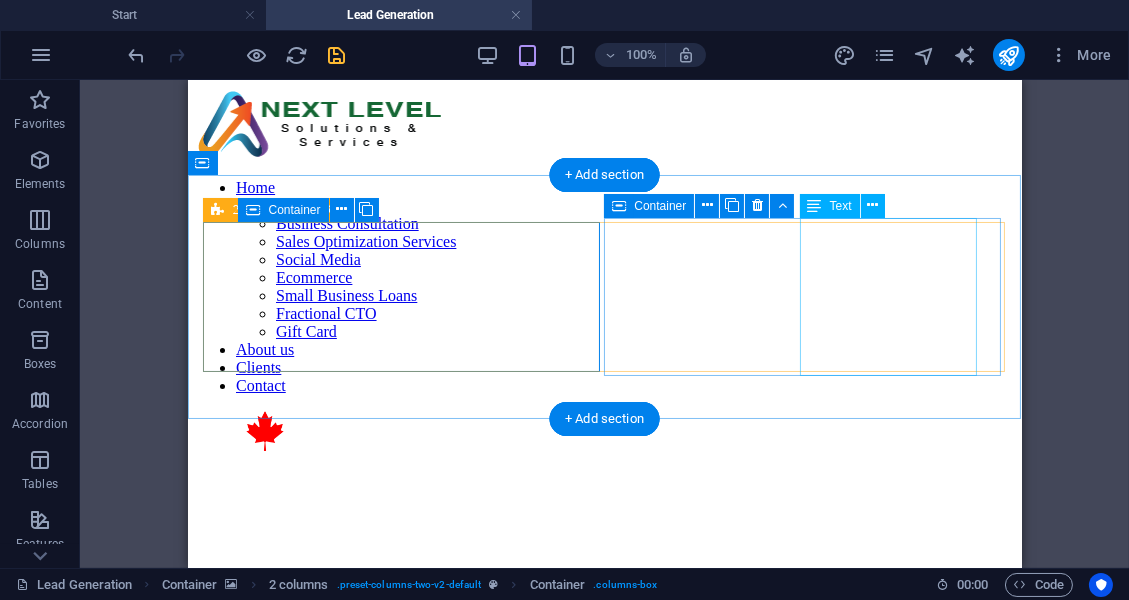 click on "Boost your sales and grow faster with Lead Generation for Businesses-get high-quality leads that convert!" at bounding box center (689, 920) 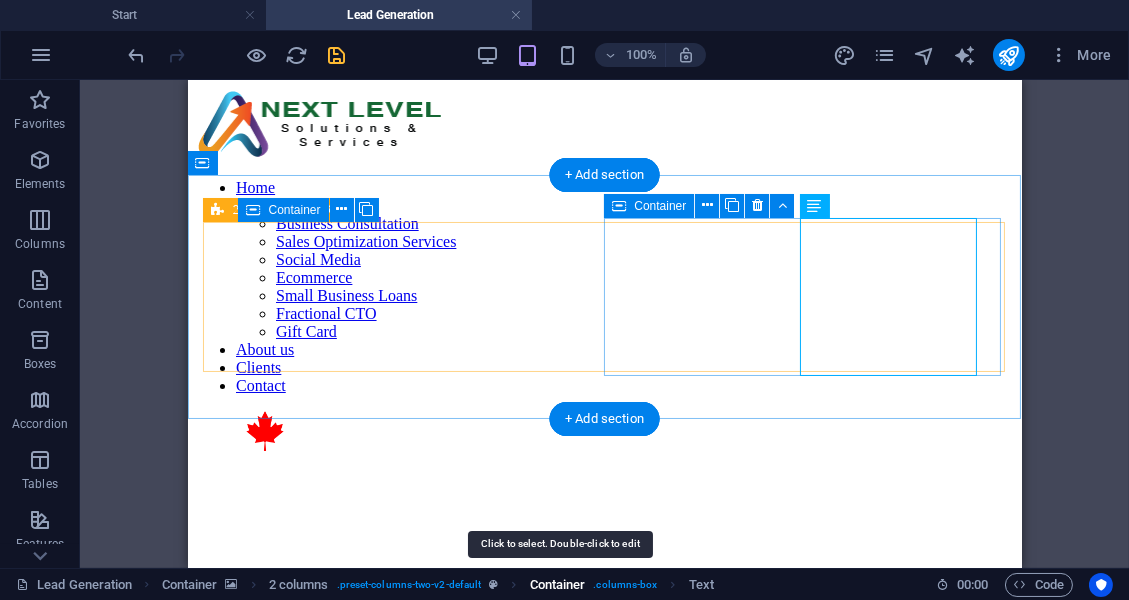click on "Container" at bounding box center (558, 585) 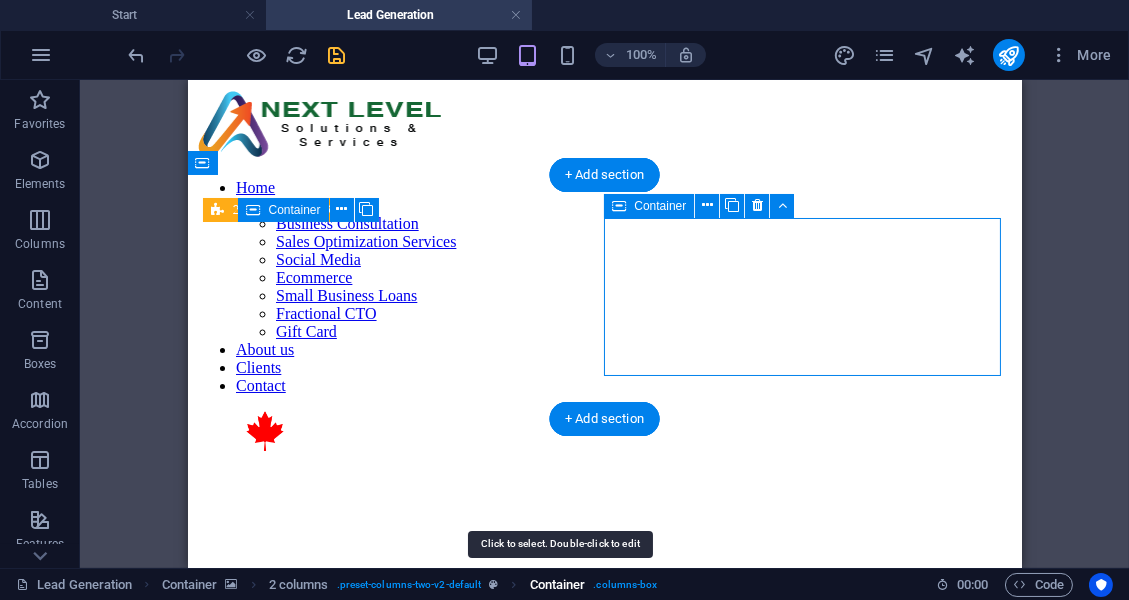 click on "Container" at bounding box center (558, 585) 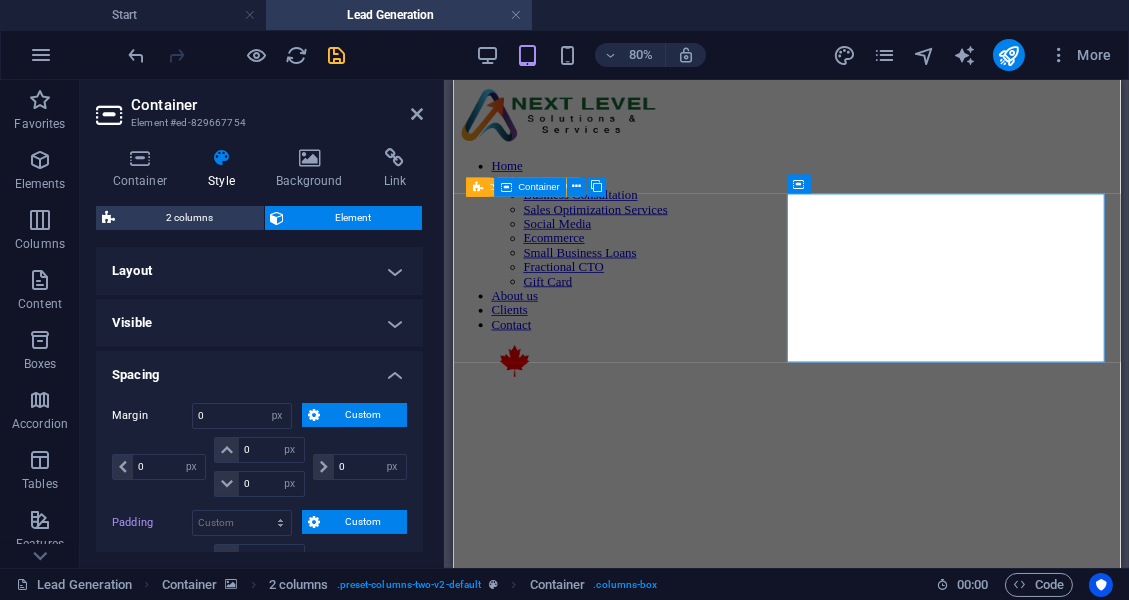 scroll, scrollTop: 151, scrollLeft: 0, axis: vertical 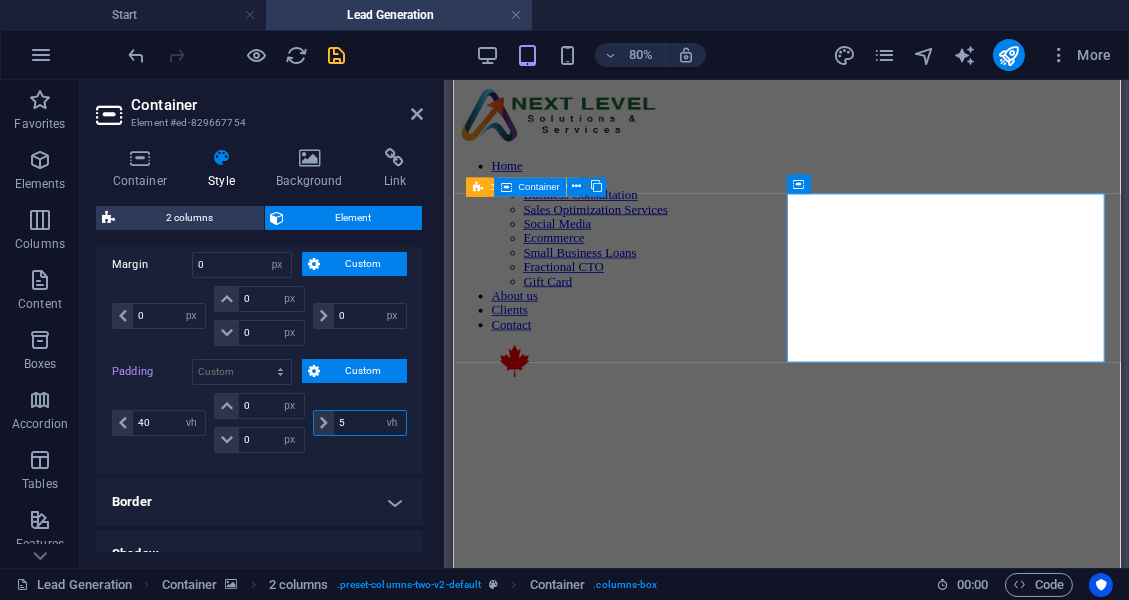 drag, startPoint x: 349, startPoint y: 420, endPoint x: 327, endPoint y: 418, distance: 22.090721 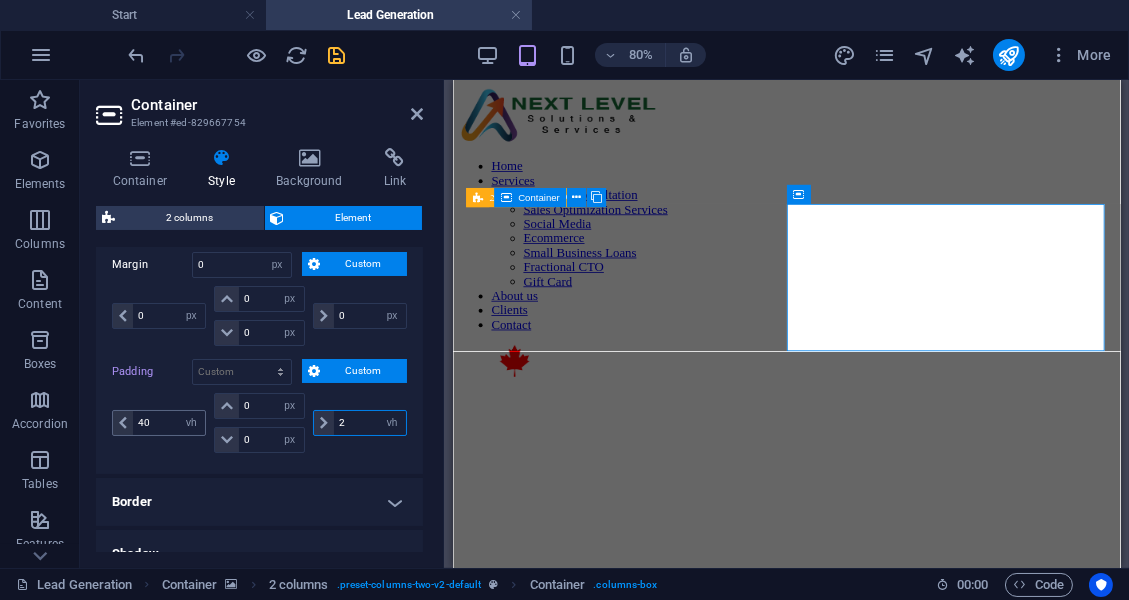 type on "2" 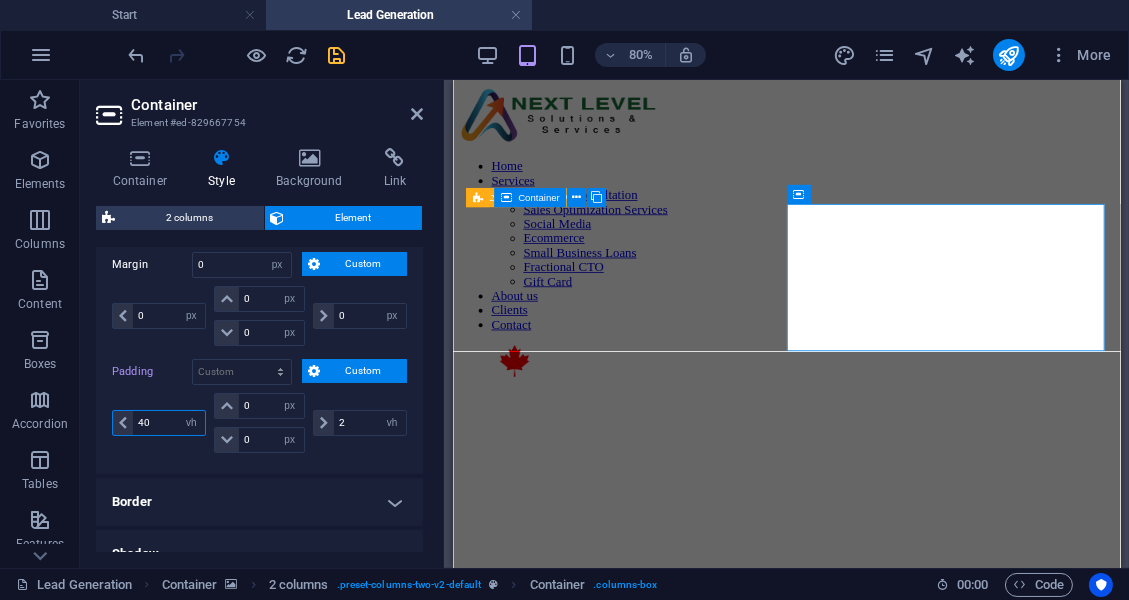 drag, startPoint x: 165, startPoint y: 423, endPoint x: 129, endPoint y: 416, distance: 36.67424 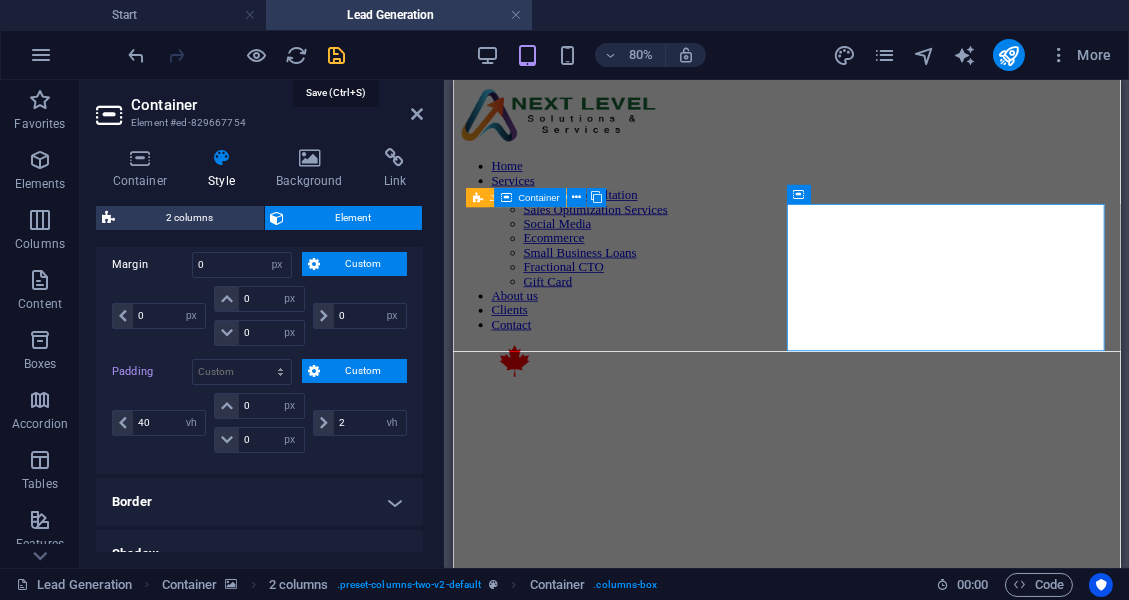 click at bounding box center [337, 55] 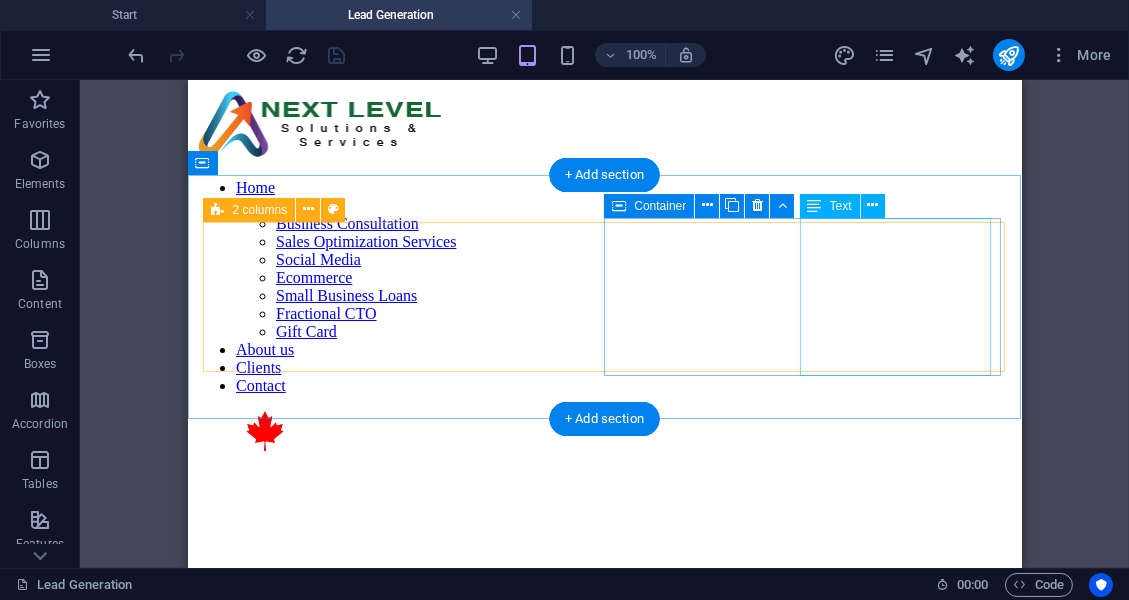 click on "Boost your sales and grow faster with Lead Generation for Businesses-get high-quality leads that convert!" at bounding box center [696, 859] 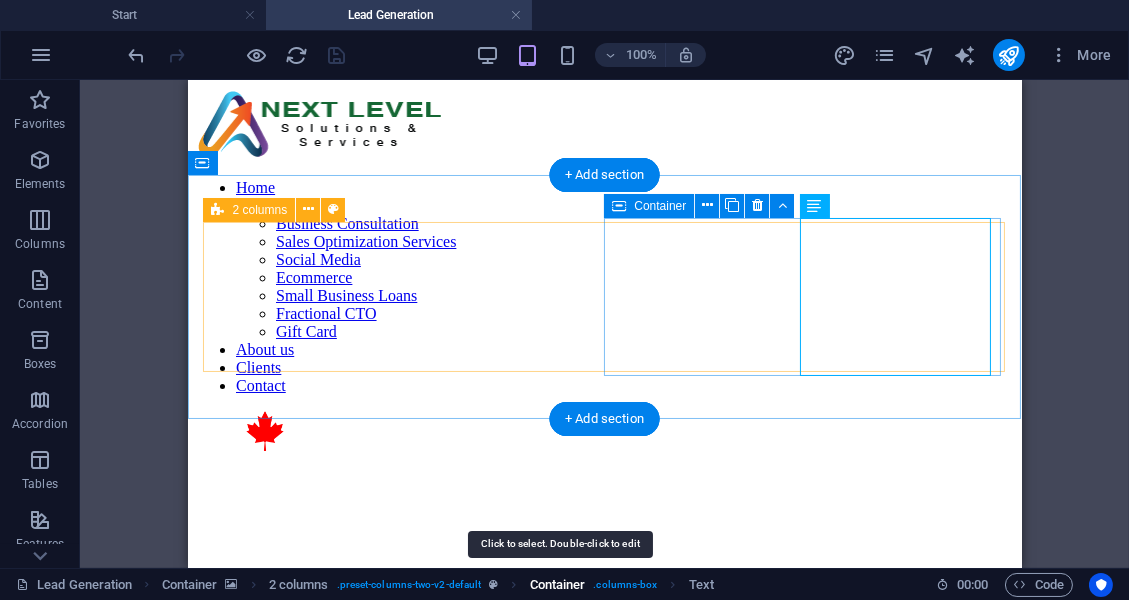 click on "Container" at bounding box center [558, 585] 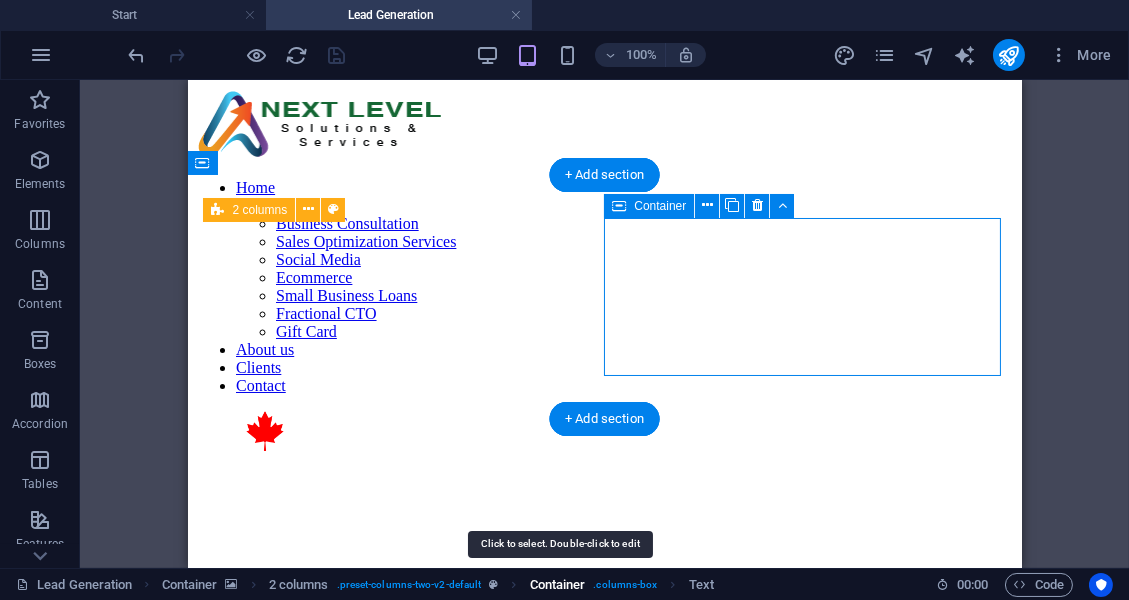 click on "Container" at bounding box center [558, 585] 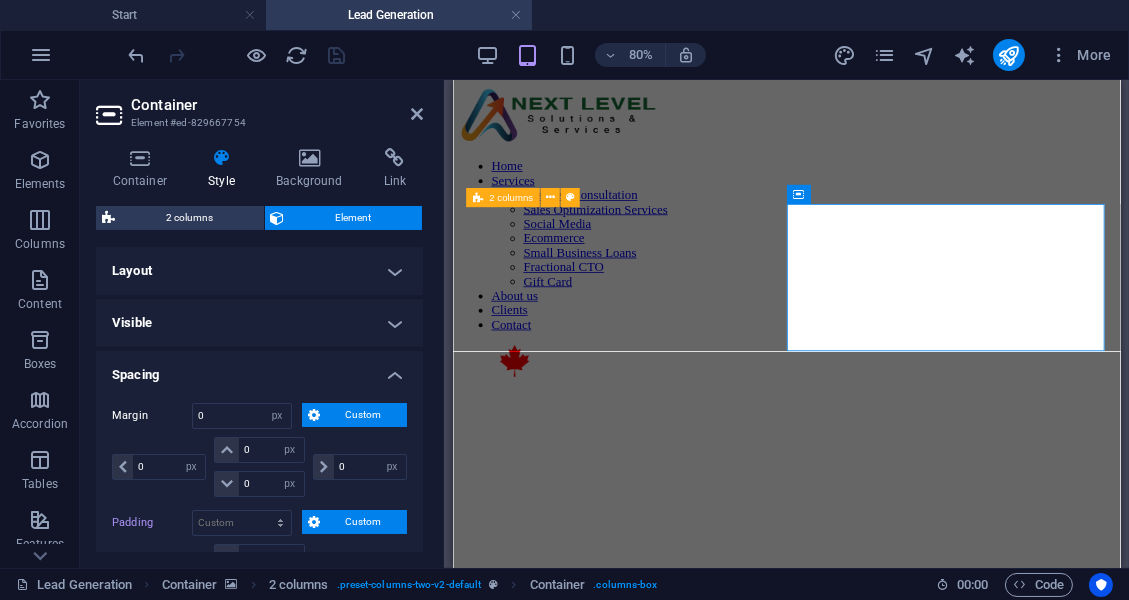 scroll, scrollTop: 178, scrollLeft: 0, axis: vertical 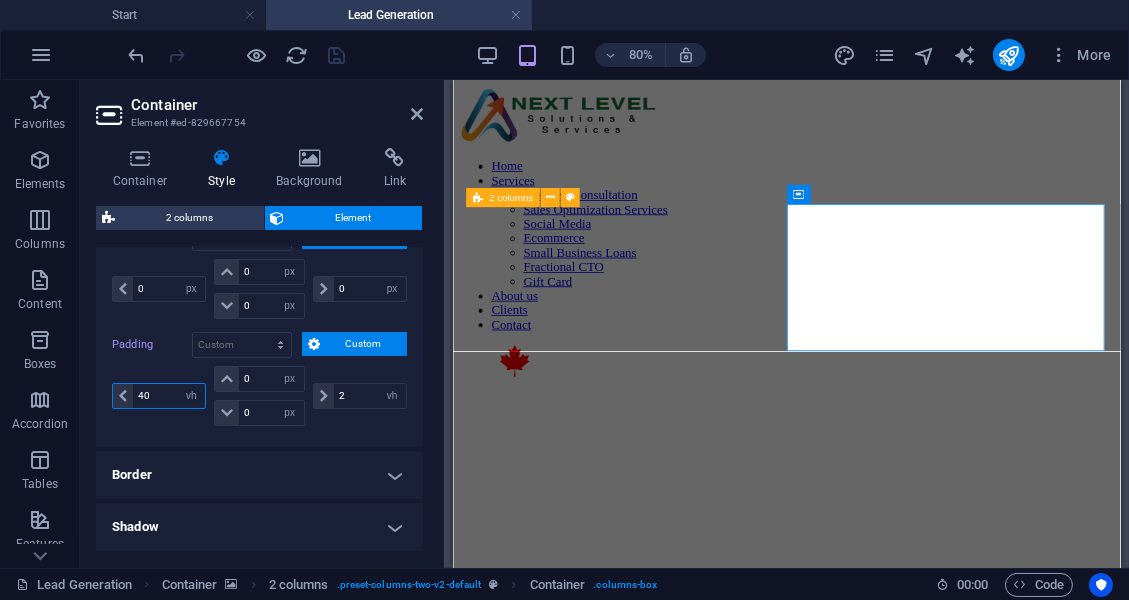 drag, startPoint x: 160, startPoint y: 395, endPoint x: 120, endPoint y: 395, distance: 40 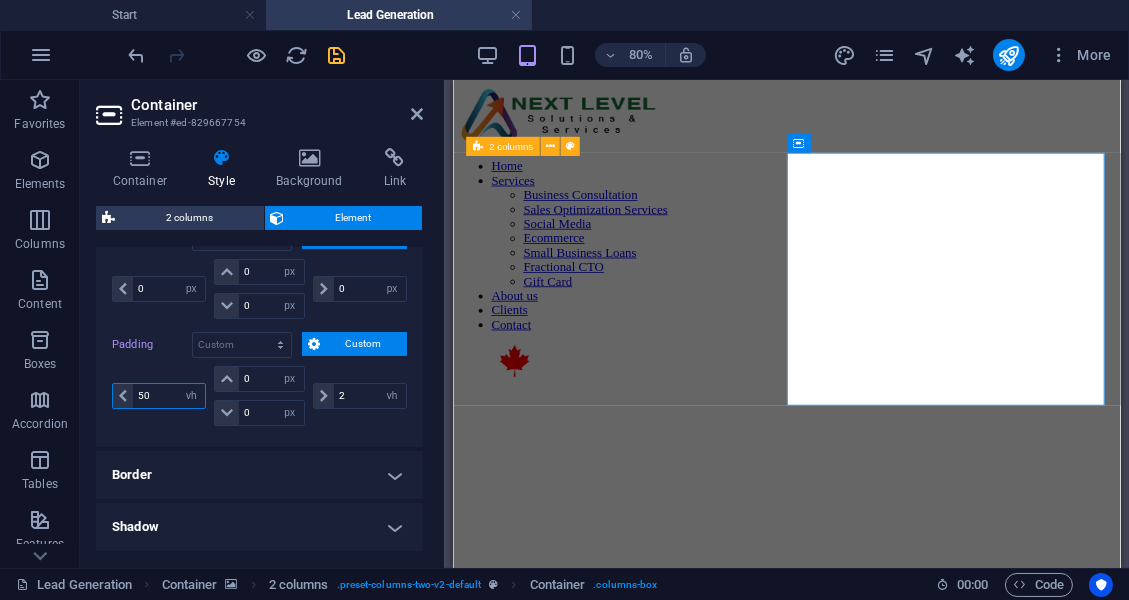 type on "50" 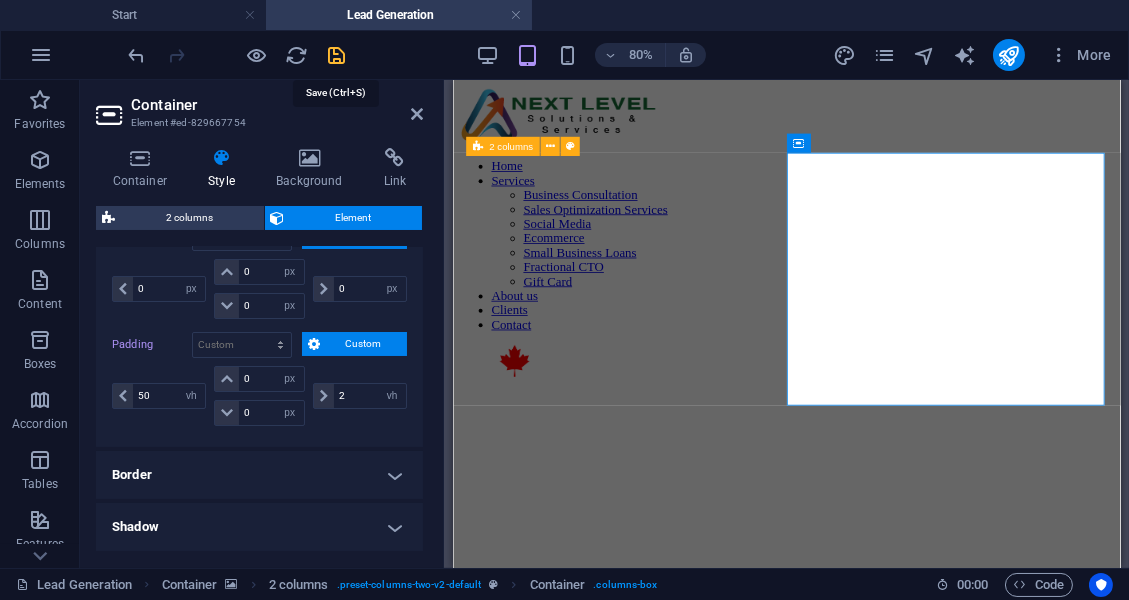 click at bounding box center (337, 55) 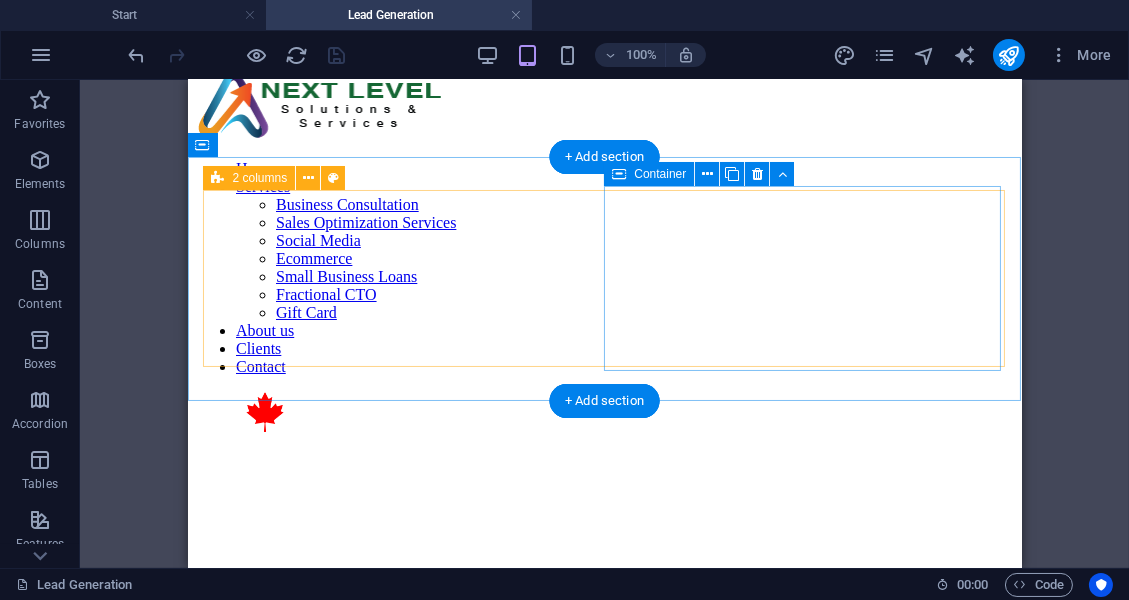 scroll, scrollTop: 18, scrollLeft: 0, axis: vertical 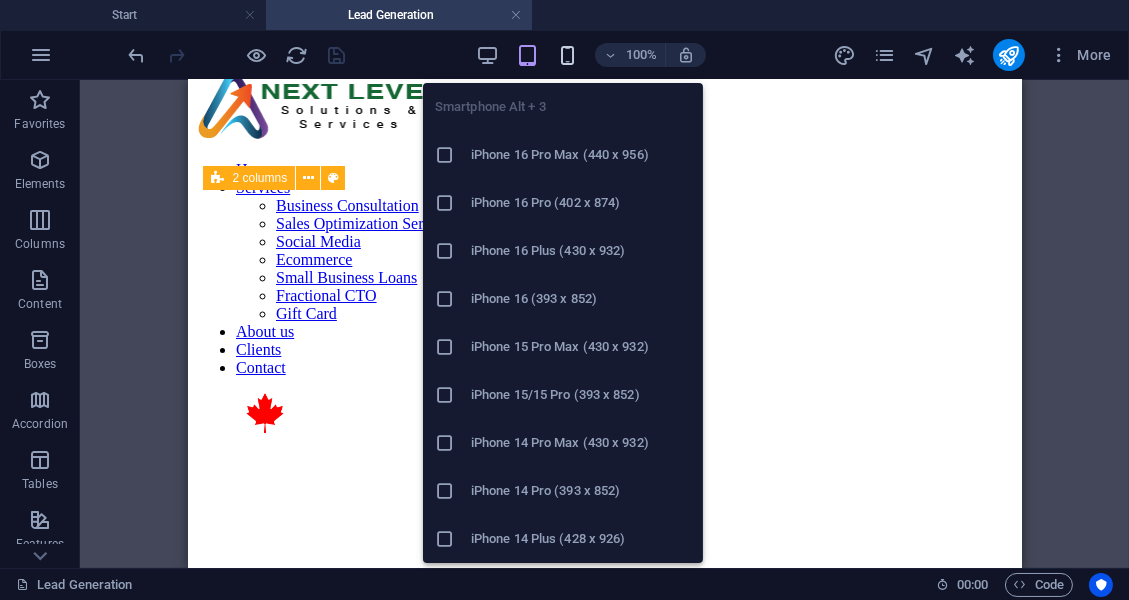 click at bounding box center [567, 55] 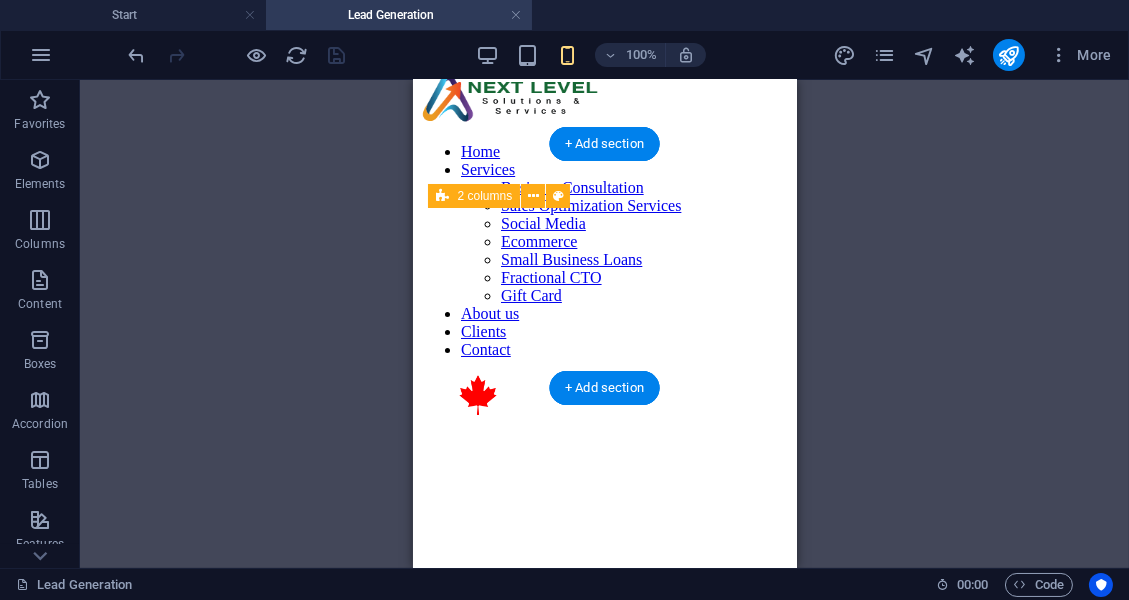 scroll, scrollTop: 2, scrollLeft: 0, axis: vertical 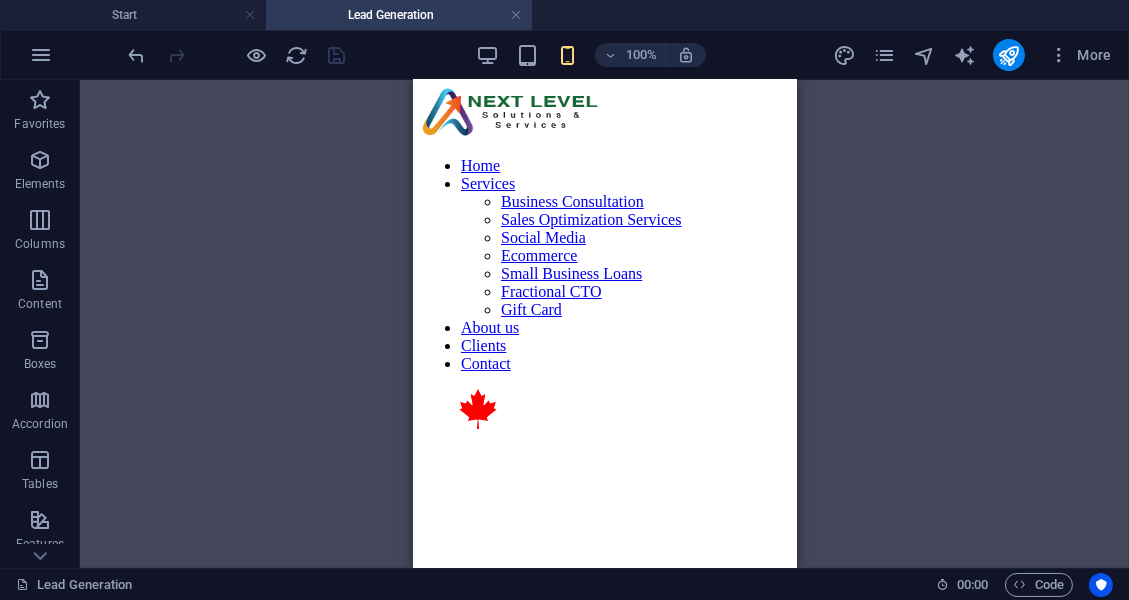 click on "Drag here to replace the existing content. Press “Ctrl” if you want to create a new element.
Container   H2   Container   Reference   Placeholder   Container   Container   Spacer   2 columns   Placeholder   2 columns   Container   Placeholder   Container   H2   Text   Text   Spacer   Text   Text   Spacer   Spacer   Text   Text   Text   H3   2 columns   Container   H2   Container   Text" at bounding box center (604, 324) 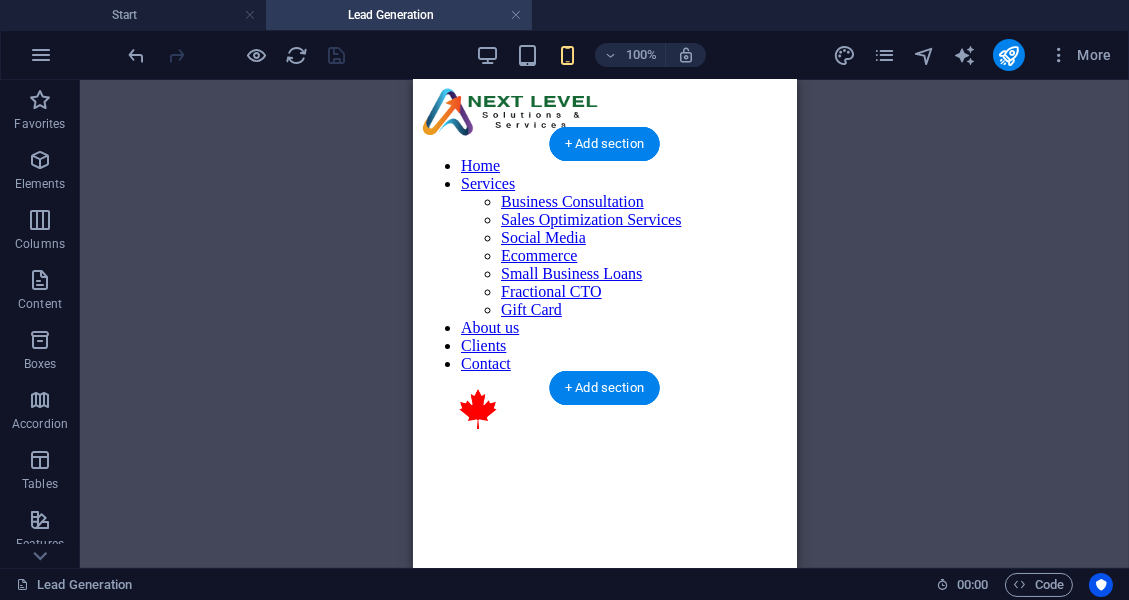 click at bounding box center [604, 478] 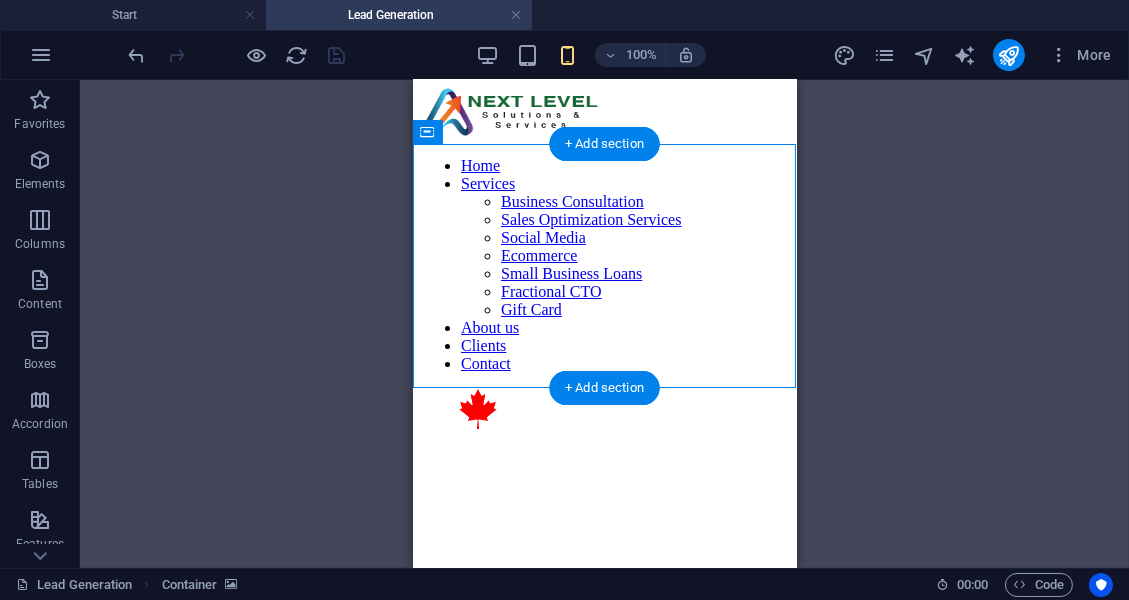 click at bounding box center (604, 478) 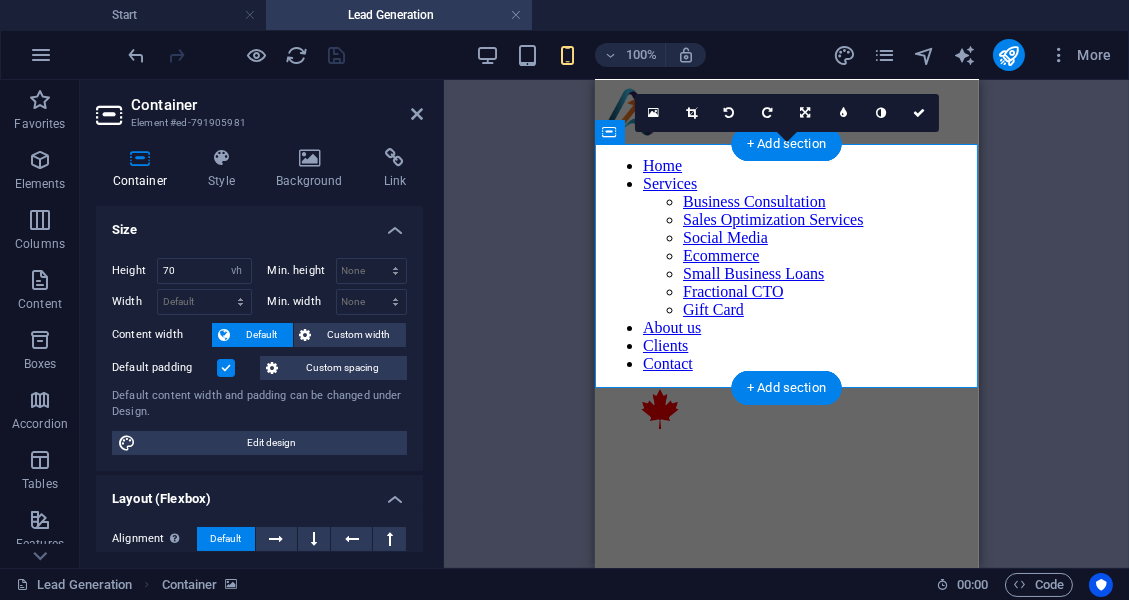 type on "50" 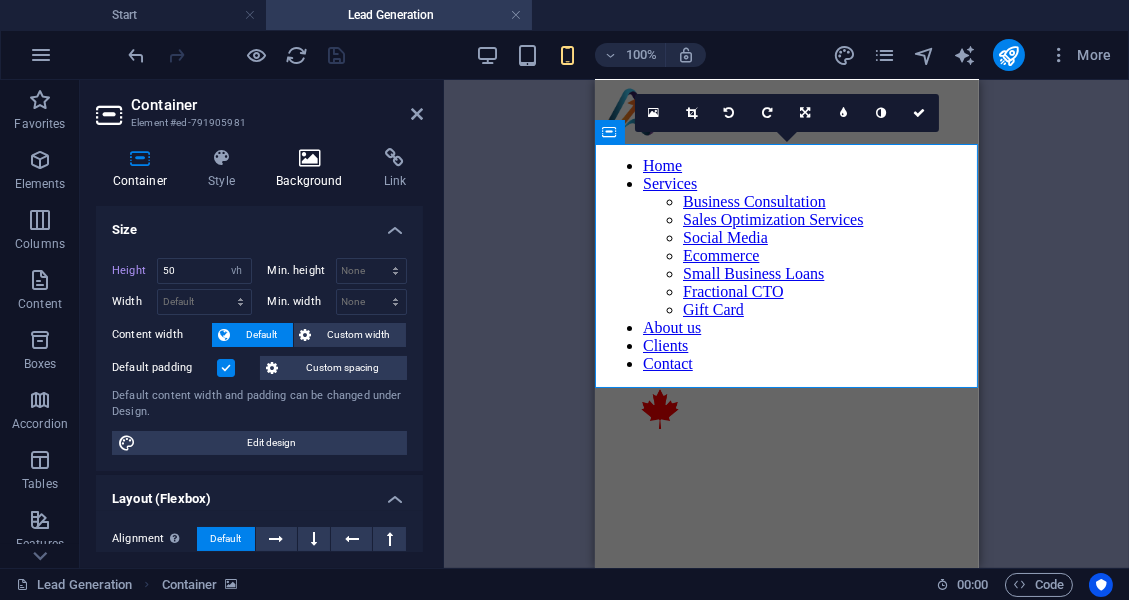 click at bounding box center [310, 158] 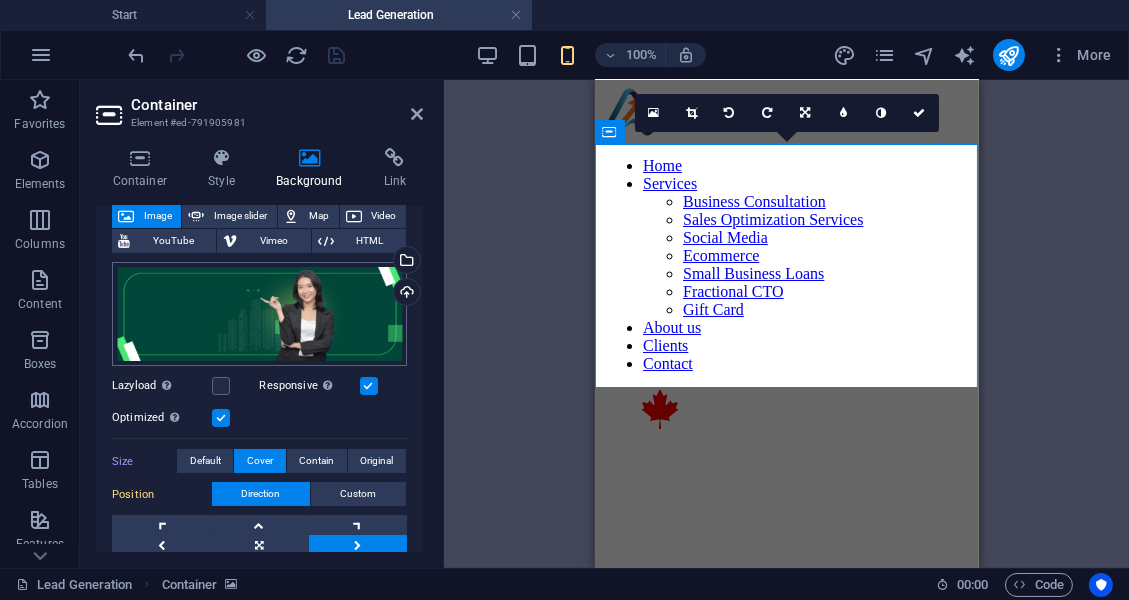 scroll, scrollTop: 122, scrollLeft: 0, axis: vertical 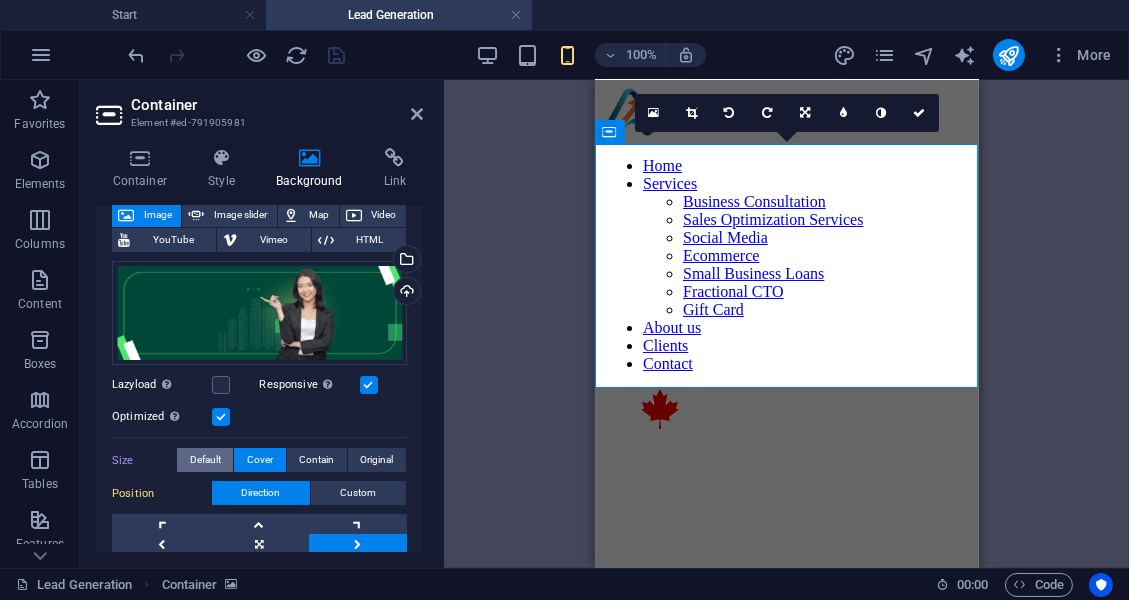 click on "Default" at bounding box center (205, 460) 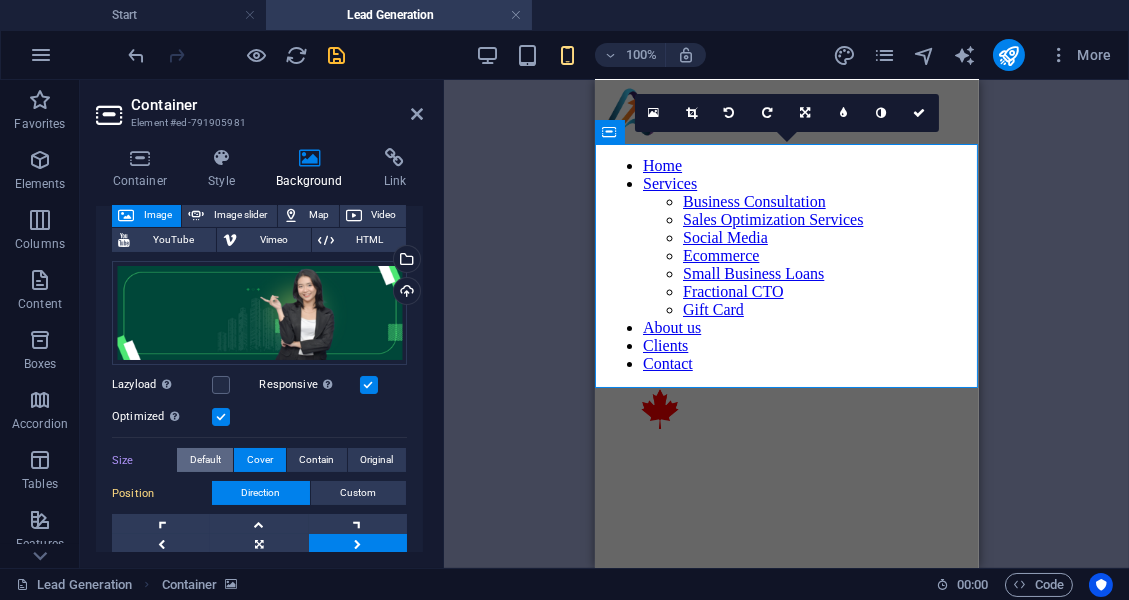 click on "Default" at bounding box center (205, 460) 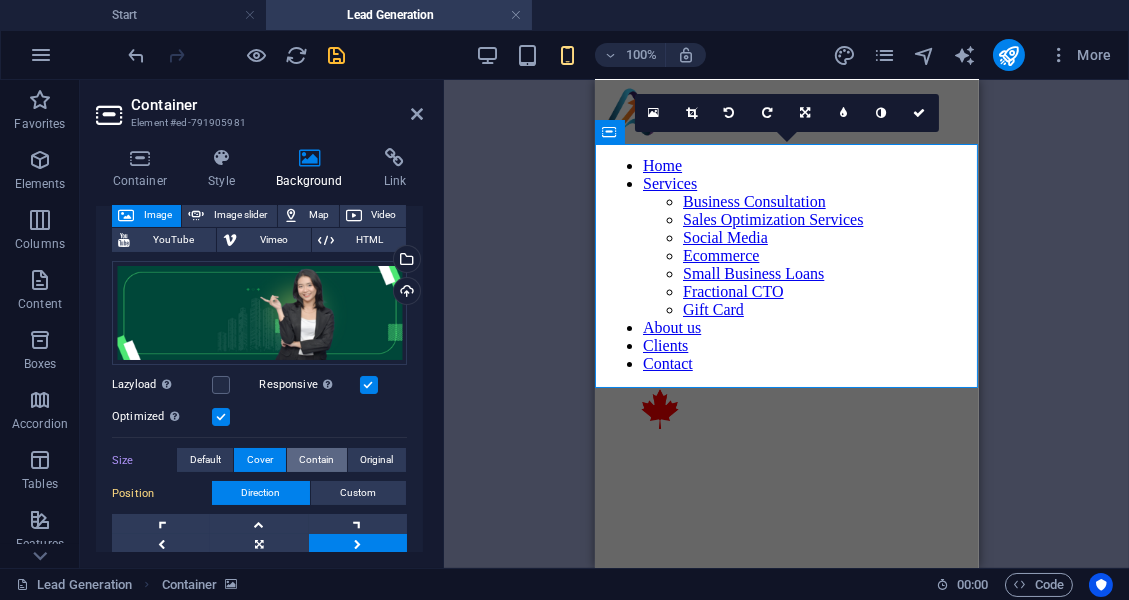 scroll, scrollTop: 190, scrollLeft: 0, axis: vertical 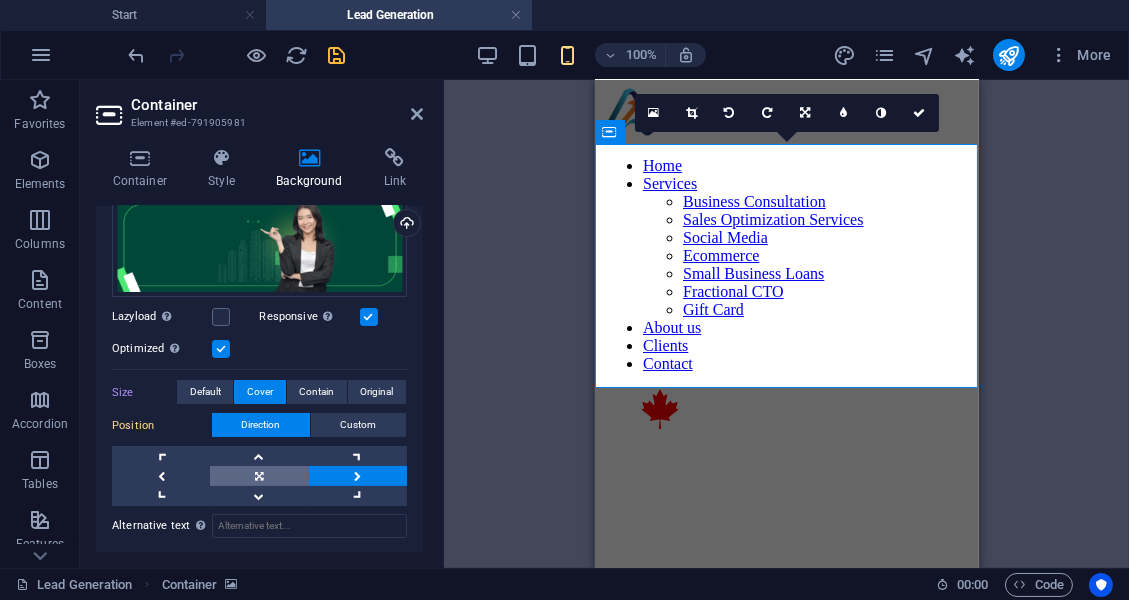 click at bounding box center [259, 476] 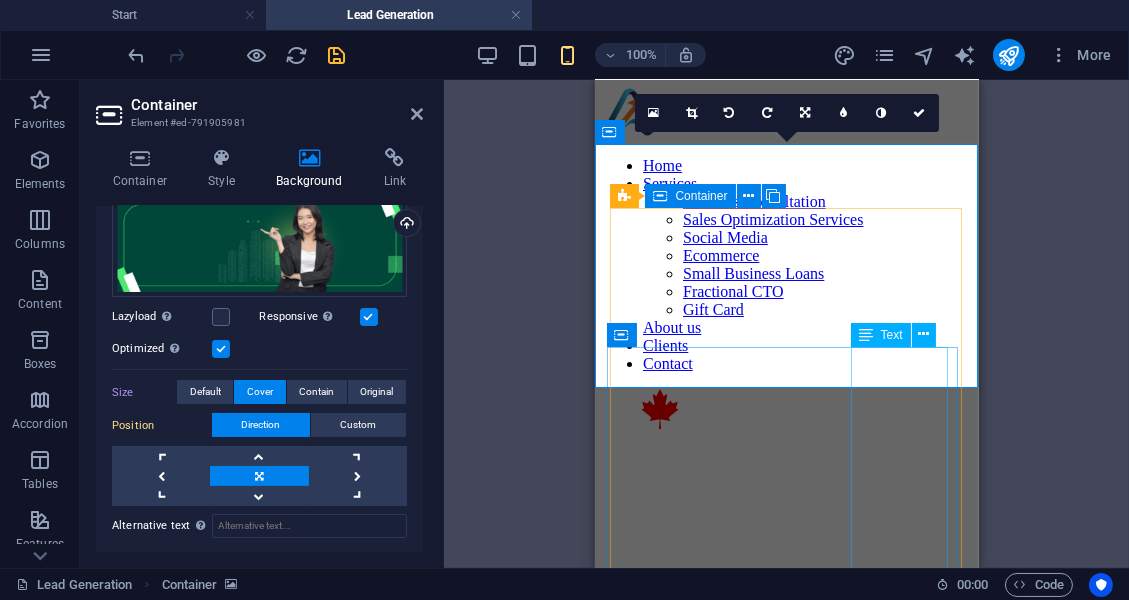 click on "Text" at bounding box center [892, 335] 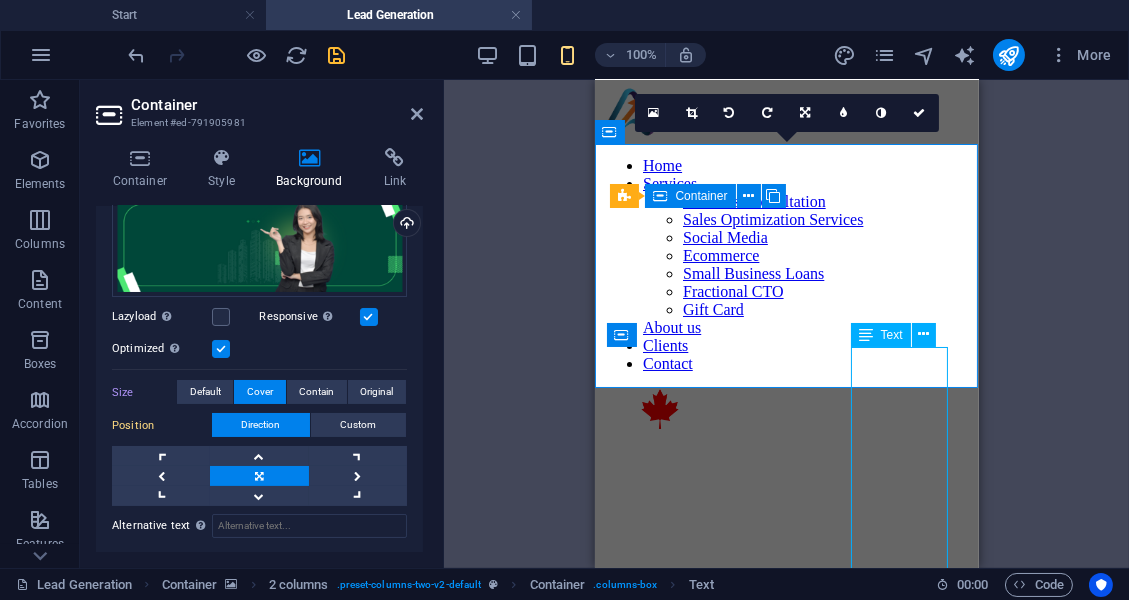 click on "Text" at bounding box center [892, 335] 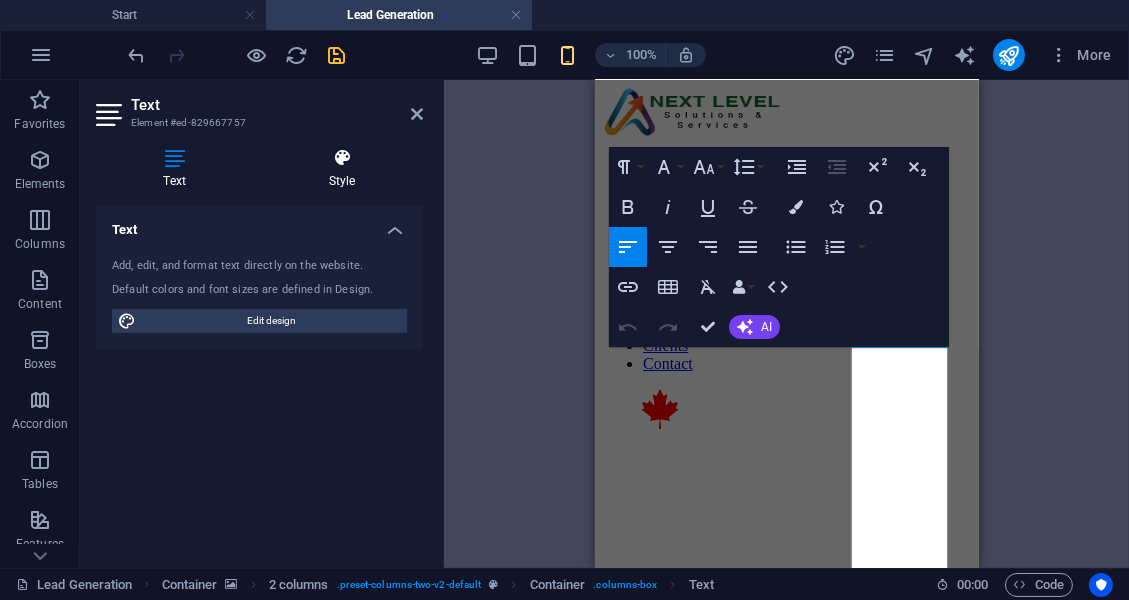 click on "Style" at bounding box center [342, 169] 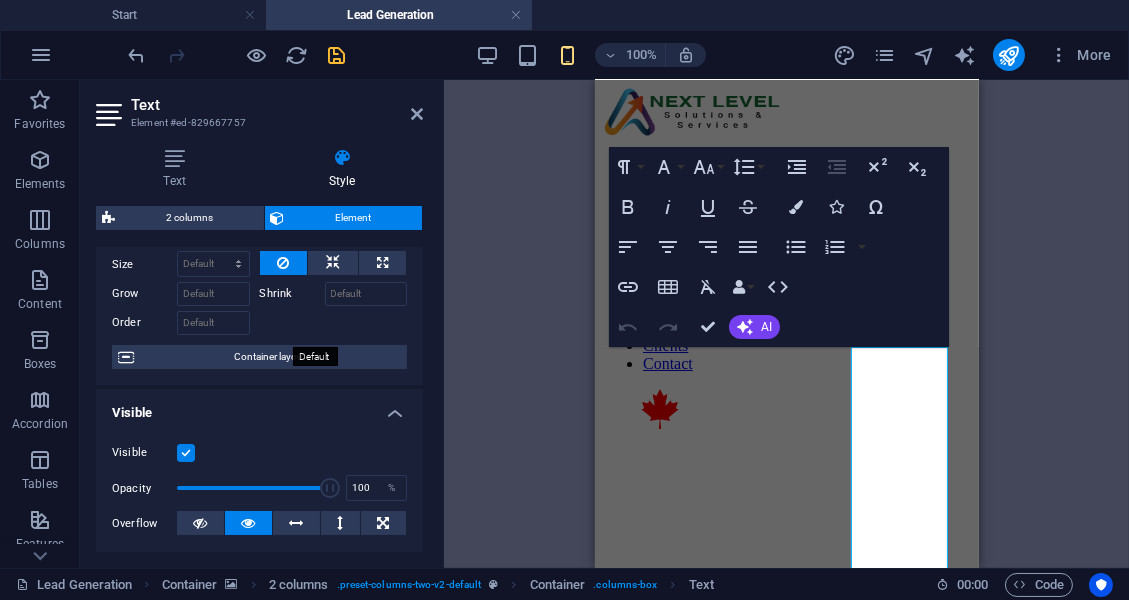 scroll, scrollTop: 76, scrollLeft: 0, axis: vertical 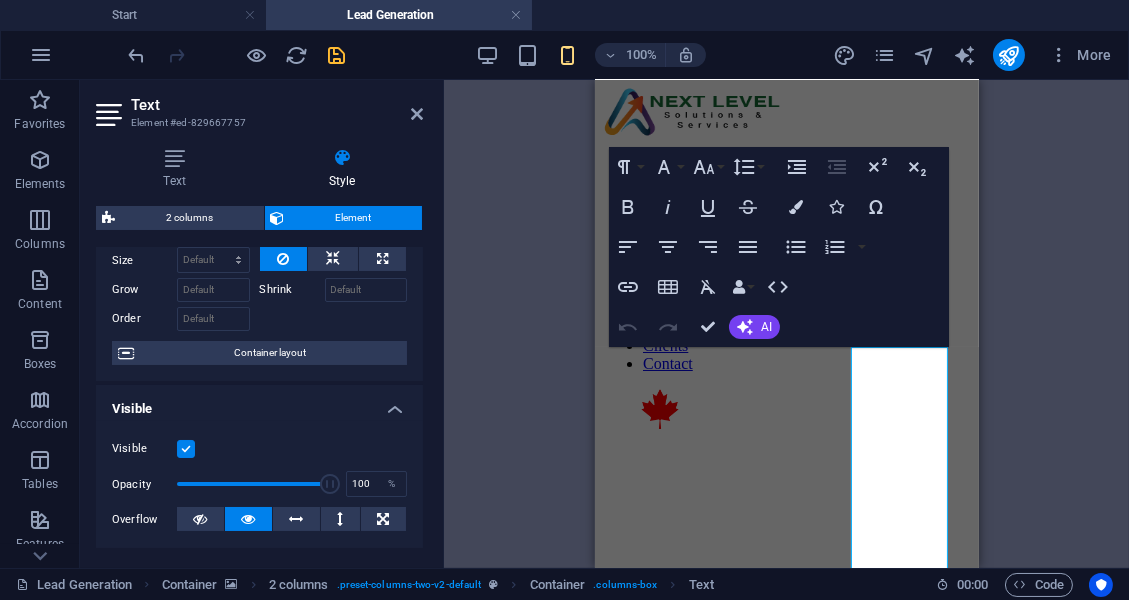 click at bounding box center [186, 449] 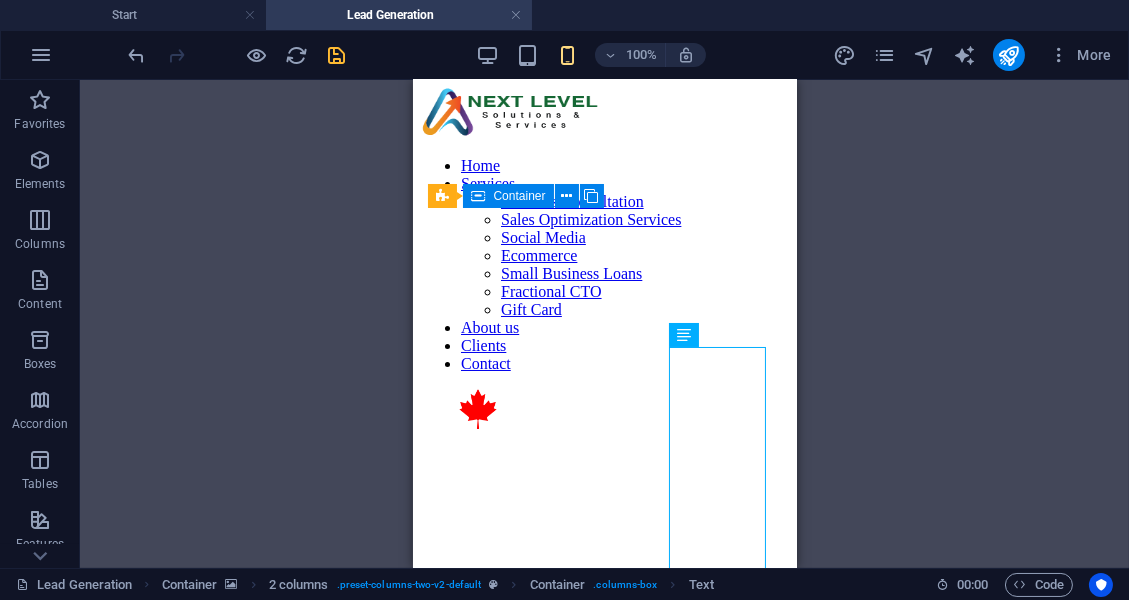 click on "Container   H2   Container   Reference   Placeholder   Container   Container   Spacer   2 columns   Placeholder   2 columns   Container   Placeholder   Container   H2   Text   Text   Spacer   Text   Text   Spacer   Spacer   Text   Text   Text   H3   2 columns   2 columns   Container   H2   Container   Text" at bounding box center [604, 324] 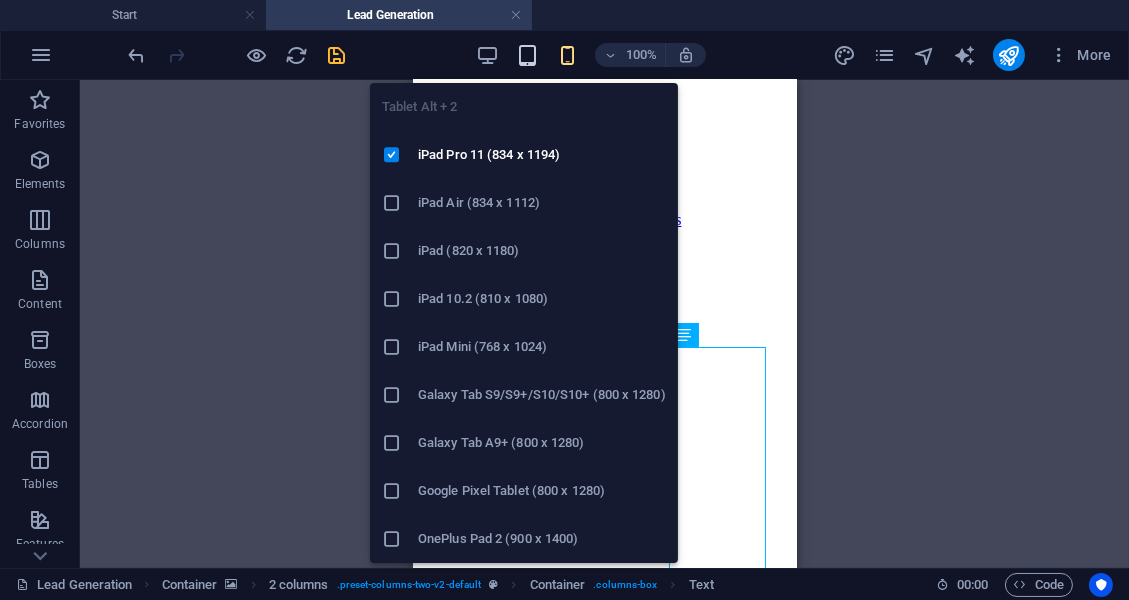 click at bounding box center (527, 55) 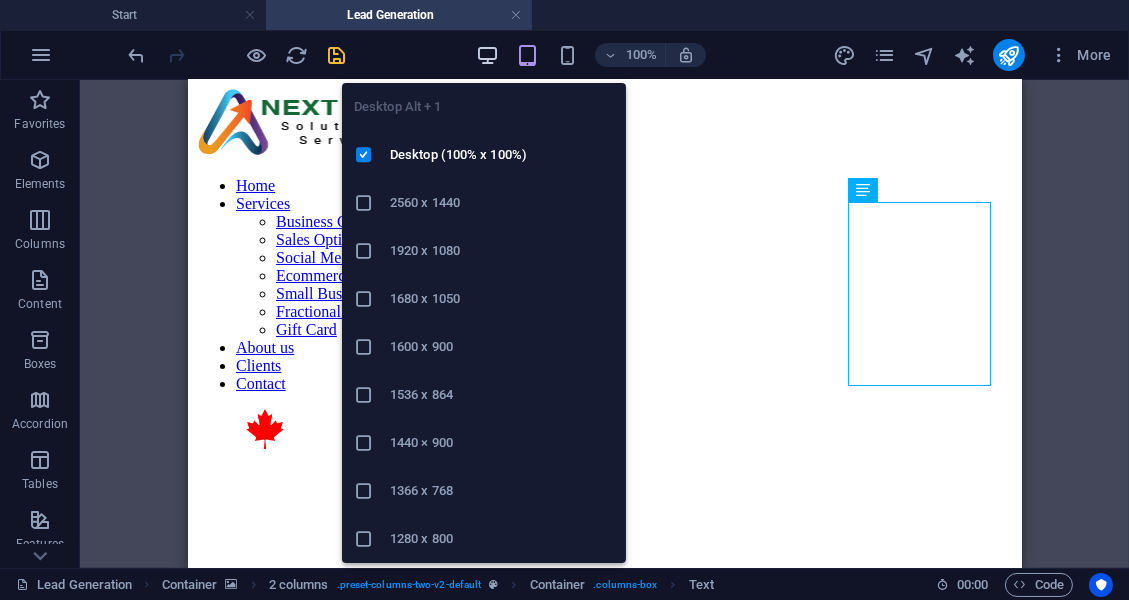 click at bounding box center (487, 55) 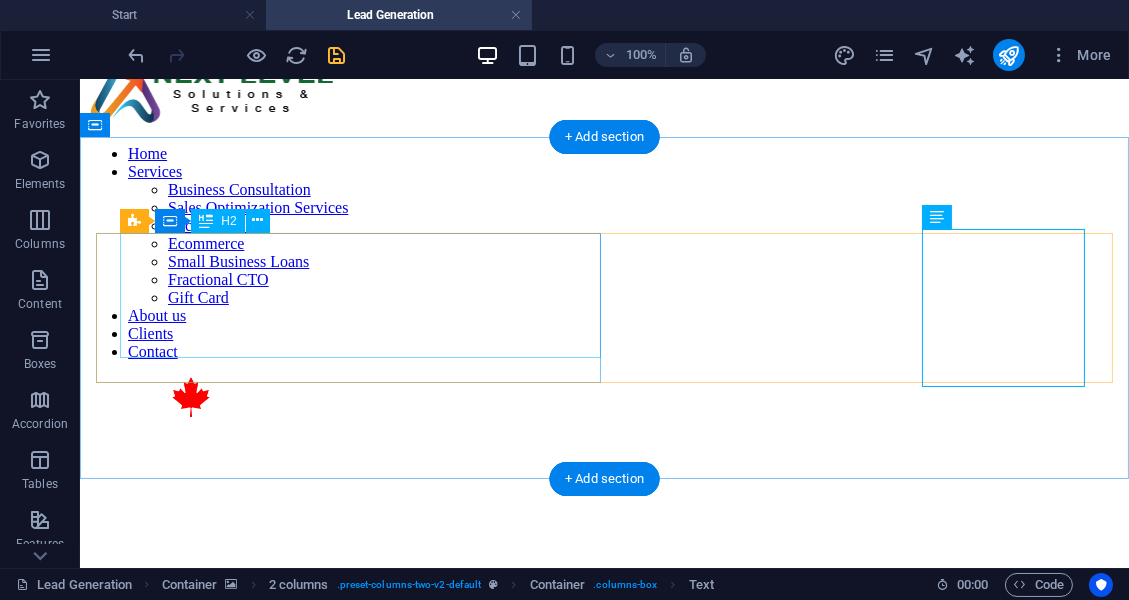 scroll, scrollTop: 33, scrollLeft: 0, axis: vertical 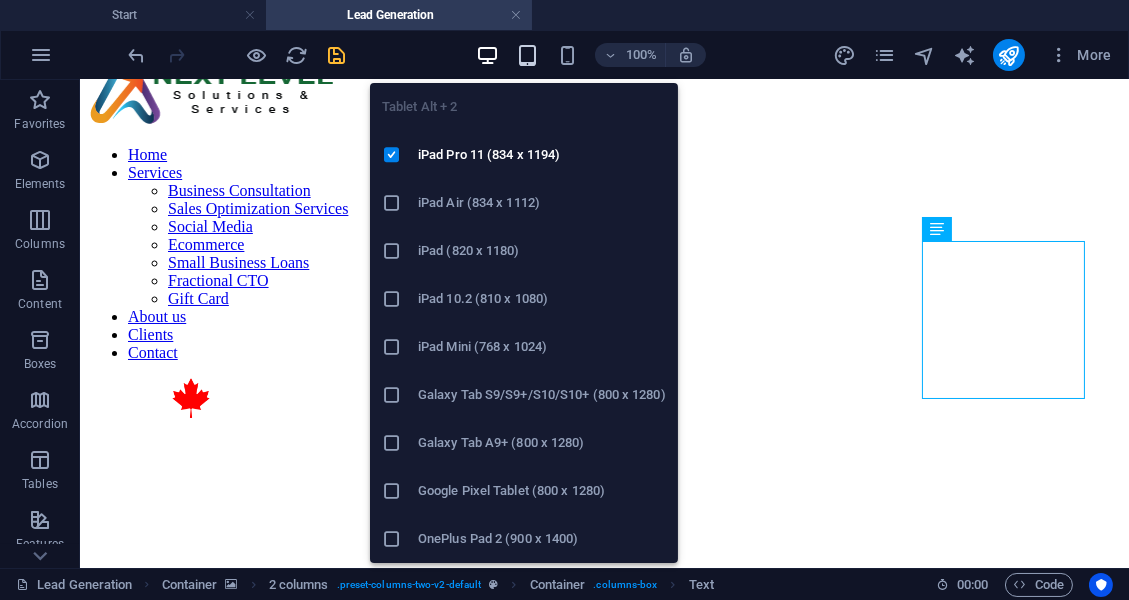 click at bounding box center (527, 55) 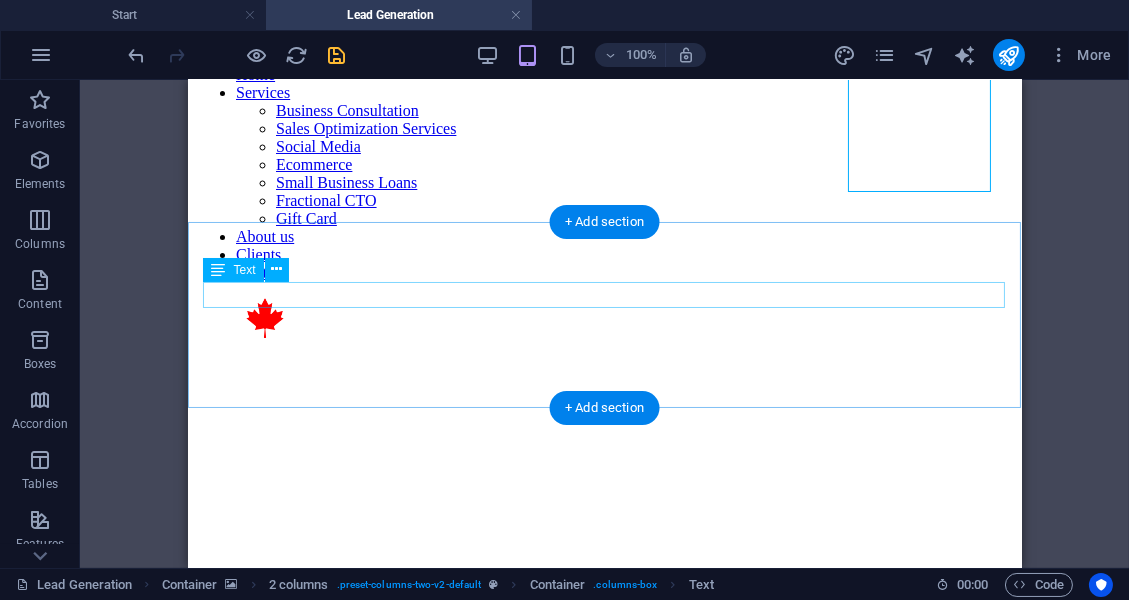 scroll, scrollTop: 238, scrollLeft: 0, axis: vertical 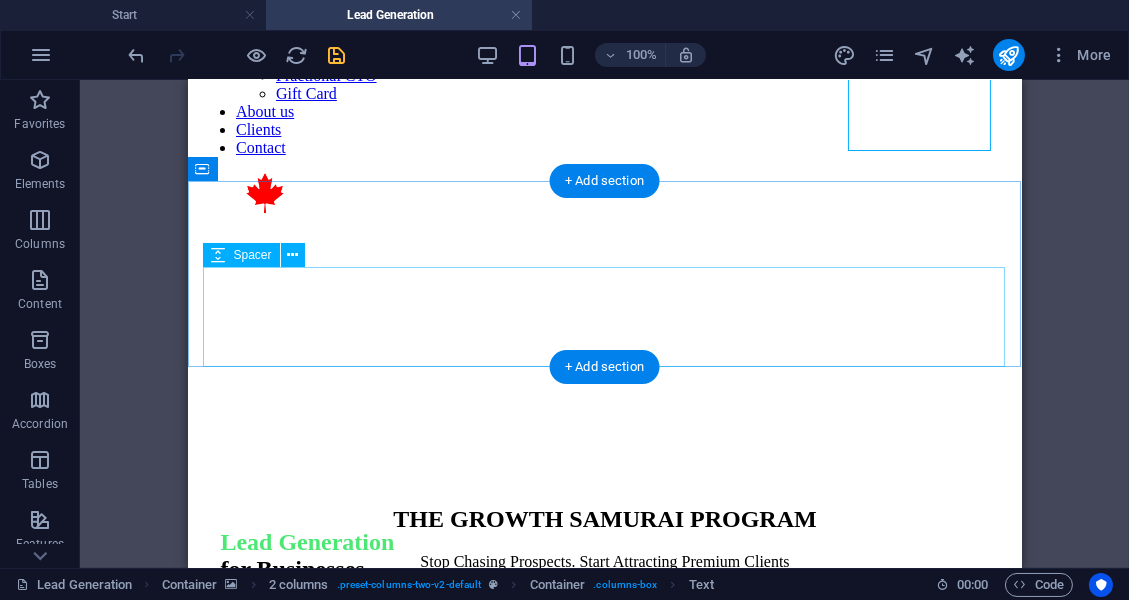 click at bounding box center [604, 637] 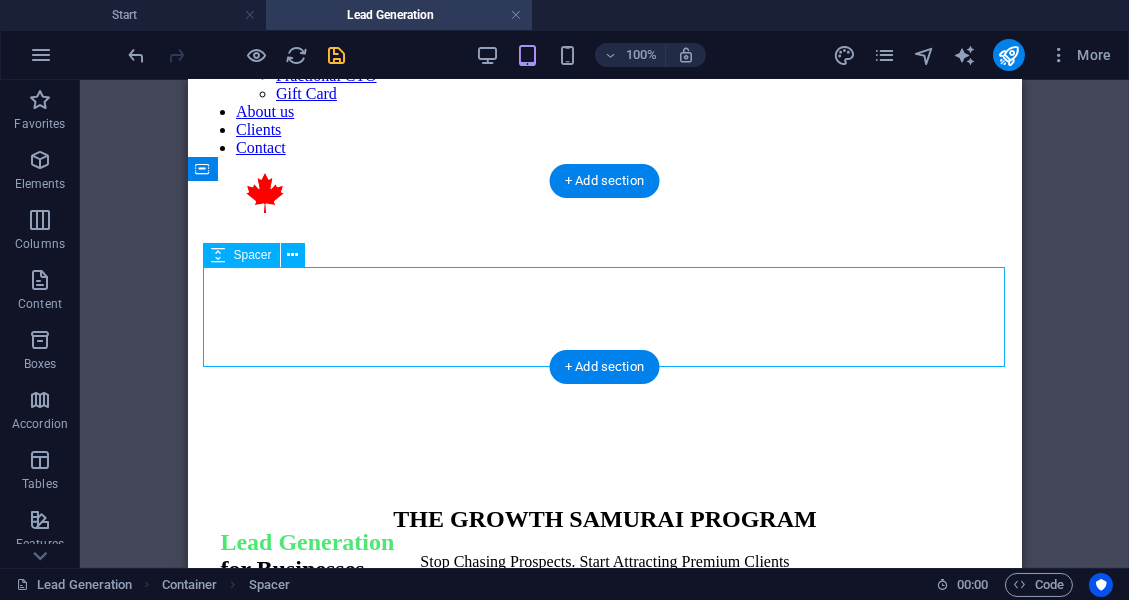 drag, startPoint x: 241, startPoint y: 314, endPoint x: 461, endPoint y: 382, distance: 230.26941 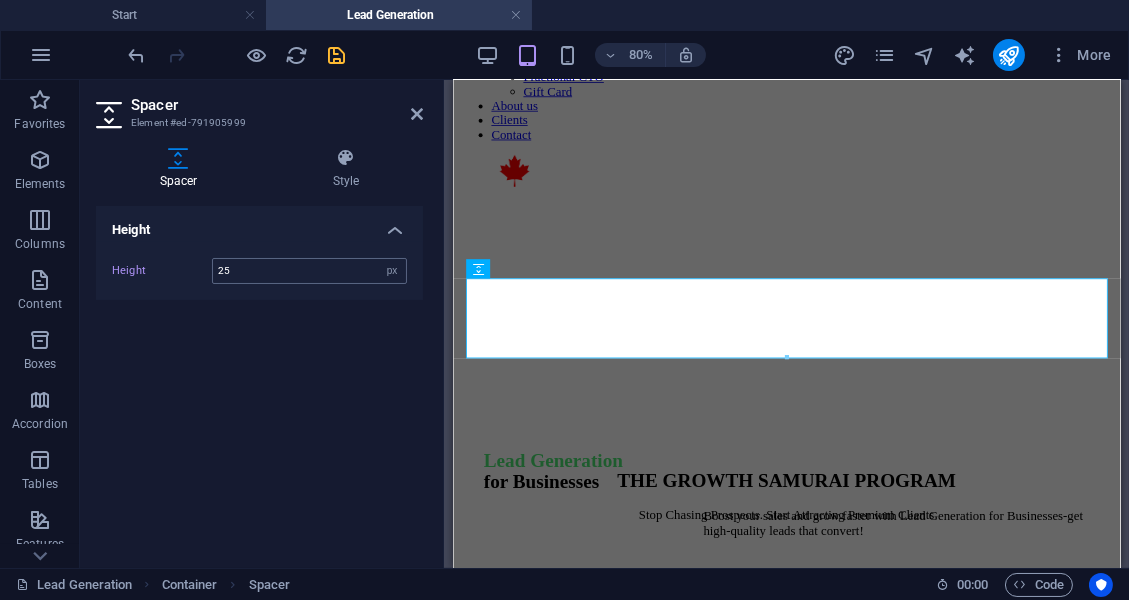 type on "25" 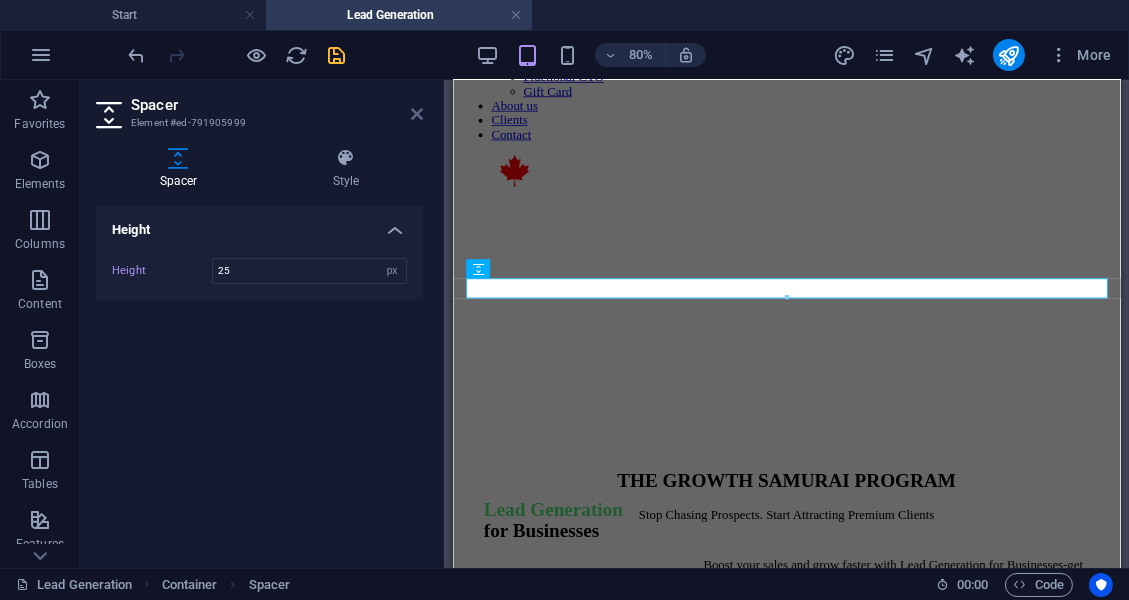 click at bounding box center [417, 114] 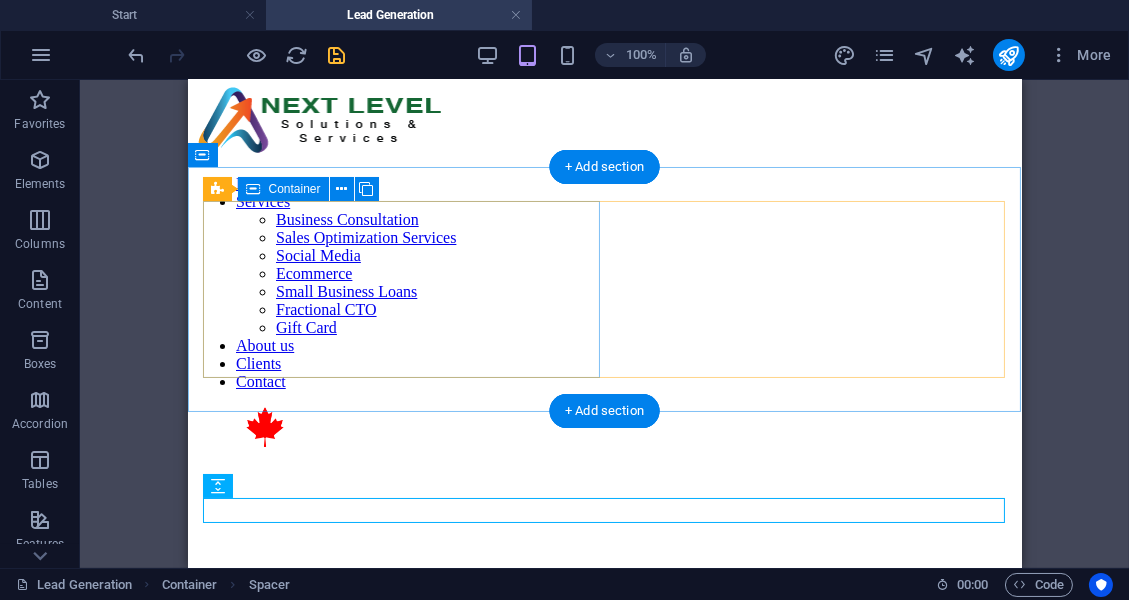 scroll, scrollTop: 1, scrollLeft: 0, axis: vertical 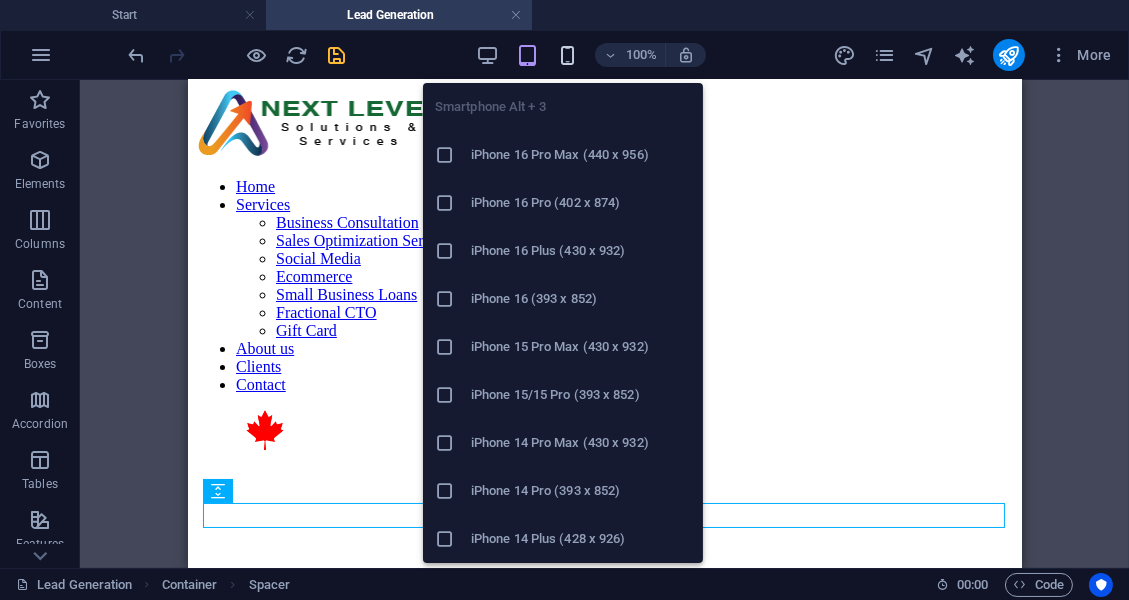 click at bounding box center [567, 55] 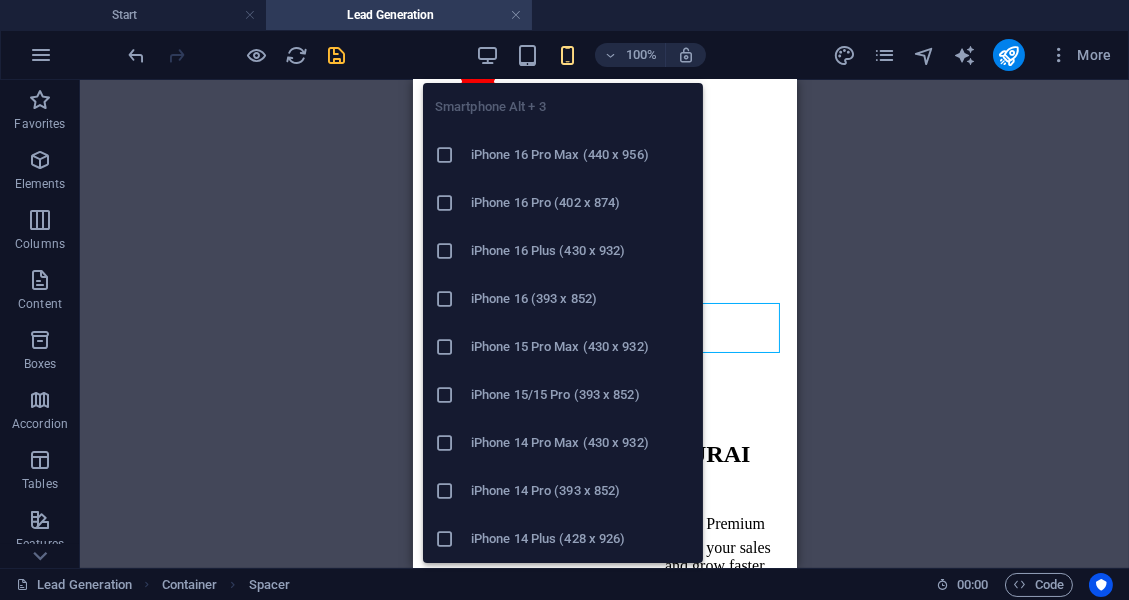 scroll, scrollTop: 320, scrollLeft: 0, axis: vertical 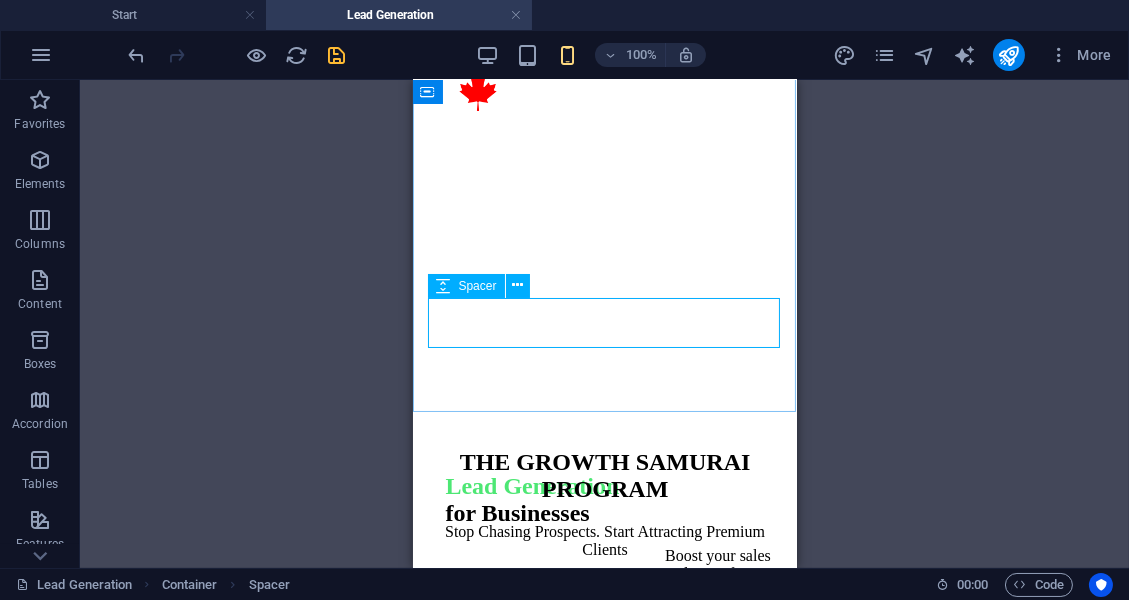 click on "Spacer" at bounding box center (466, 286) 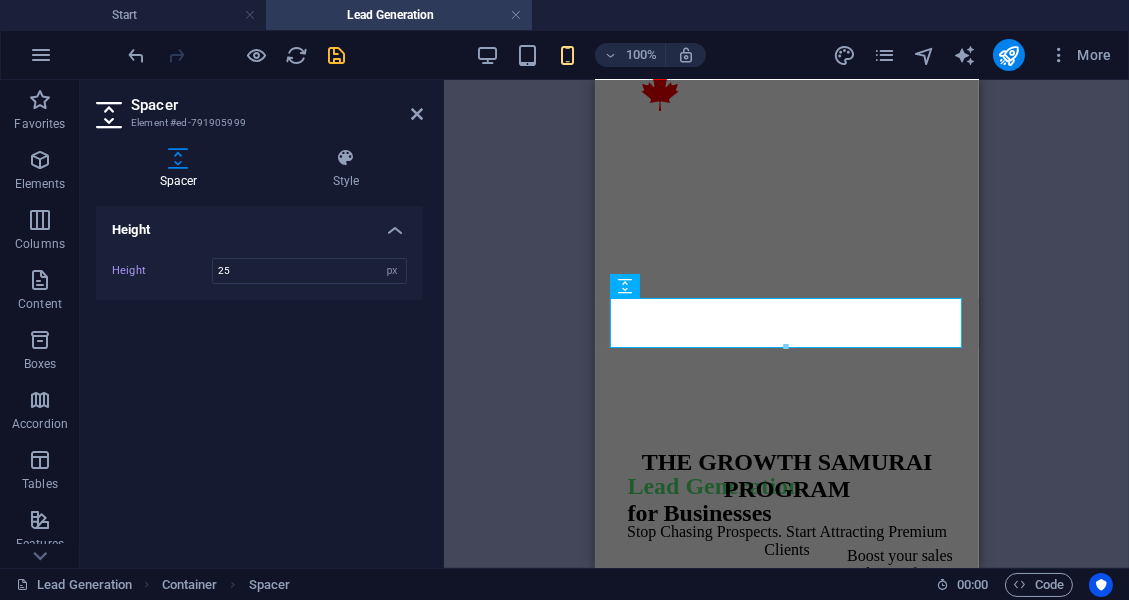 type on "50" 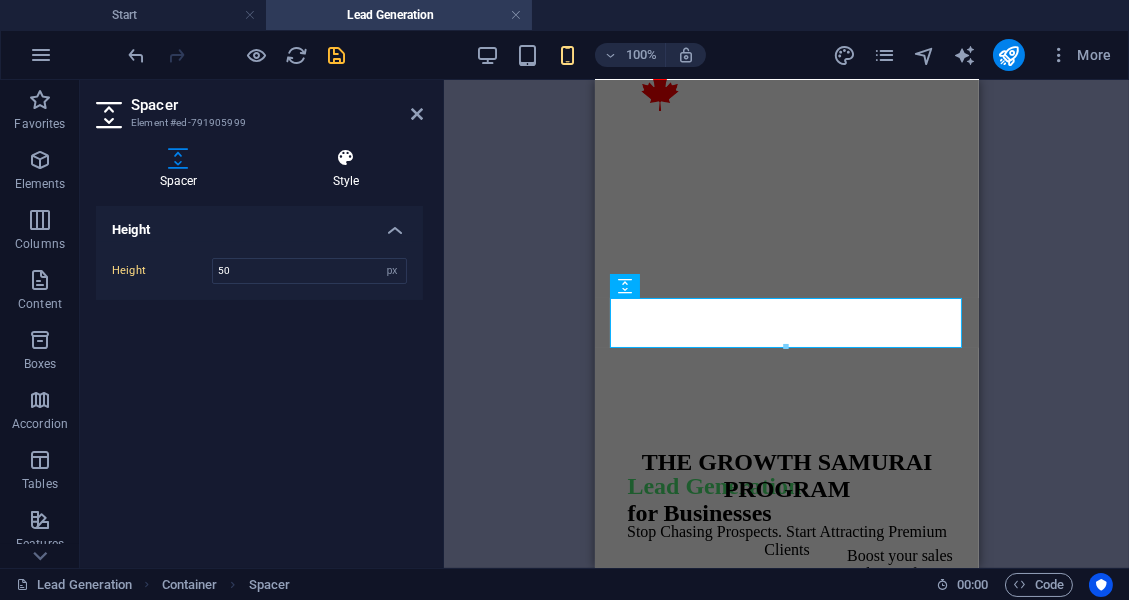 click at bounding box center (346, 158) 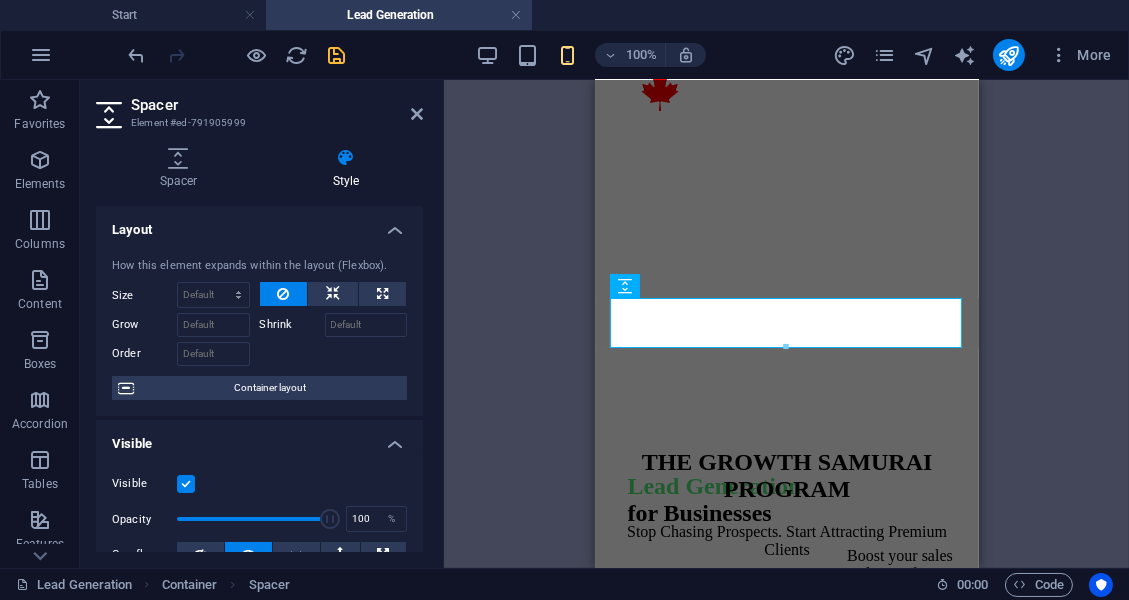 click on "Visible" at bounding box center (144, 484) 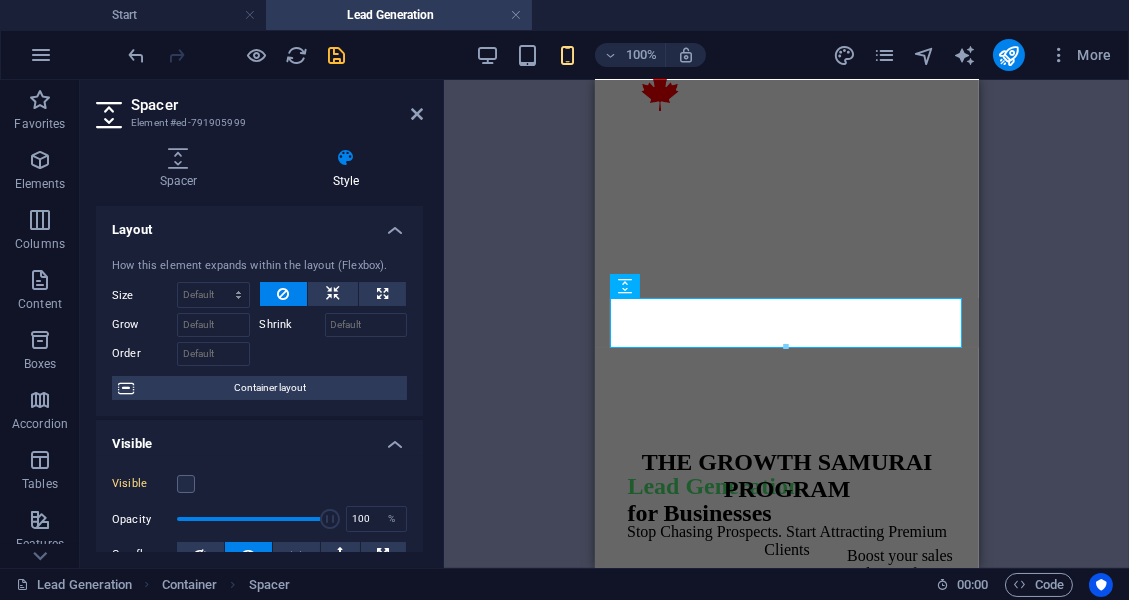 click on "H2   Container   Reference   Placeholder   Container   Container   Spacer   2 columns   Placeholder   2 columns   Container   Placeholder   Container   H2   Text   Text   Spacer   Text   Text   Spacer   Spacer   Text   Text   H3   2 columns   2 columns   Container   H2   Container   Text" at bounding box center [786, 324] 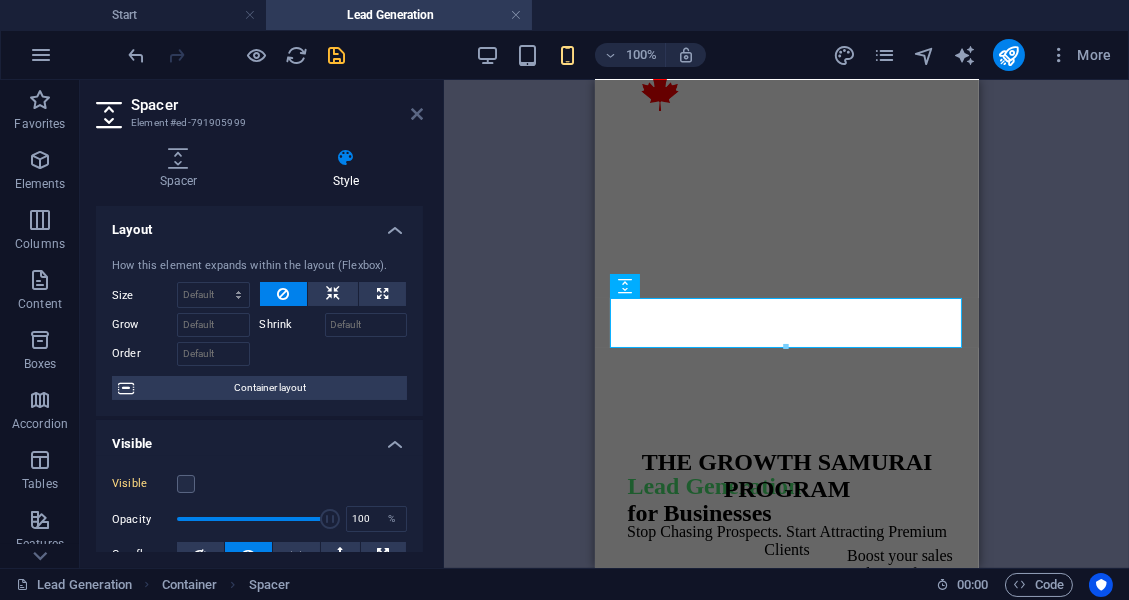 click at bounding box center (417, 114) 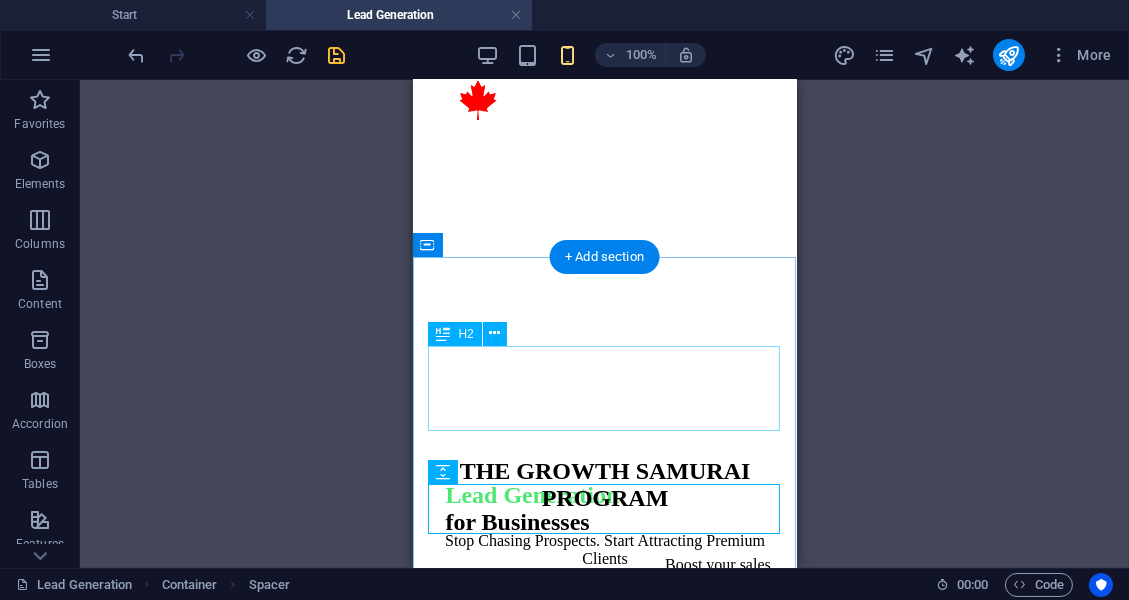 scroll, scrollTop: 0, scrollLeft: 0, axis: both 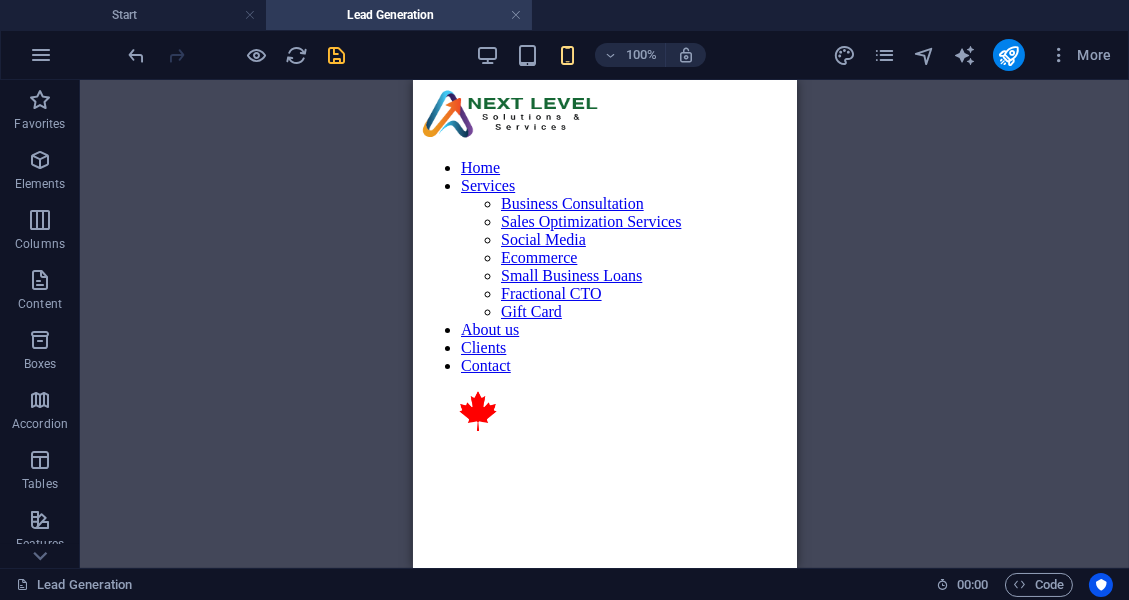 click on "H2   Container   Reference   Placeholder   Container   Container   Spacer   2 columns   Placeholder   2 columns   Container   Placeholder   Container   H2   Text   Spacer   Text   Text   Spacer   Spacer   Text   Text   H3   2 columns   2 columns   Container   H2   Container   Text" at bounding box center [604, 324] 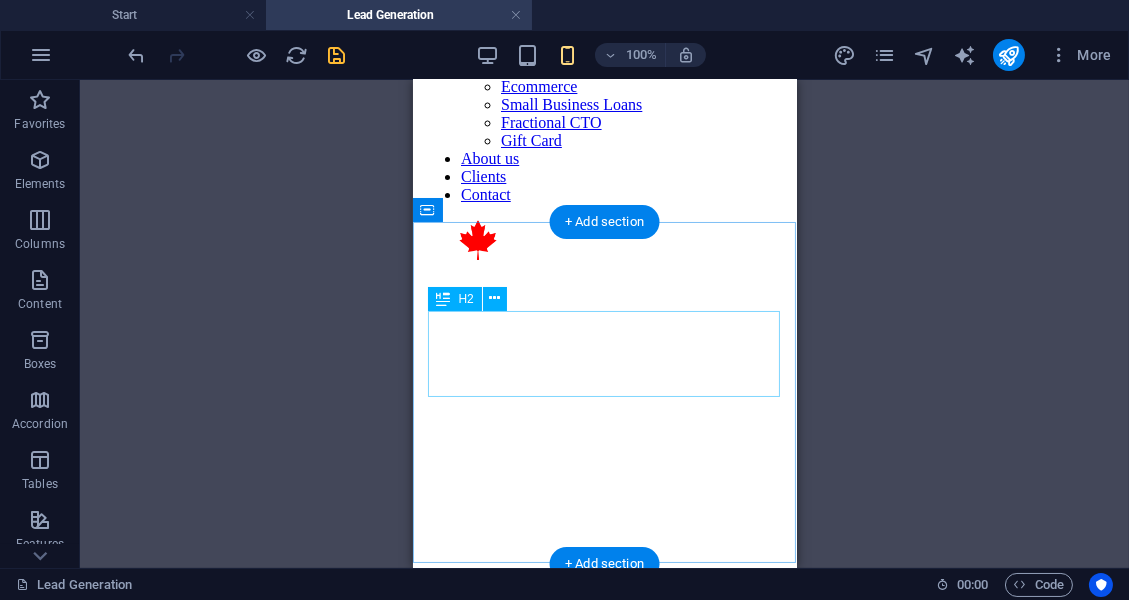 scroll, scrollTop: 181, scrollLeft: 0, axis: vertical 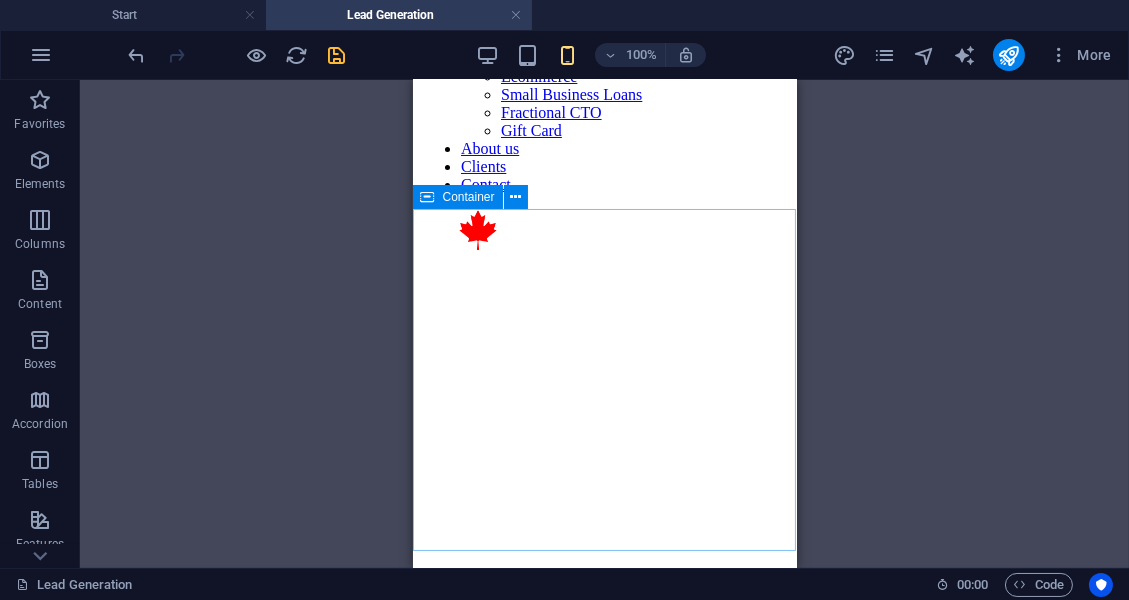 click on "Container" at bounding box center (469, 197) 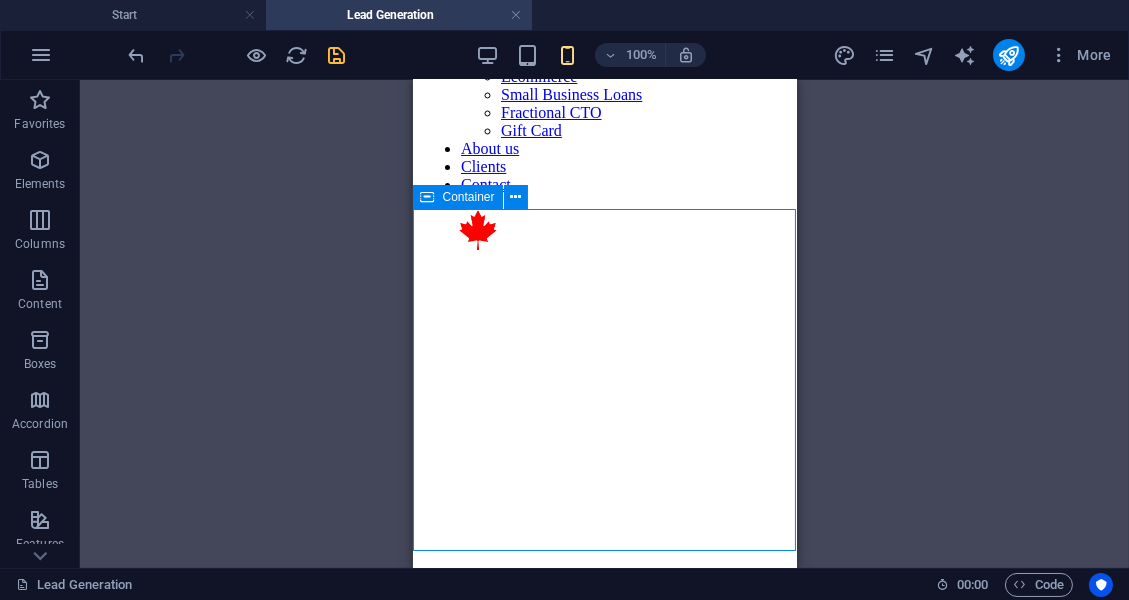 click on "Container" at bounding box center (469, 197) 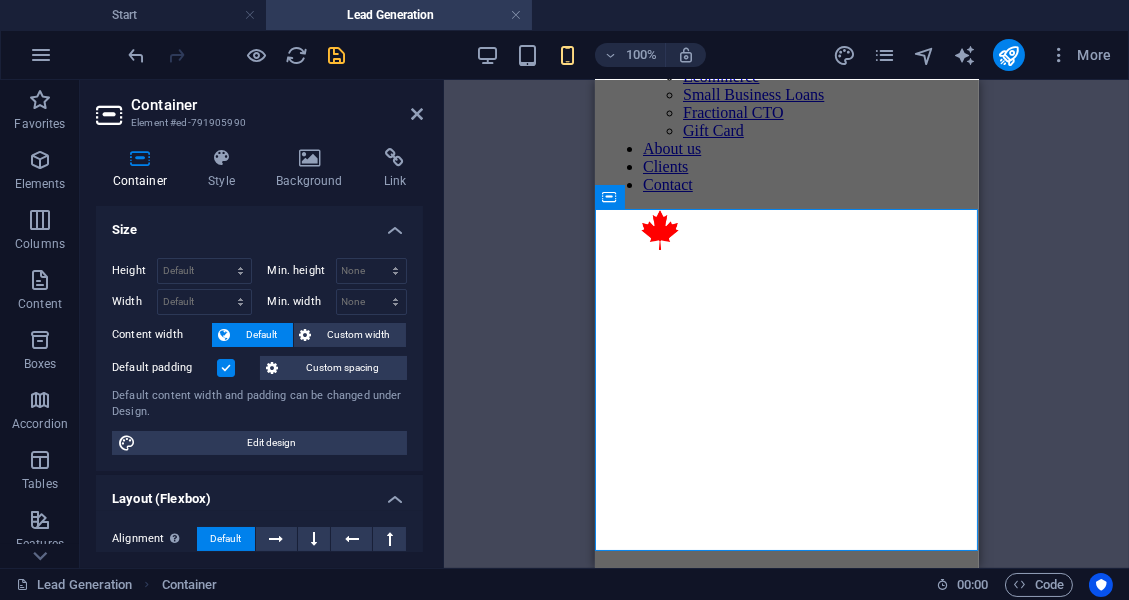click at bounding box center (226, 368) 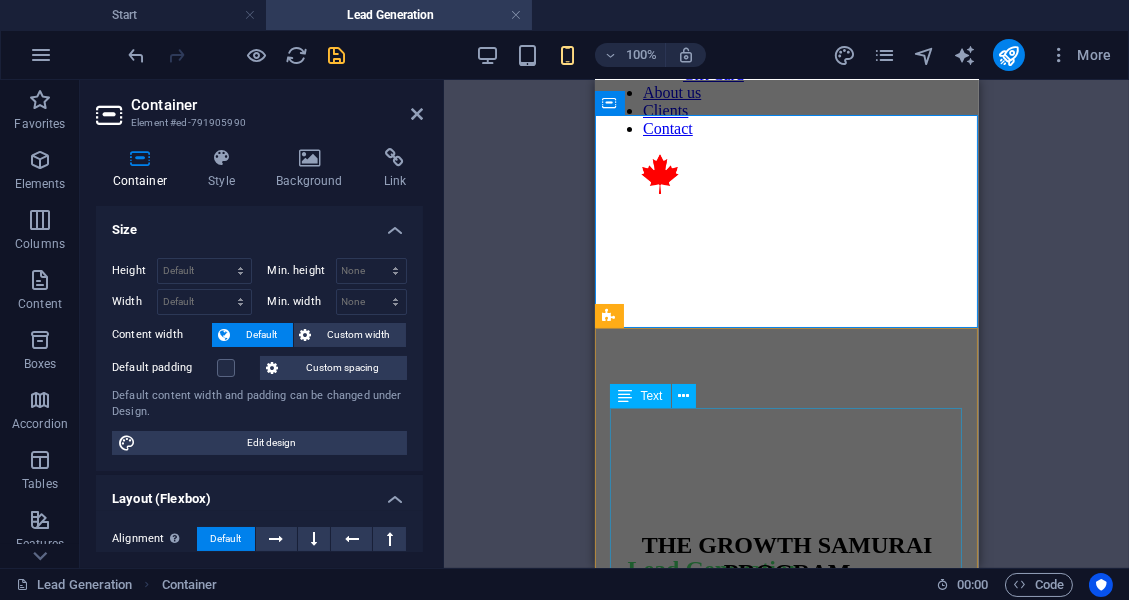 scroll, scrollTop: 316, scrollLeft: 0, axis: vertical 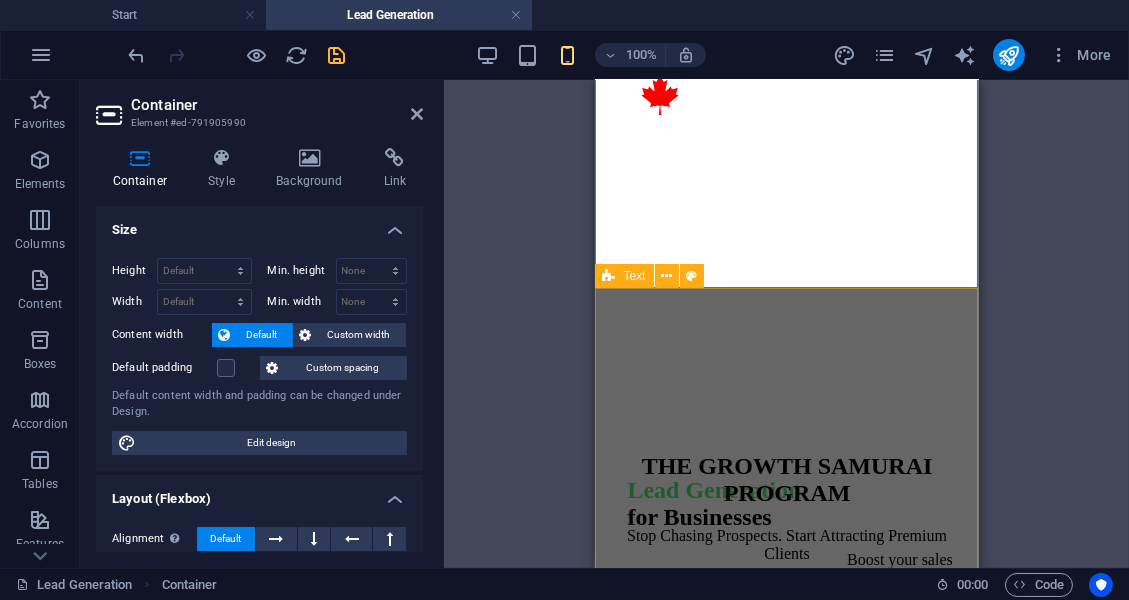 click on "Growth Samurai is a premium outbound appointment-setting solution designed for high-ticket businesses, coaches, and most B2B companies whose ideal clients are on LinkedIn. We combine real people and advanced conversational AI to deliver fully managed campaigns that guarantee qualified meetings each month. How it works Campaigns include custom messaging aligned to your client's goals. Trained human agents manage outreach, guide conversations, and book qualified meetings. The speed of AI meets the nuance of human conversation, making outreach fast, natural, and tailored. You’ll stay informed through a dedicated Slack channel and custom dashboard, providing real-time visibility into your results." at bounding box center (786, 821) 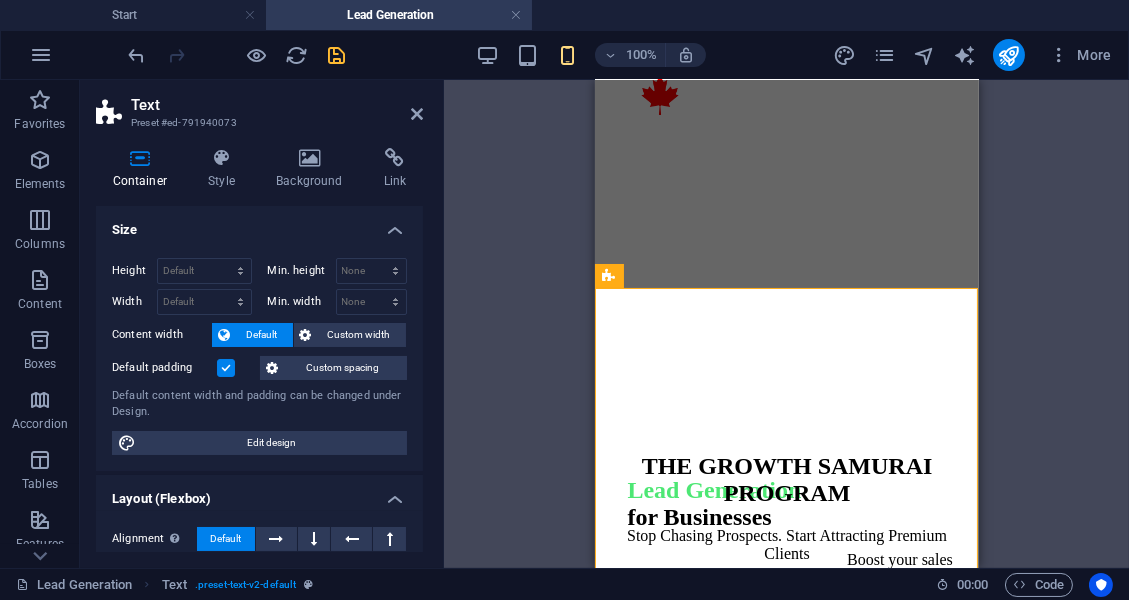 click at bounding box center (226, 368) 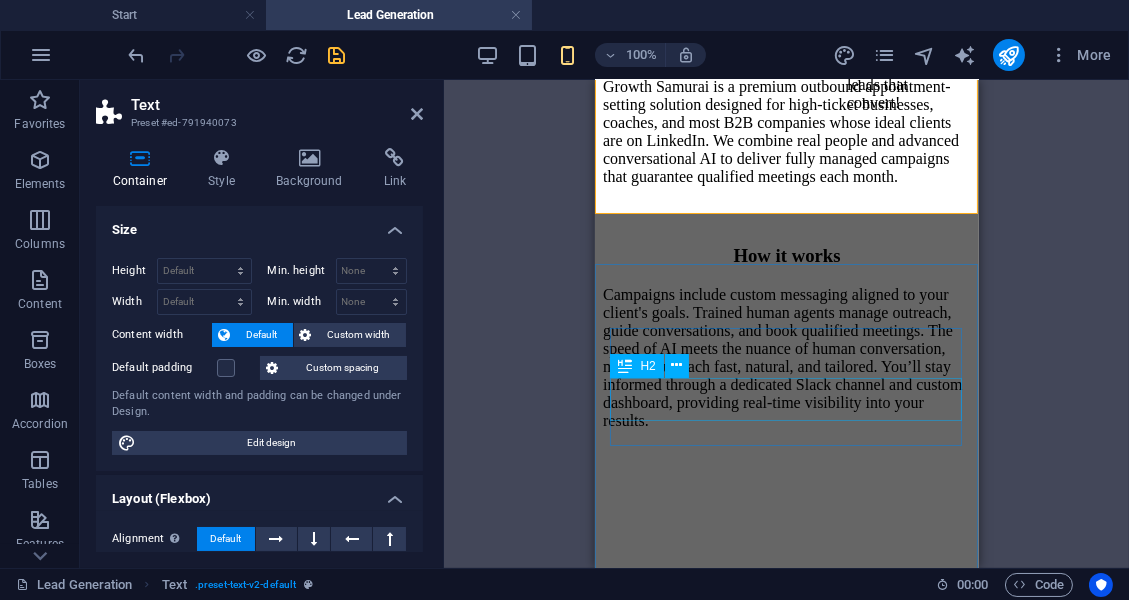 scroll, scrollTop: 900, scrollLeft: 0, axis: vertical 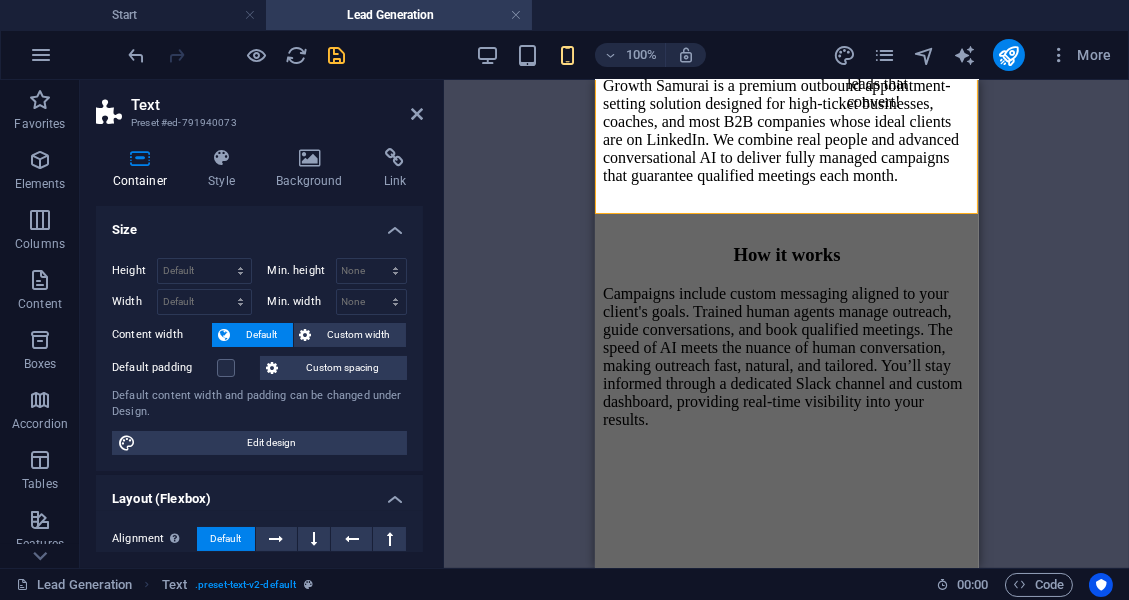 click on "Drag here to replace the existing content. Press “Ctrl” if you want to create a new element.
H2   Container   Reference   Placeholder   Container   Spacer   2 columns   Placeholder   2 columns   Container   Placeholder   Container   H2   Text   Spacer   Text   Text   Spacer   Spacer   Text   Text   Text   H3   2 columns   2 columns   Container   H2   Container   Text   Spacer   Container   Spacer   Container   Container   H2   Container   H3   Container   Icon List   Container   Container   H3   Container   Container   H3   Container   Container   H3   Container   Container   H3   Container   Spacer   Text   Spacer   Spacer   Spacer   Reference   Container   H3   Container" at bounding box center [786, 324] 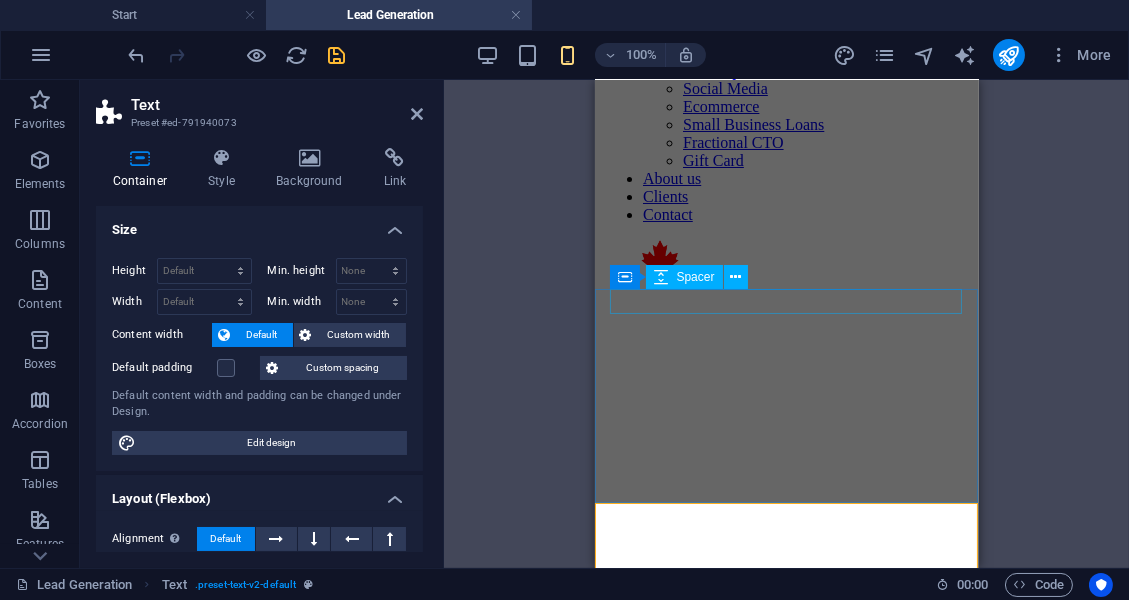 scroll, scrollTop: 0, scrollLeft: 0, axis: both 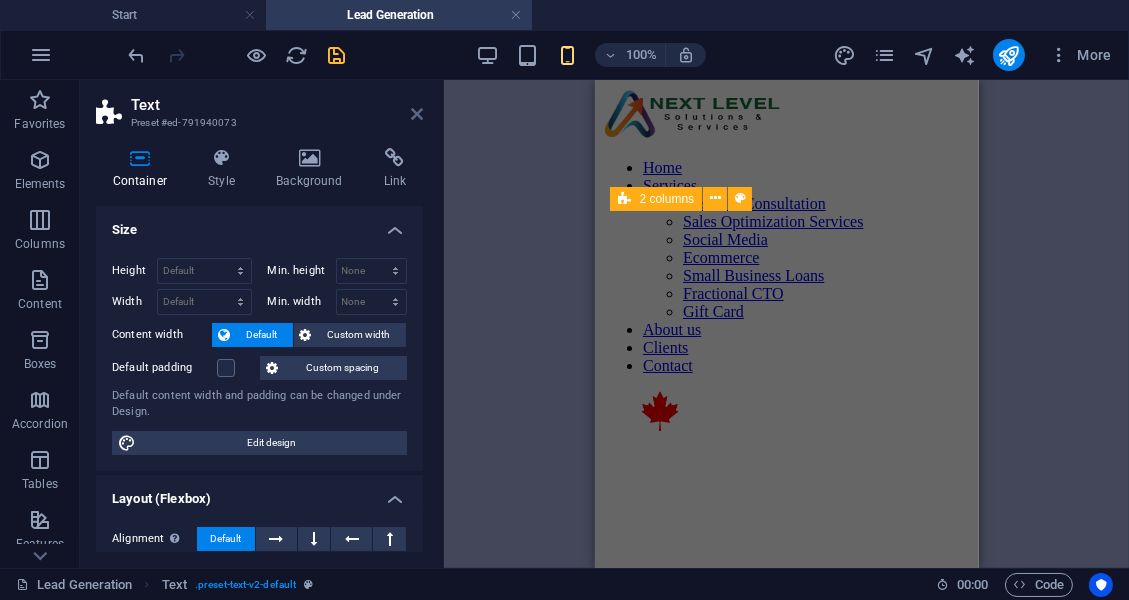 click at bounding box center (417, 114) 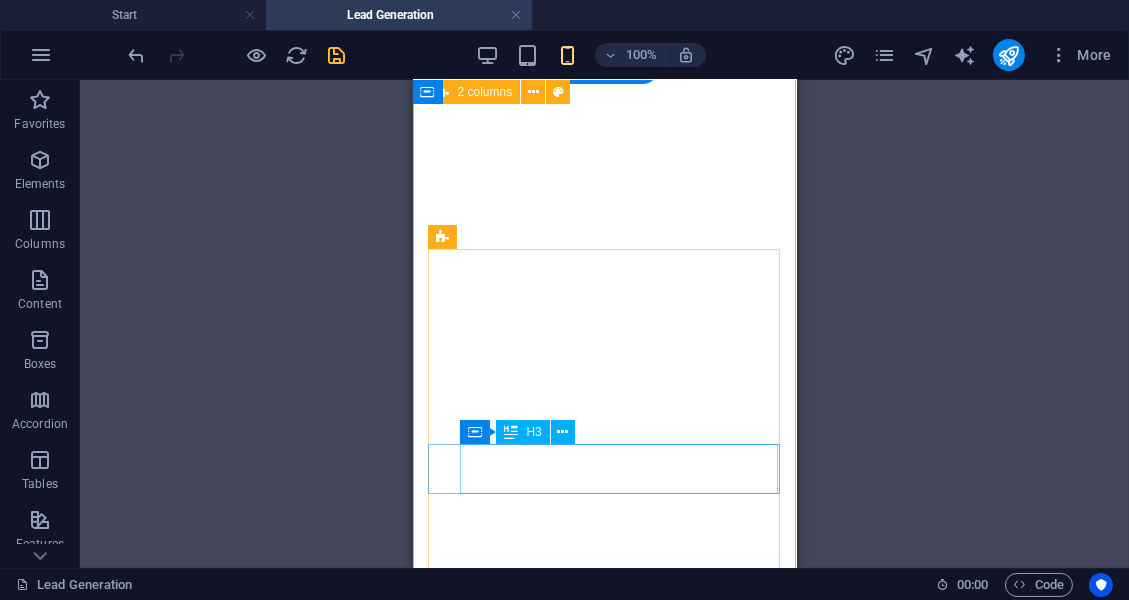 scroll, scrollTop: 527, scrollLeft: 0, axis: vertical 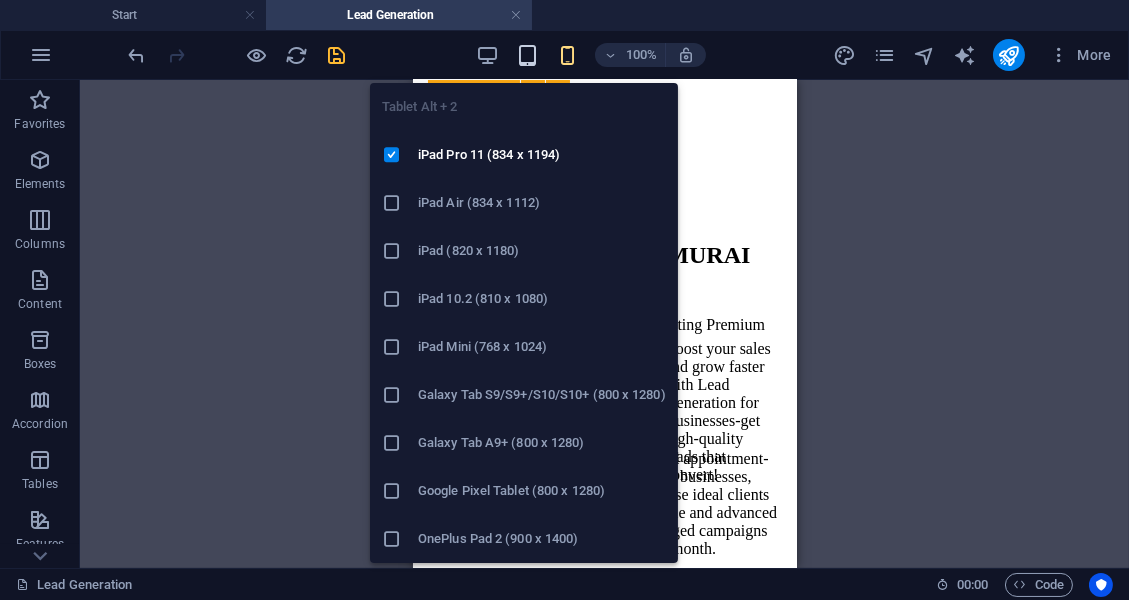 click at bounding box center [527, 55] 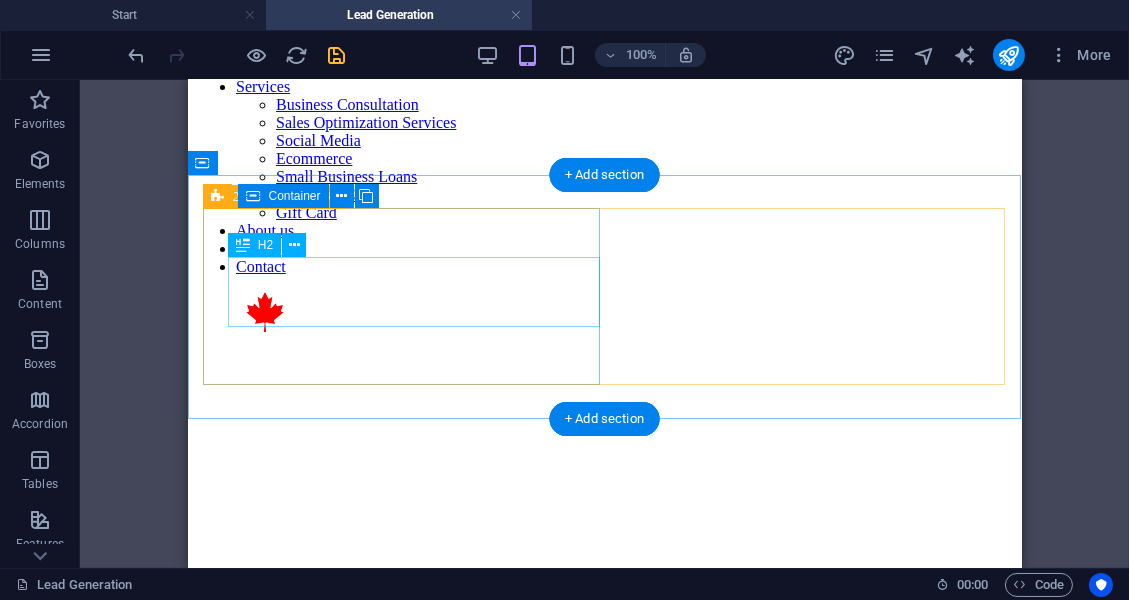 scroll, scrollTop: 0, scrollLeft: 0, axis: both 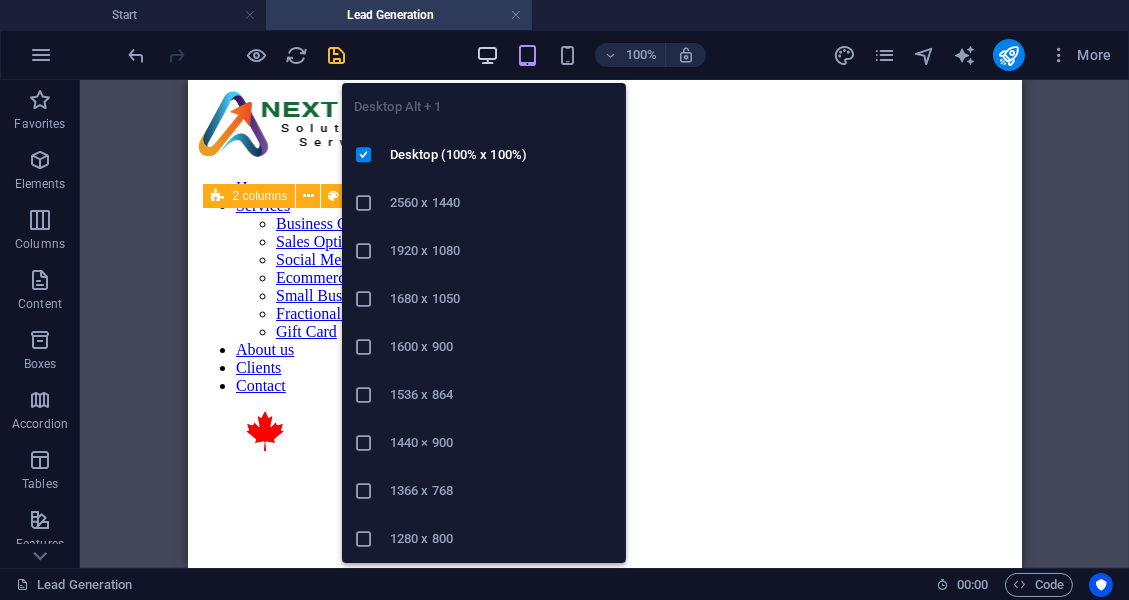 click at bounding box center [487, 55] 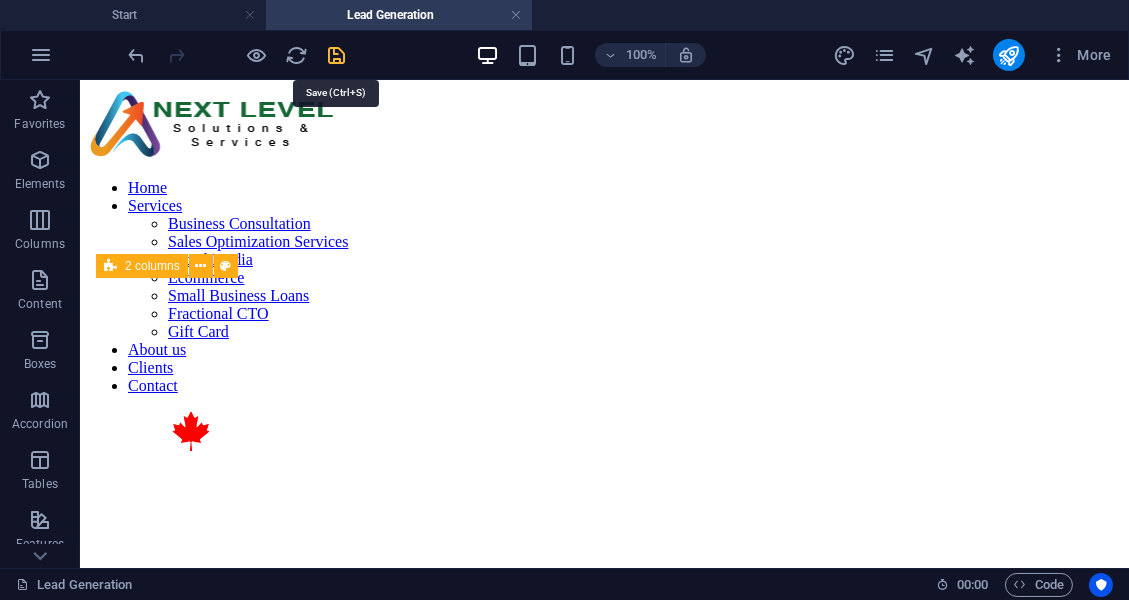 click at bounding box center [337, 55] 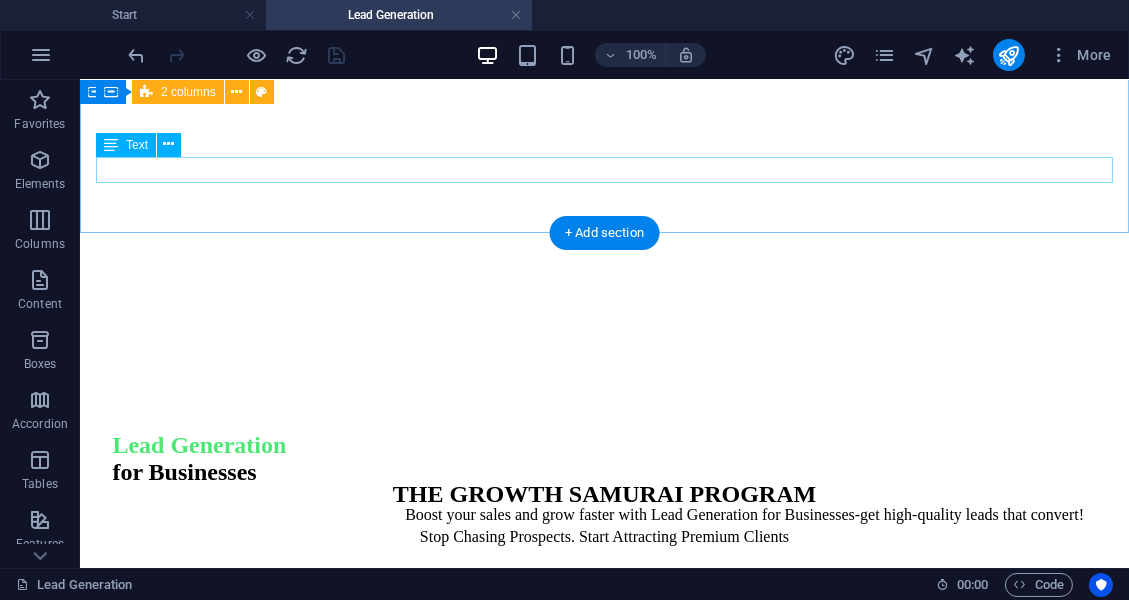 scroll, scrollTop: 480, scrollLeft: 0, axis: vertical 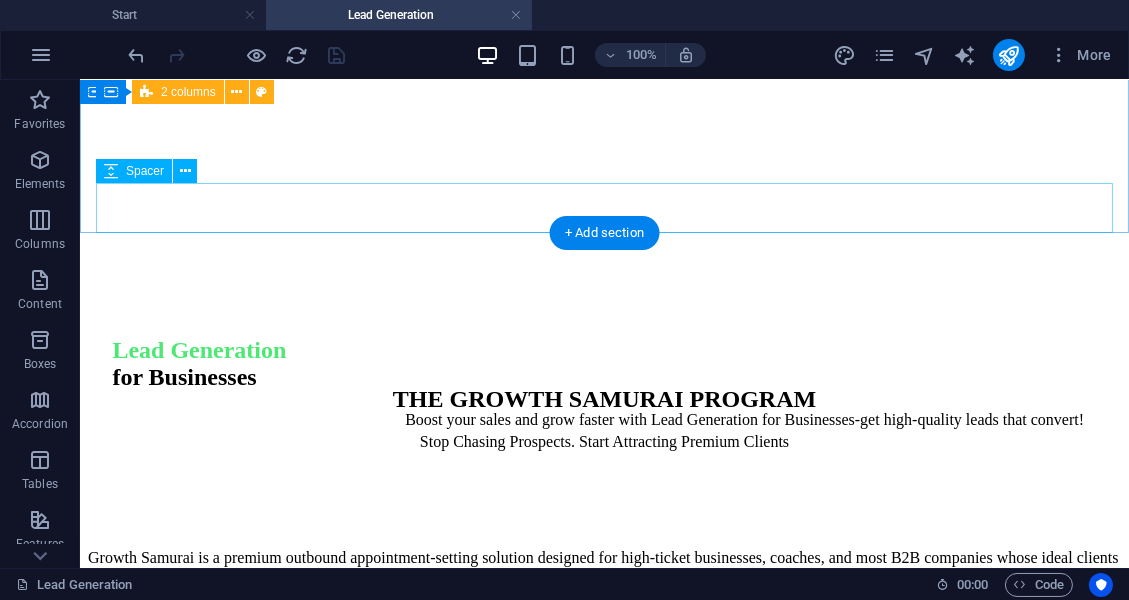 click at bounding box center (604, 492) 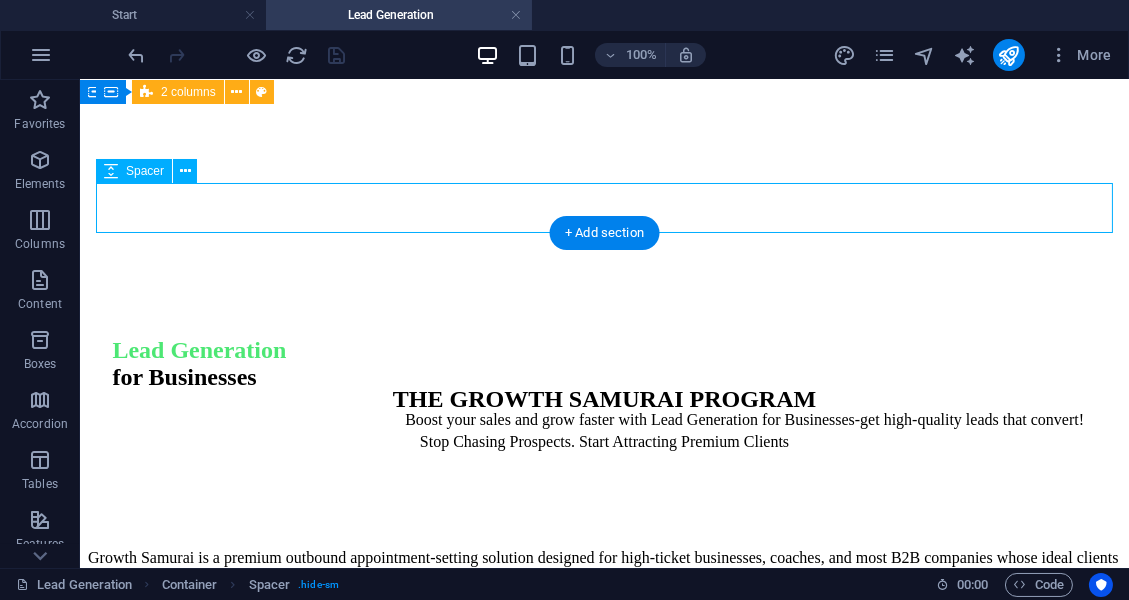 click at bounding box center (604, 492) 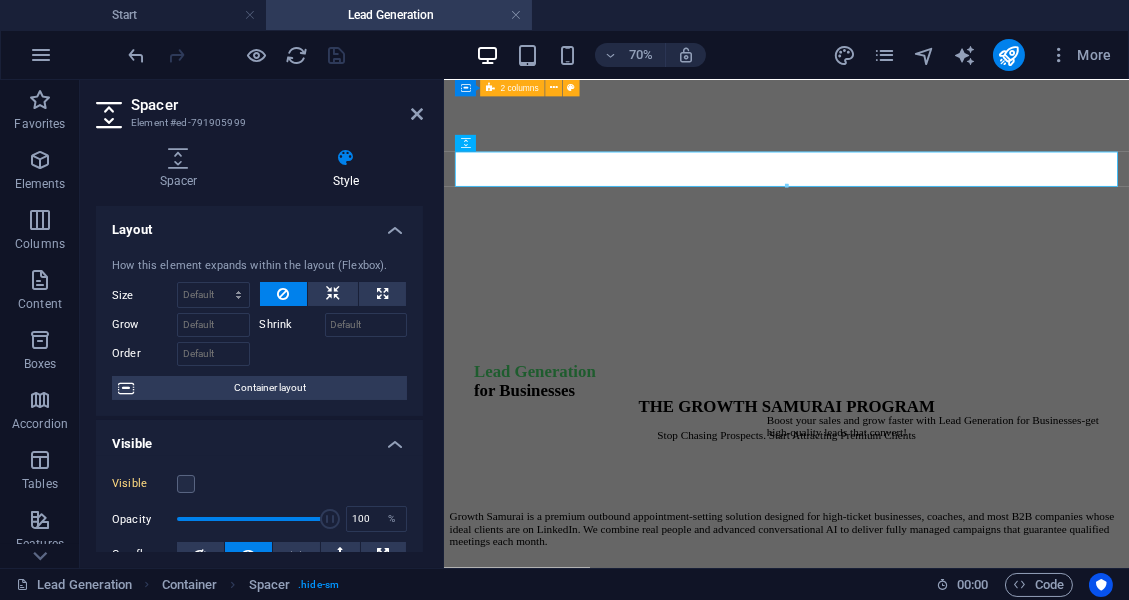 scroll, scrollTop: 626, scrollLeft: 0, axis: vertical 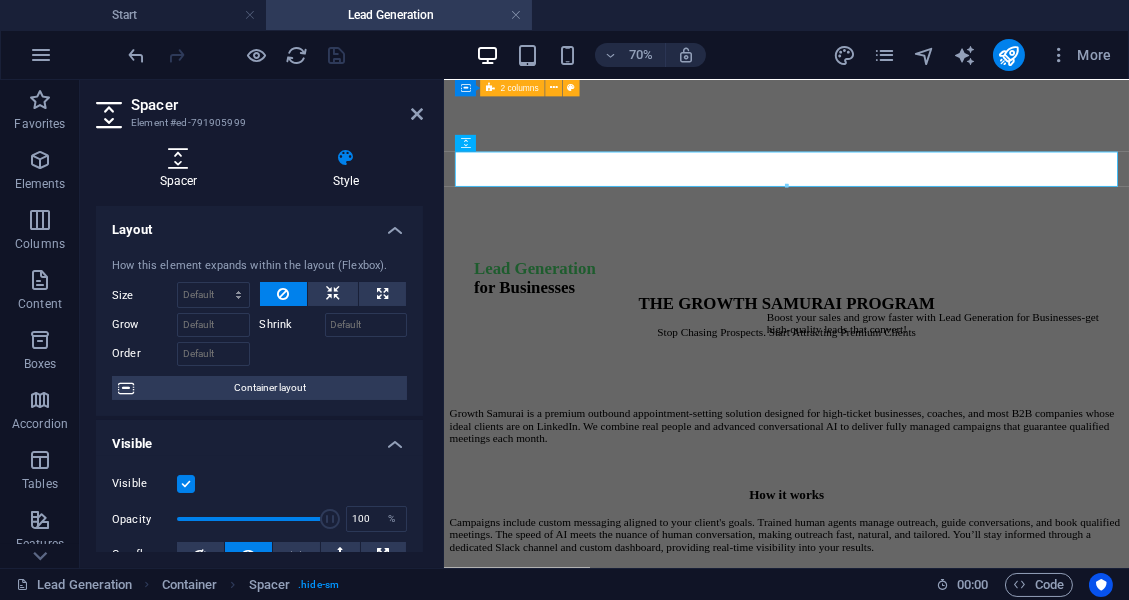 click at bounding box center (178, 158) 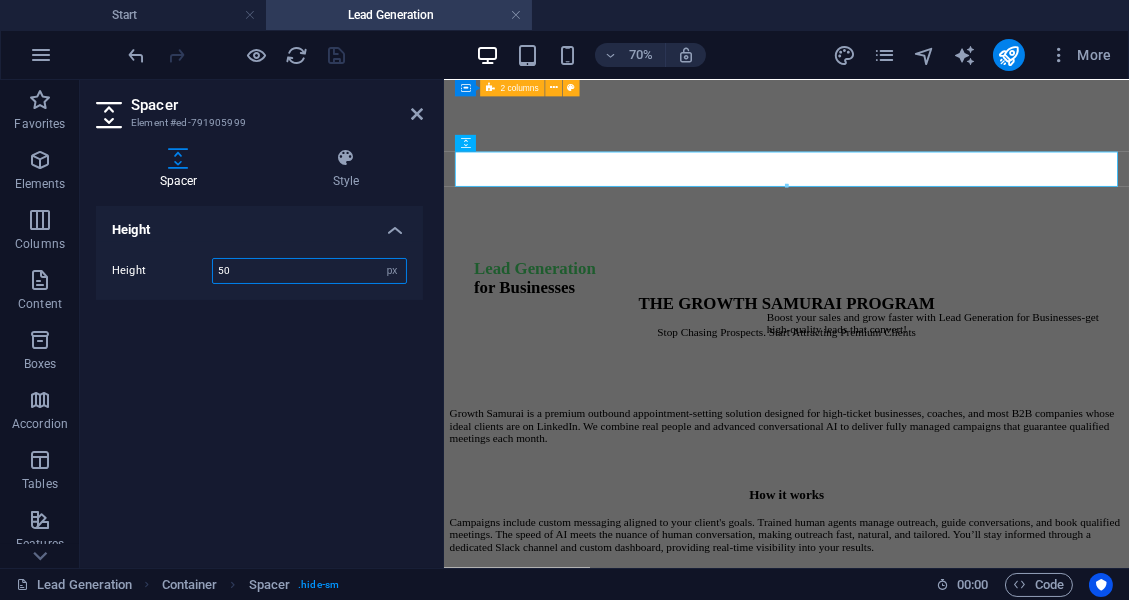 drag, startPoint x: 239, startPoint y: 275, endPoint x: 189, endPoint y: 275, distance: 50 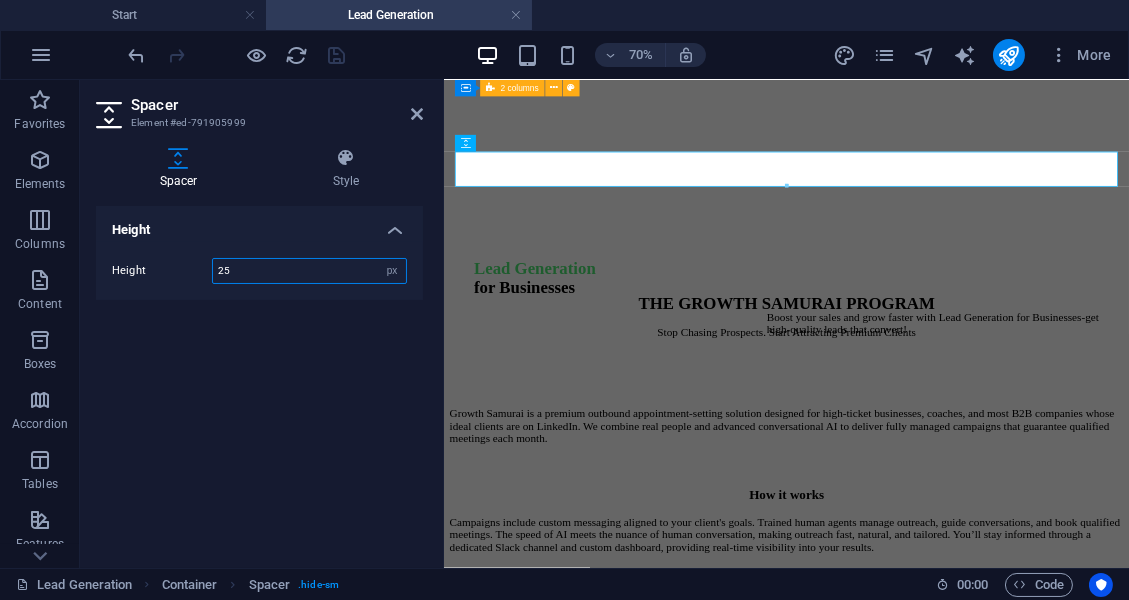 type on "25" 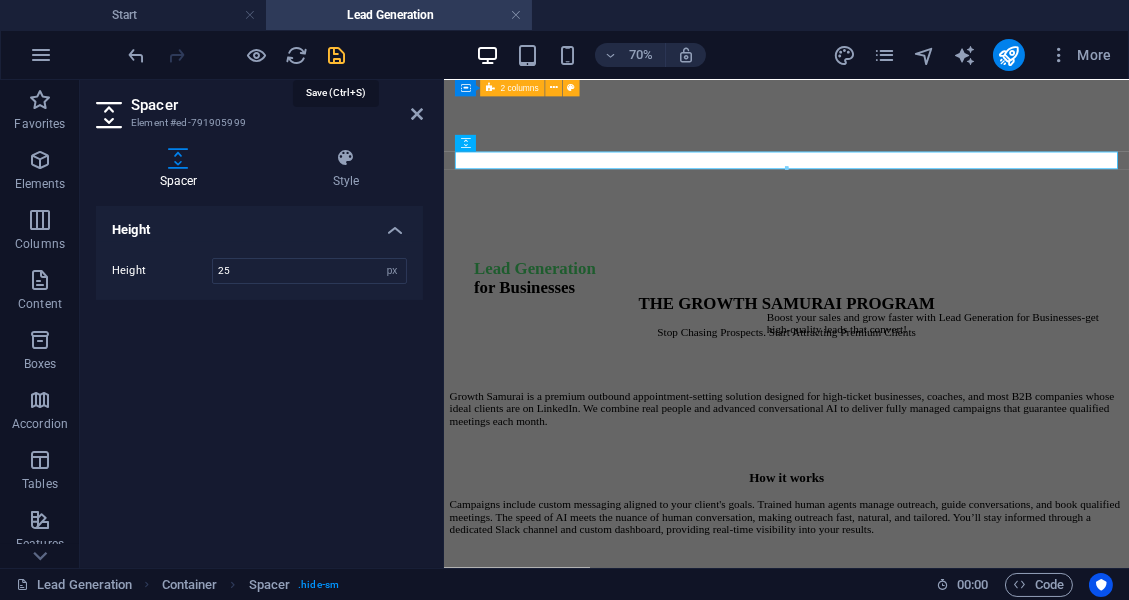 click at bounding box center [337, 55] 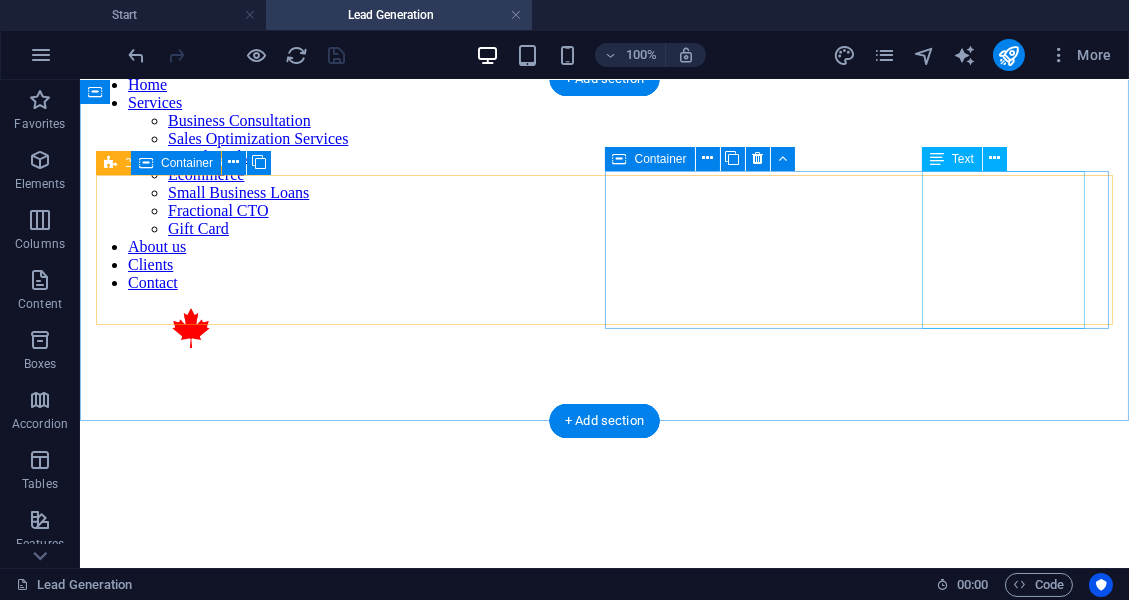 scroll, scrollTop: 0, scrollLeft: 0, axis: both 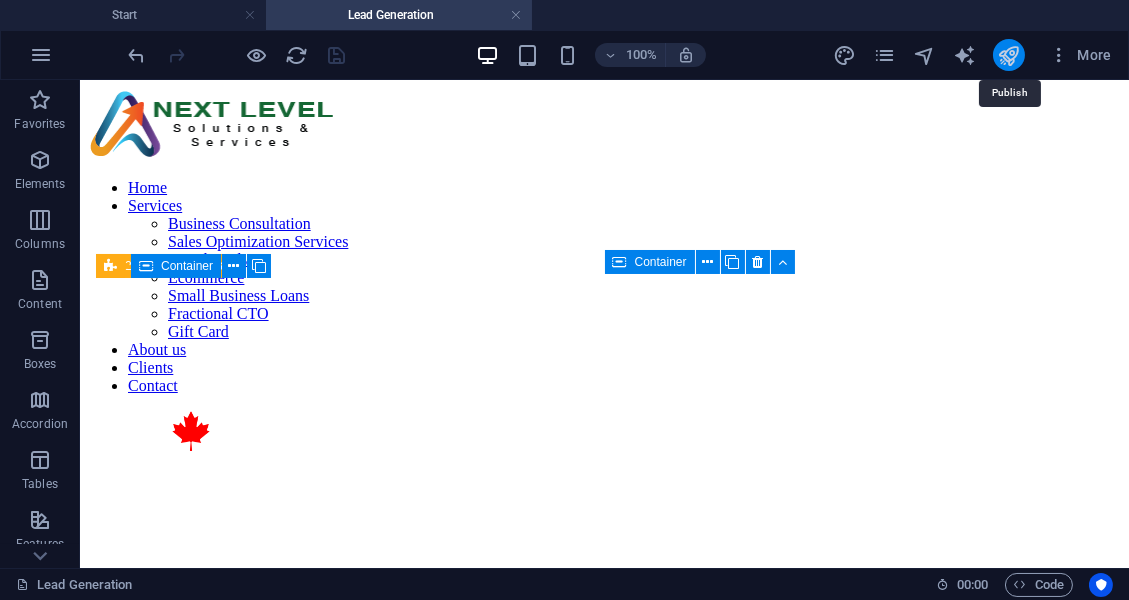 click at bounding box center [1008, 55] 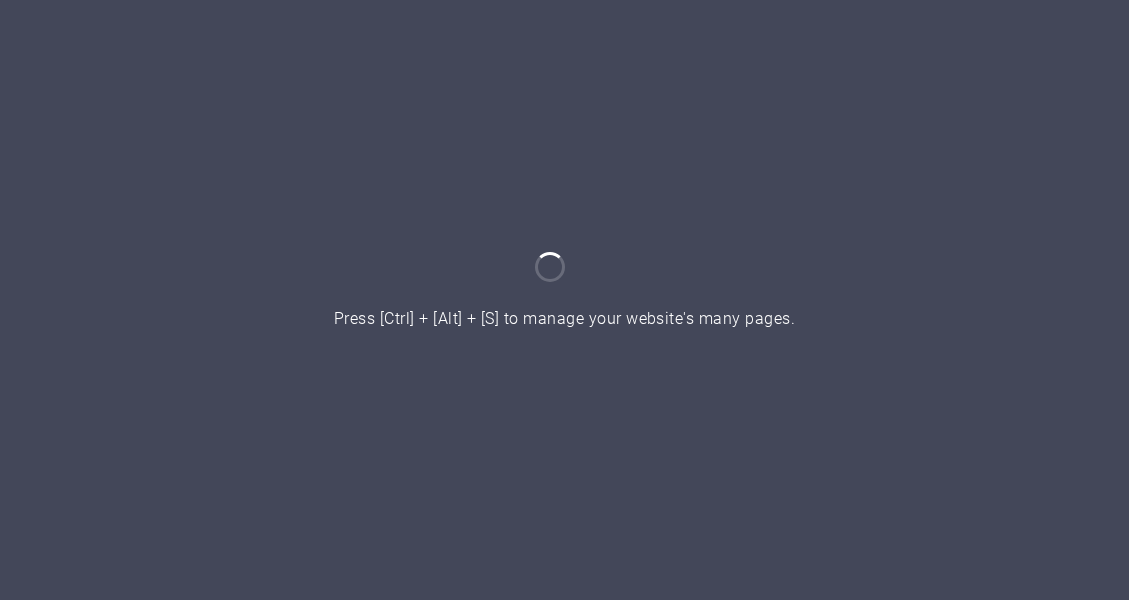 scroll, scrollTop: 0, scrollLeft: 0, axis: both 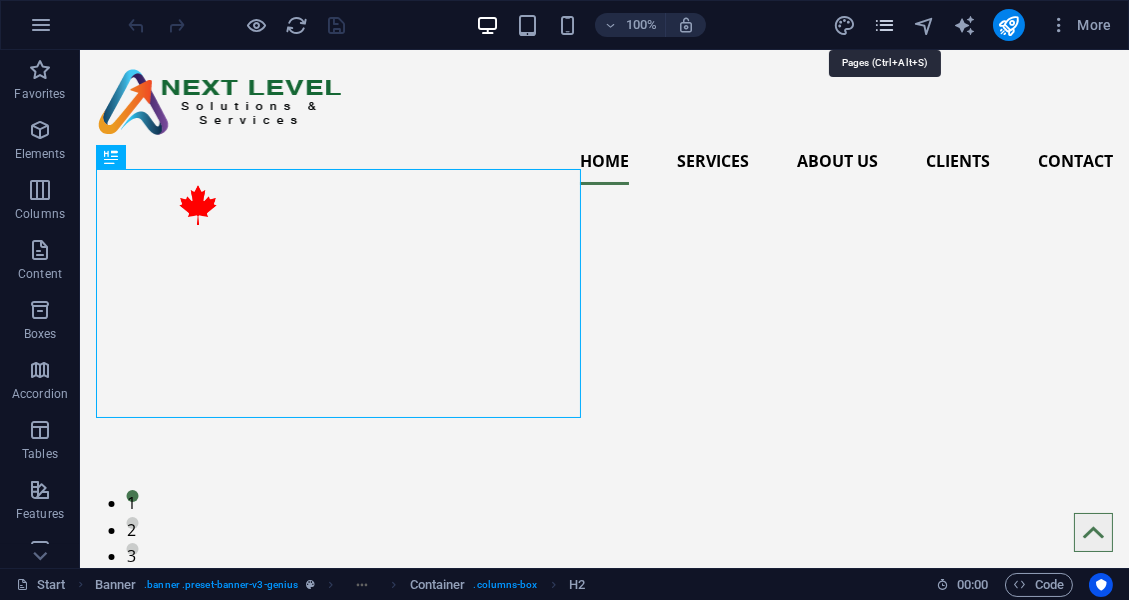 click at bounding box center (884, 25) 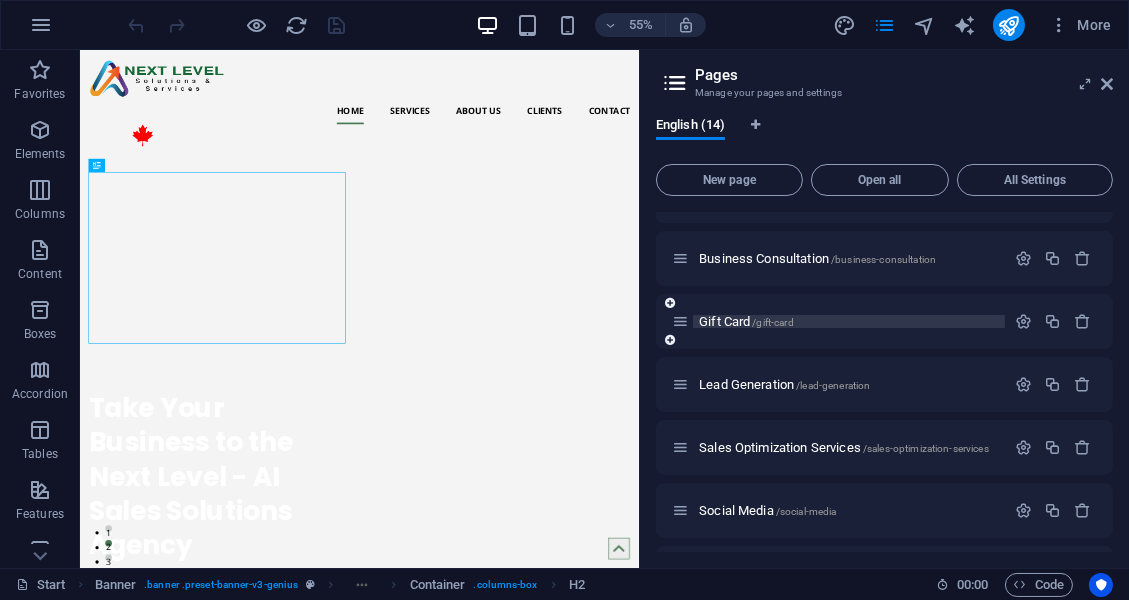 scroll, scrollTop: 108, scrollLeft: 0, axis: vertical 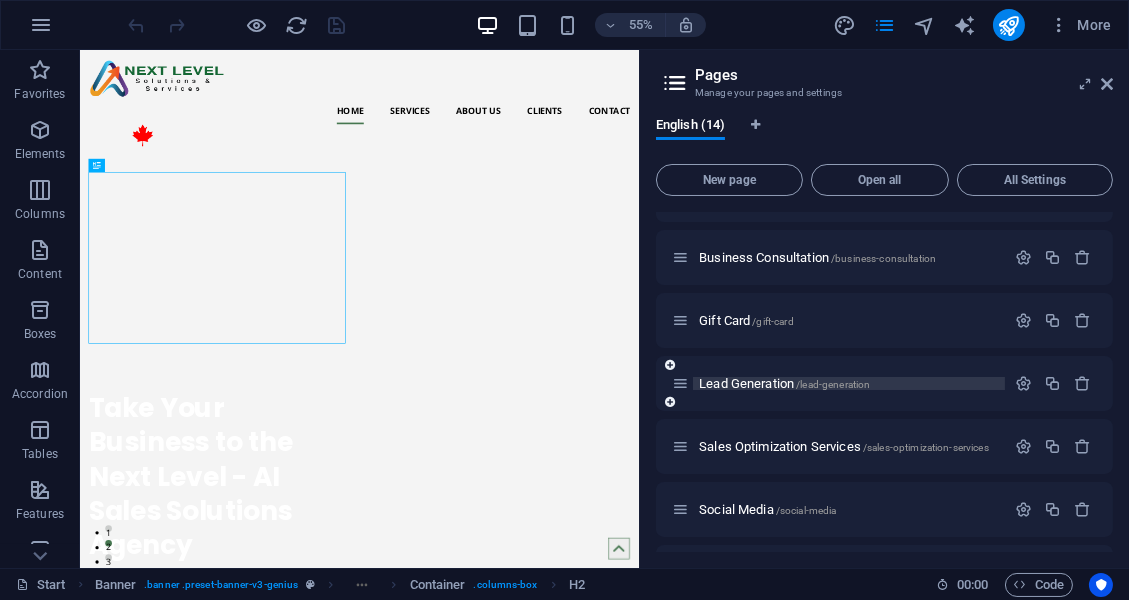 click on "Lead Generation /lead-generation" at bounding box center (784, 383) 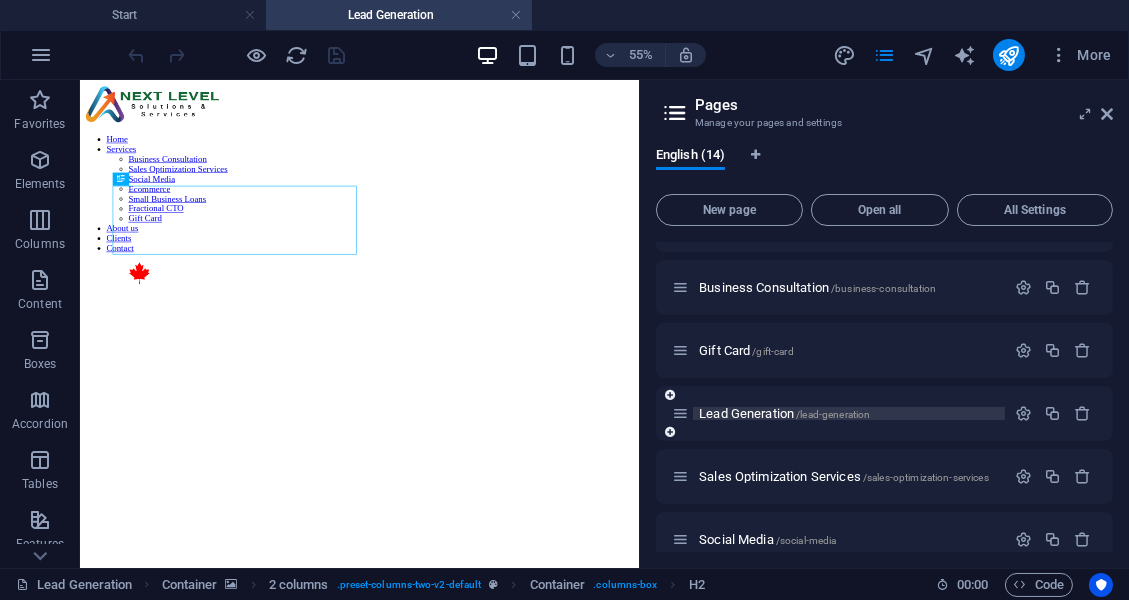 scroll, scrollTop: 0, scrollLeft: 0, axis: both 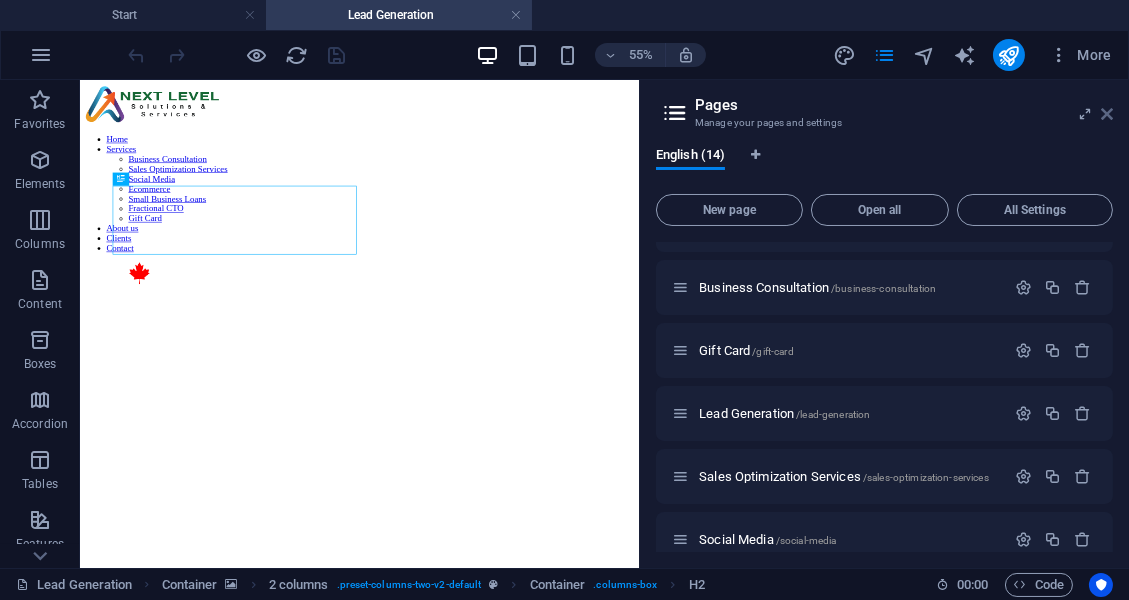 click at bounding box center [1107, 114] 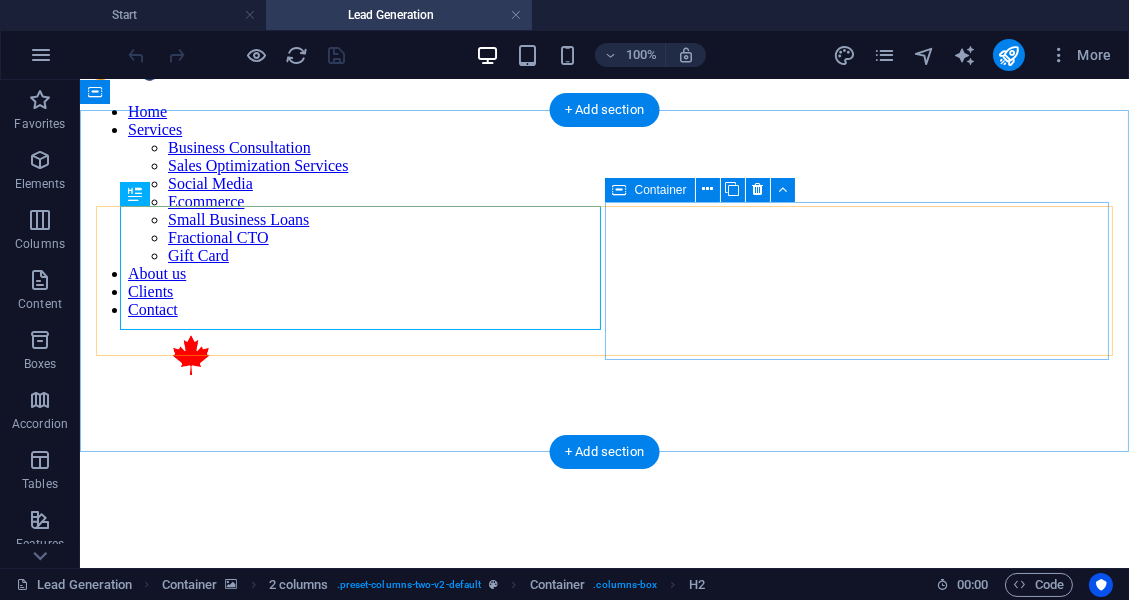 scroll, scrollTop: 61, scrollLeft: 0, axis: vertical 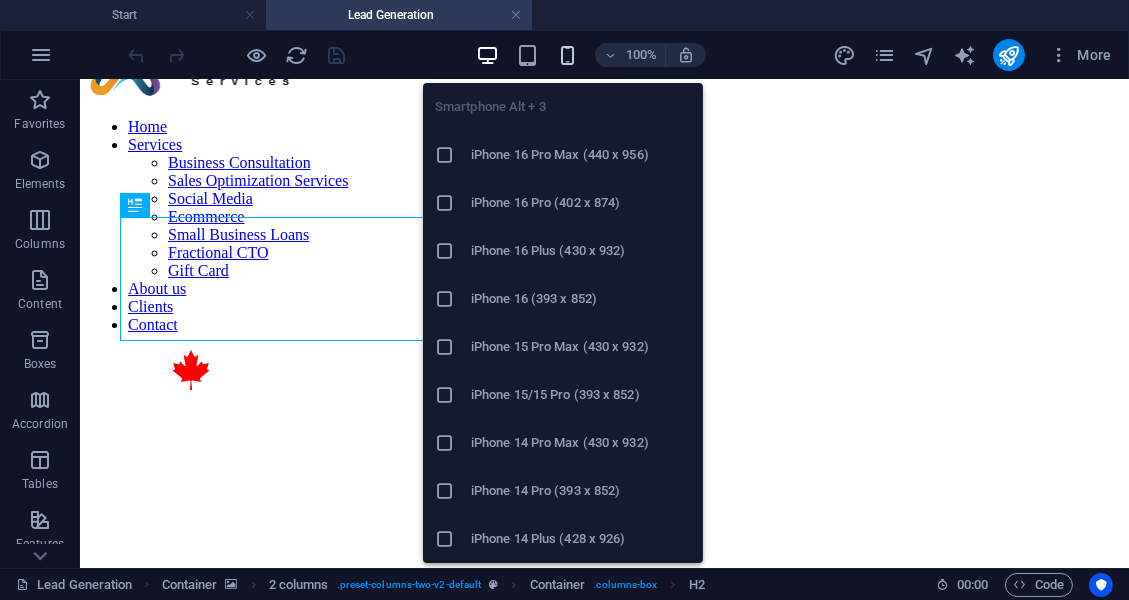 click at bounding box center [567, 55] 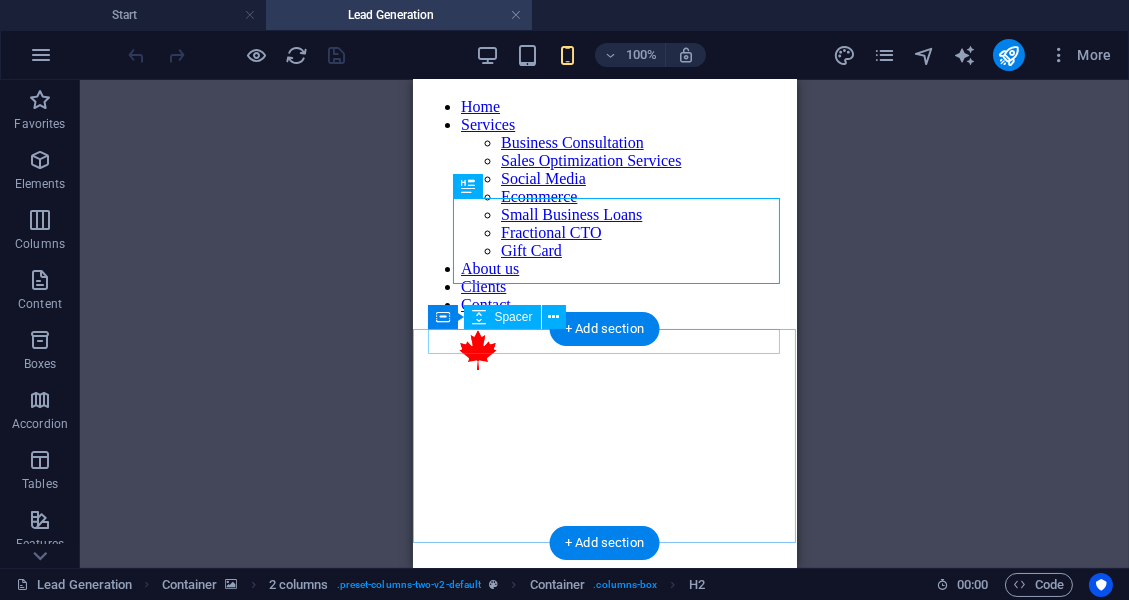 click at bounding box center (604, 675) 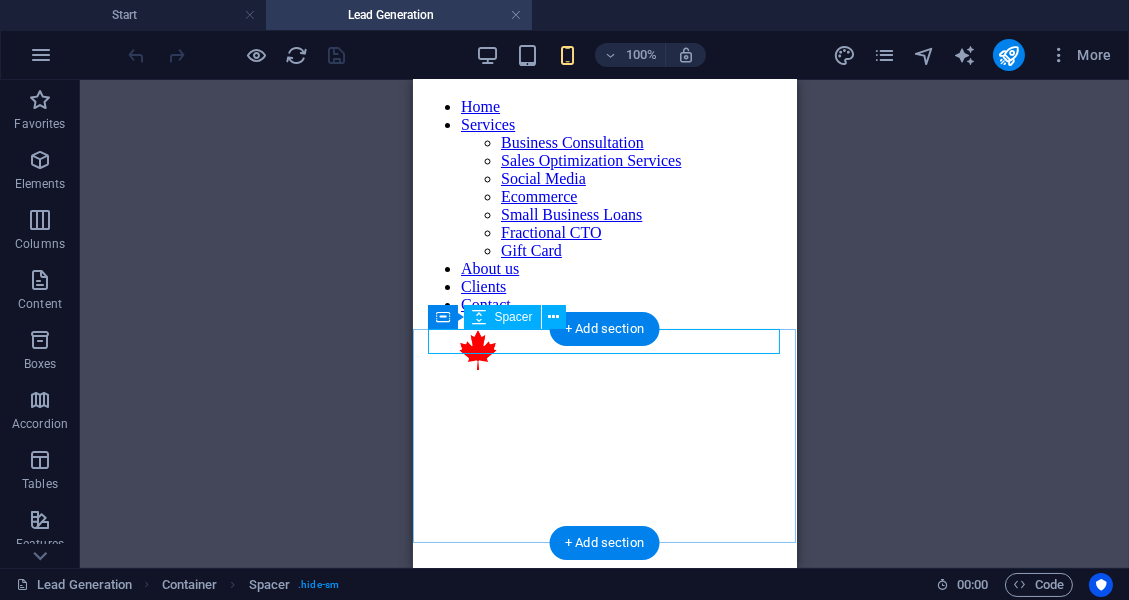 click at bounding box center [604, 675] 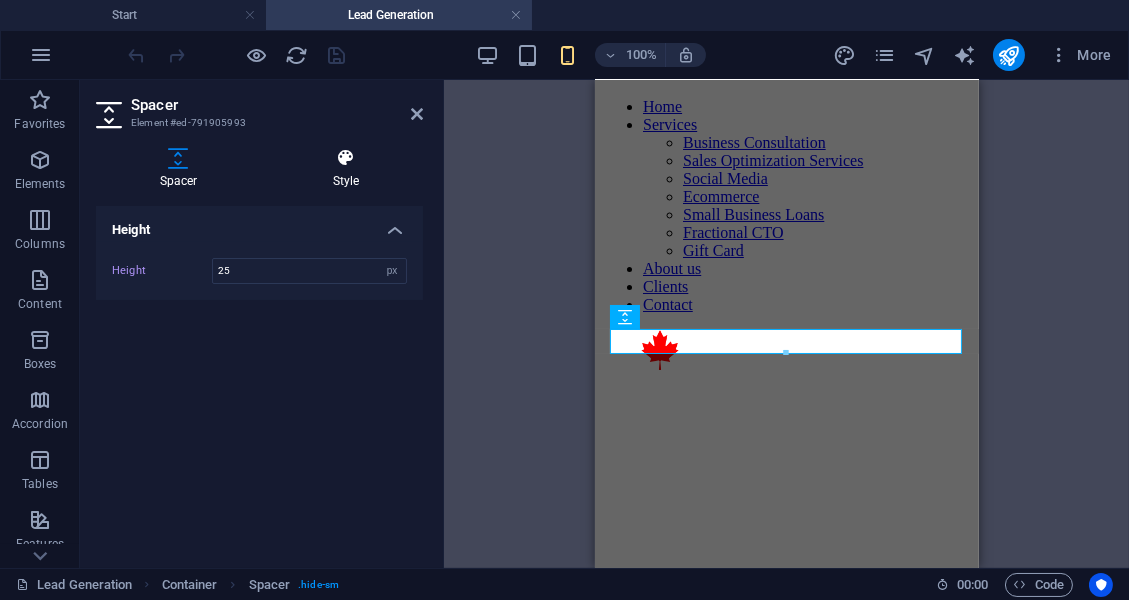 click on "Style" at bounding box center [346, 169] 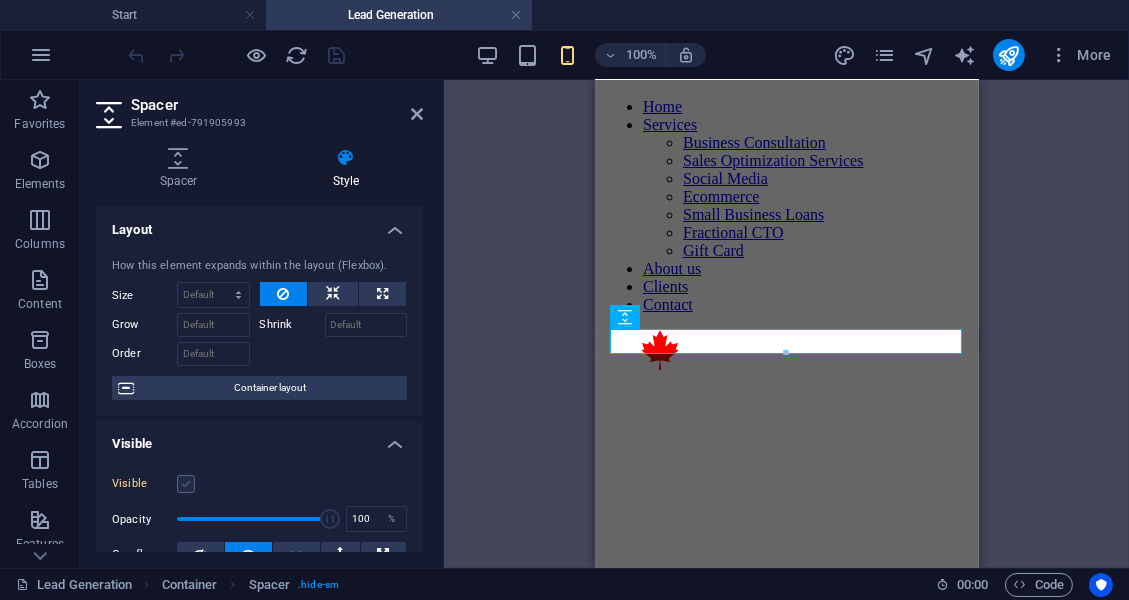 click at bounding box center (186, 484) 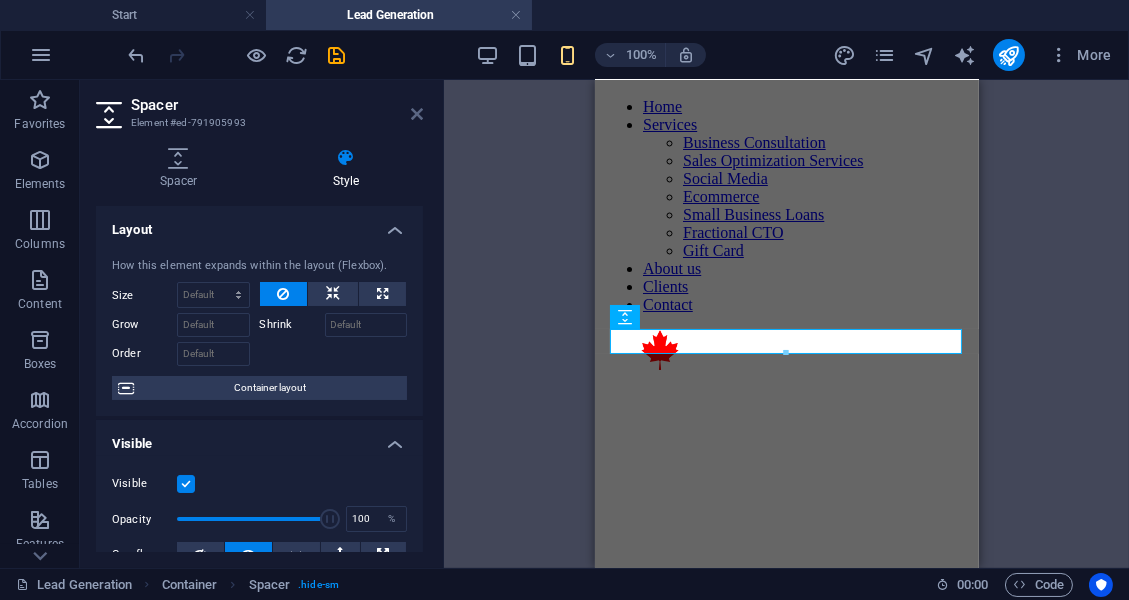 click at bounding box center [417, 114] 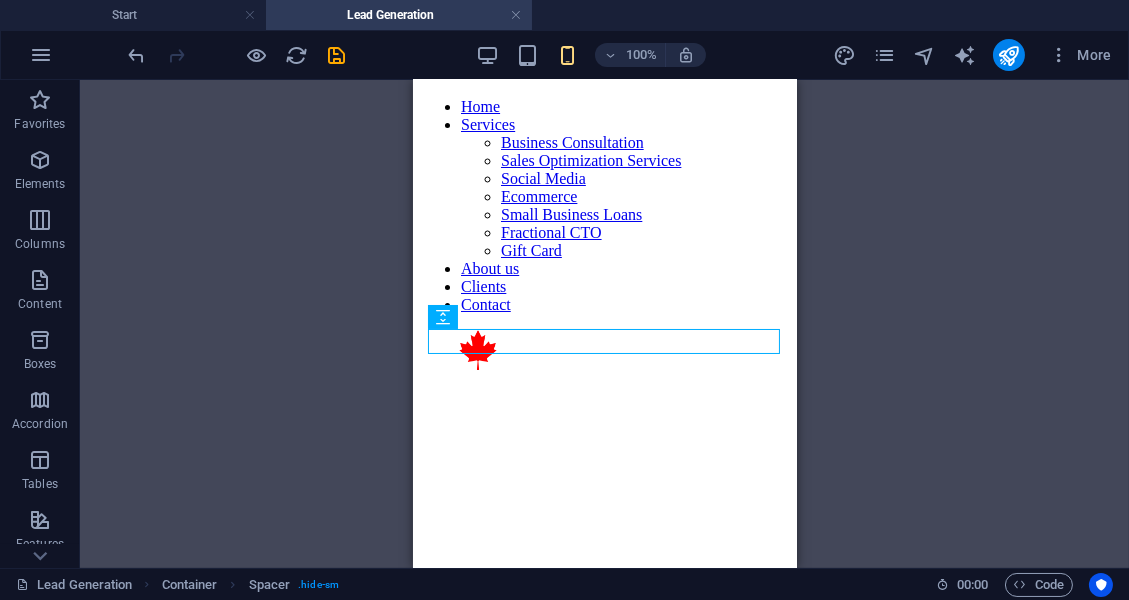 click on "H2   Container   2 columns   2 columns   Container   Container   Reference   Container   H2   Container   Spacer" at bounding box center (604, 324) 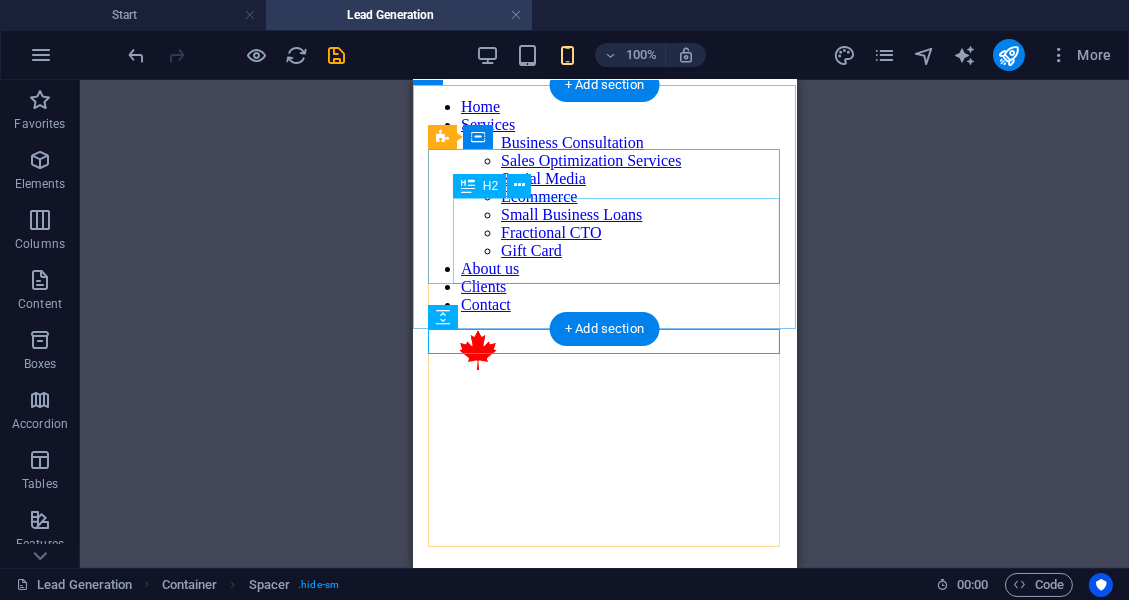 scroll, scrollTop: 0, scrollLeft: 0, axis: both 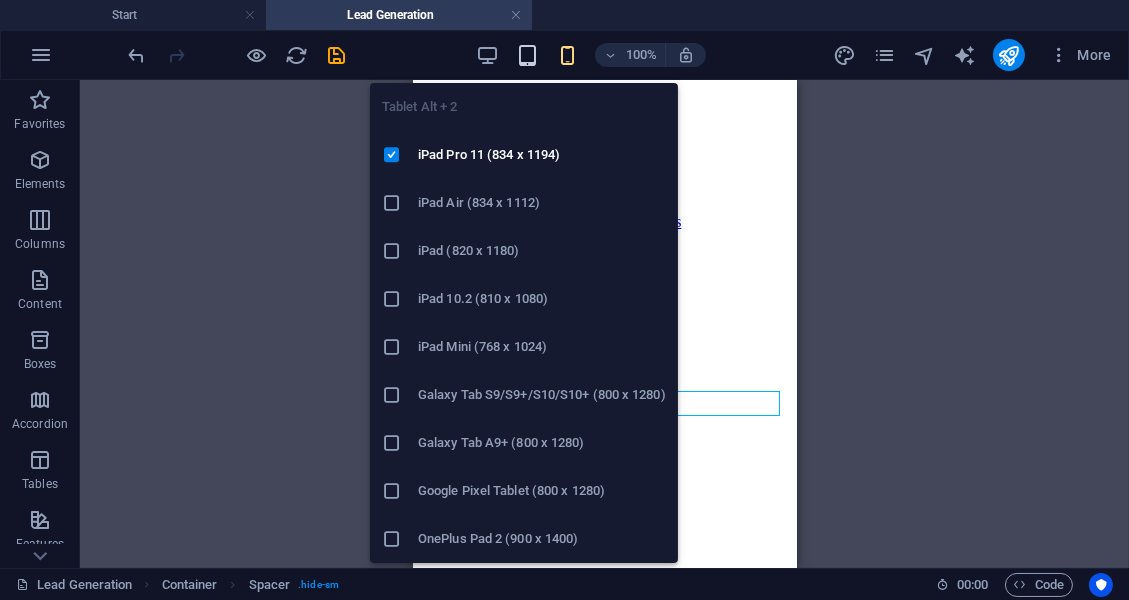 click at bounding box center (527, 55) 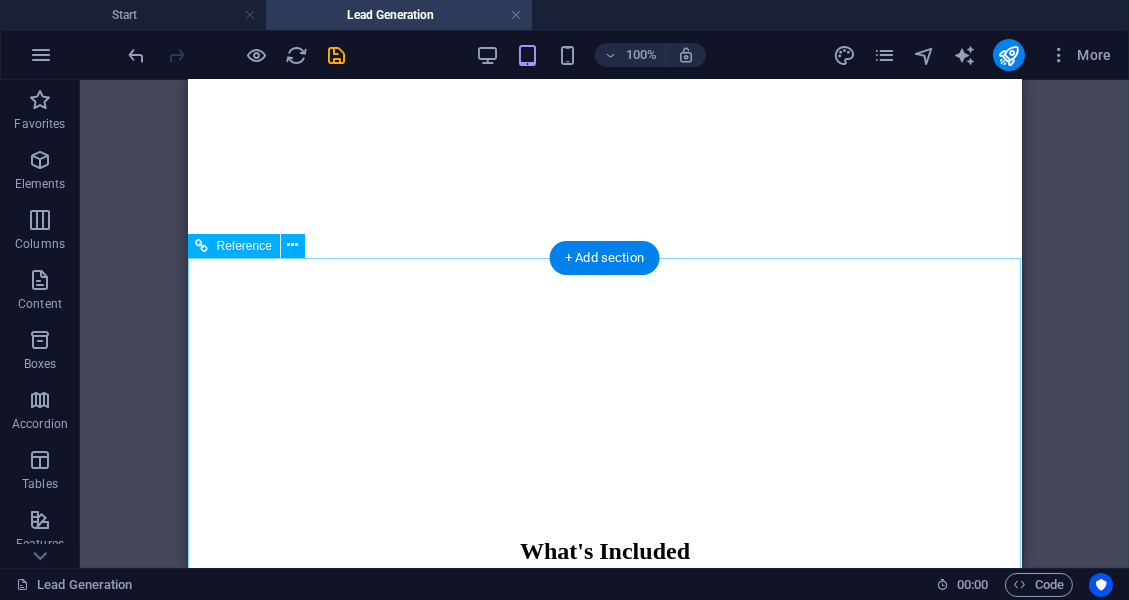 scroll, scrollTop: 1226, scrollLeft: 0, axis: vertical 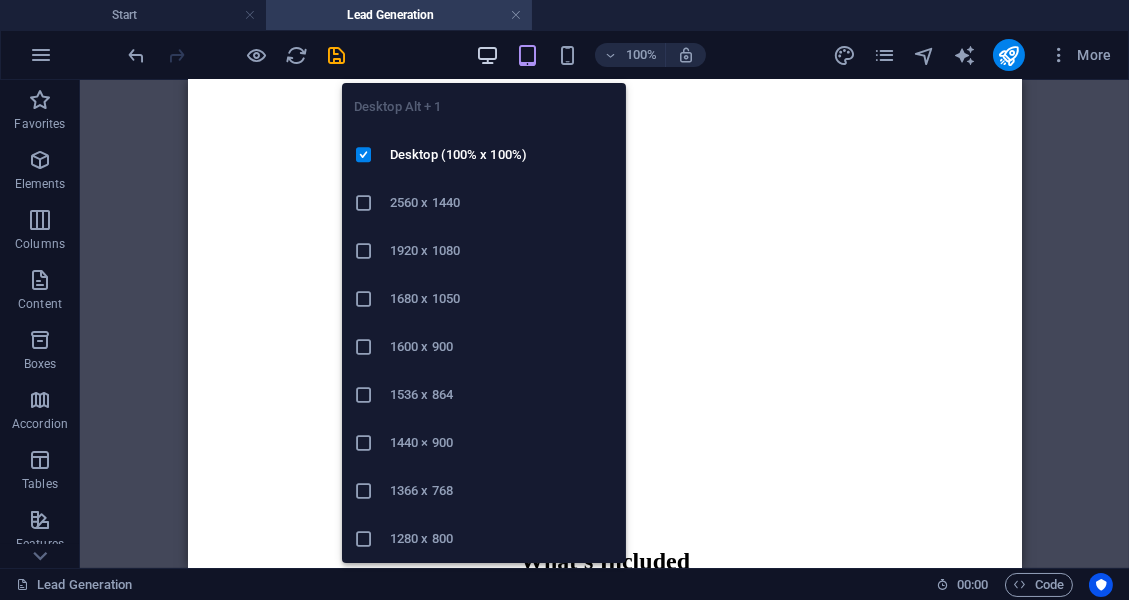 click at bounding box center (487, 55) 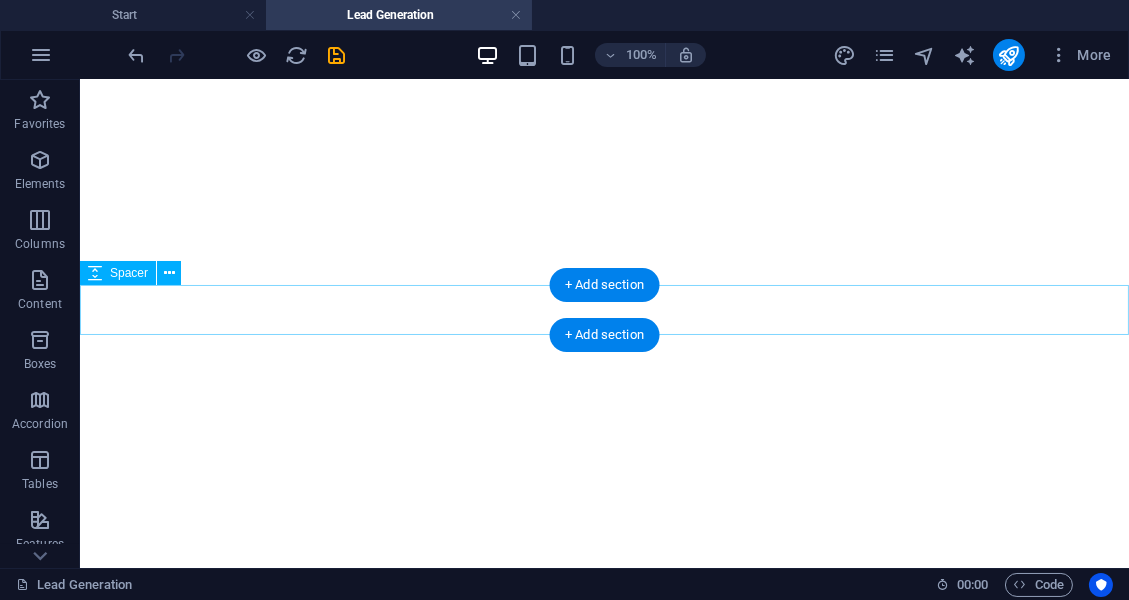 click at bounding box center (604, 9748) 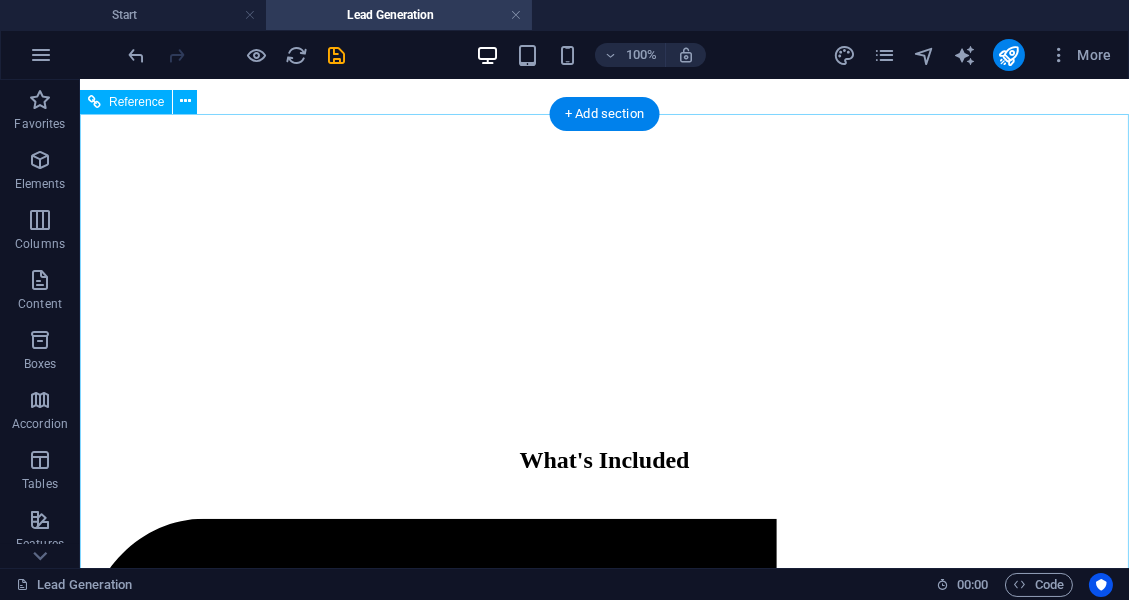 scroll, scrollTop: 1398, scrollLeft: 0, axis: vertical 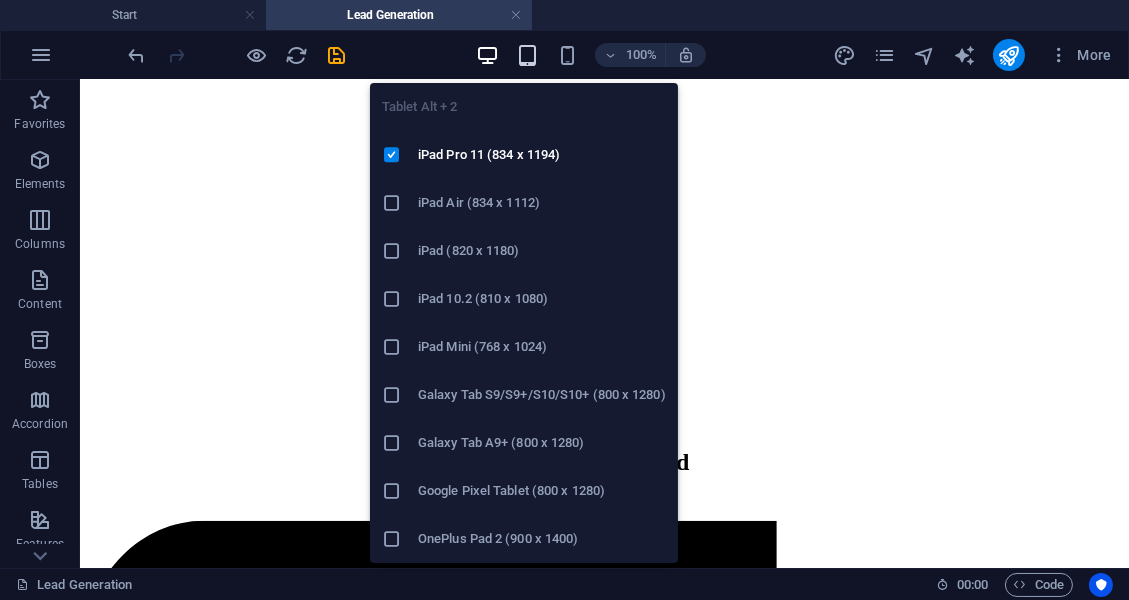 click at bounding box center (527, 55) 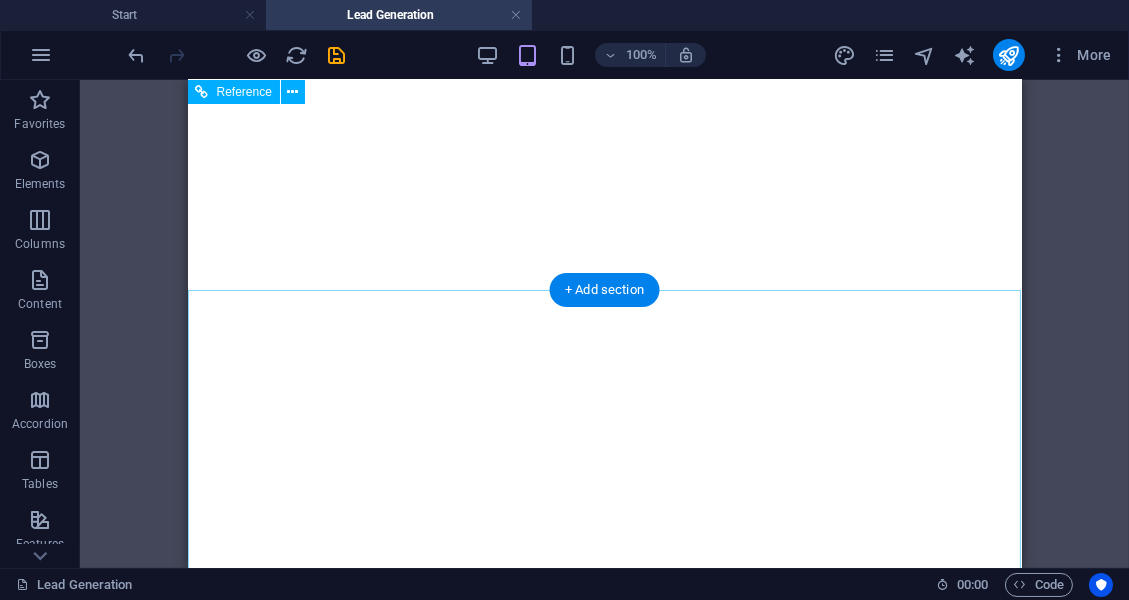 scroll, scrollTop: 1145, scrollLeft: 0, axis: vertical 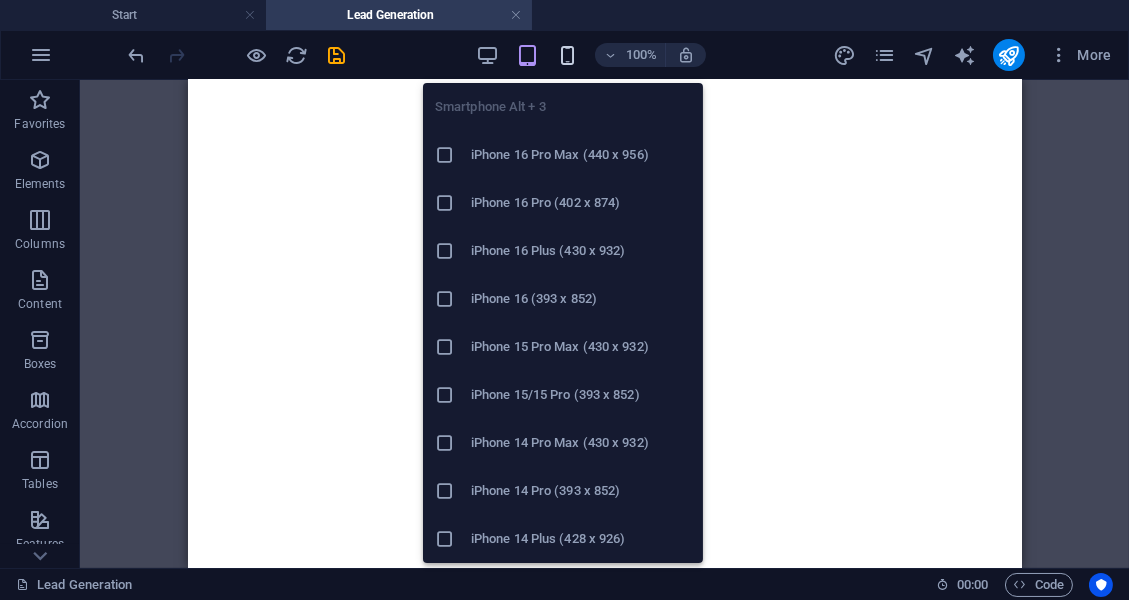 click at bounding box center (567, 55) 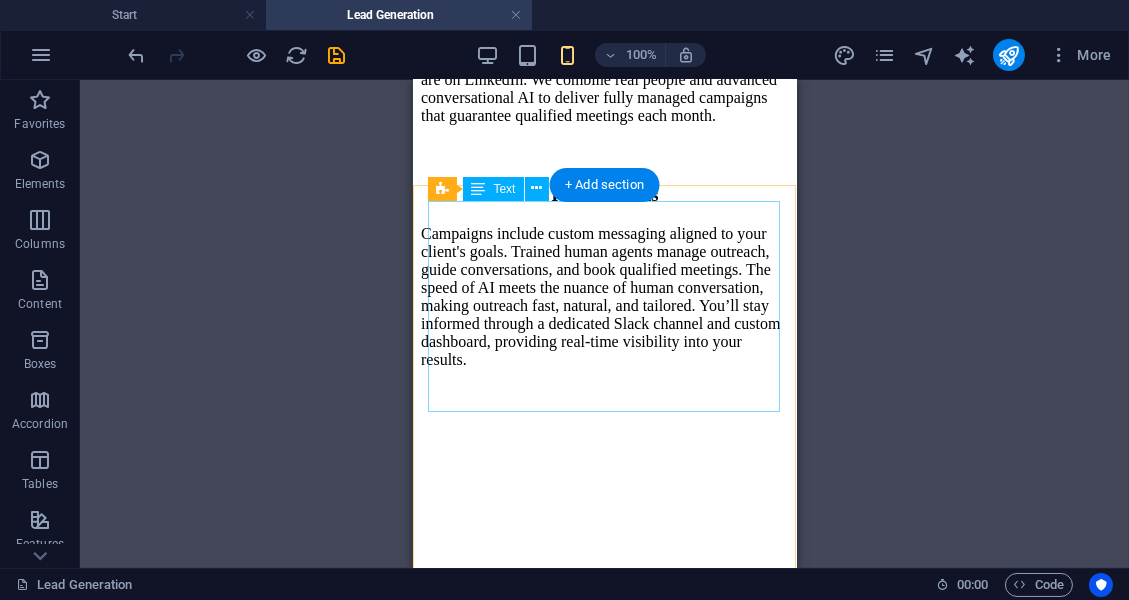 scroll, scrollTop: 420, scrollLeft: 0, axis: vertical 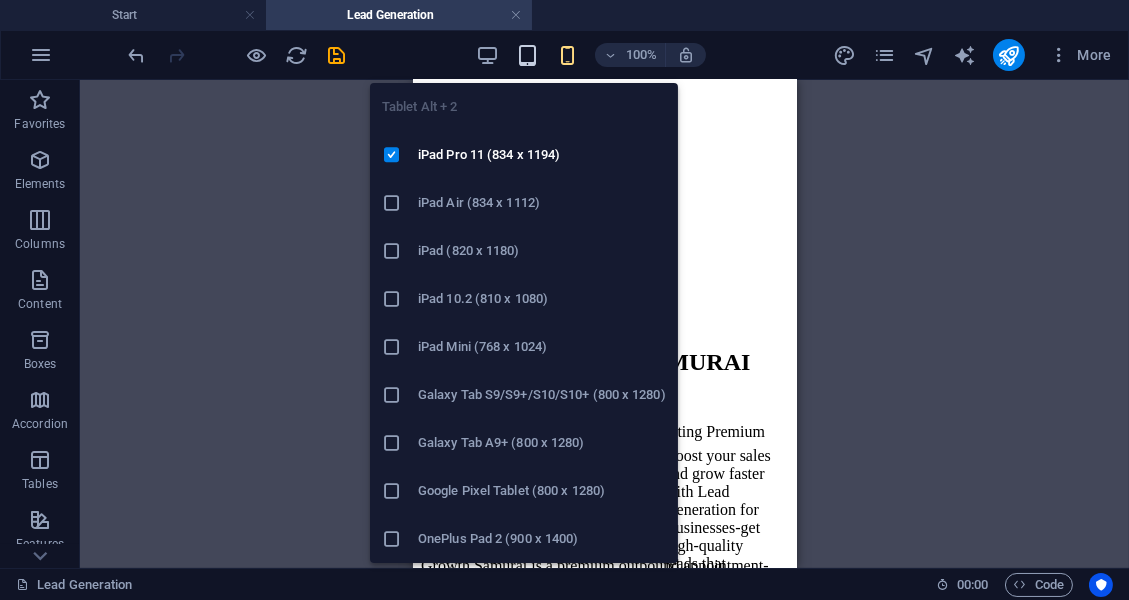 click at bounding box center (527, 55) 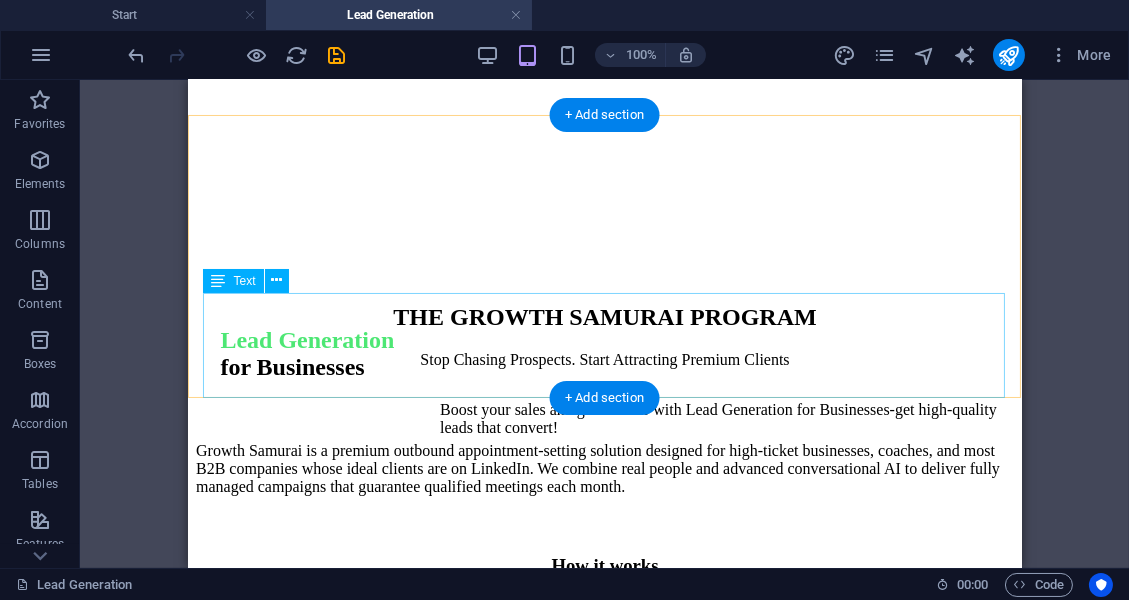 scroll, scrollTop: 0, scrollLeft: 0, axis: both 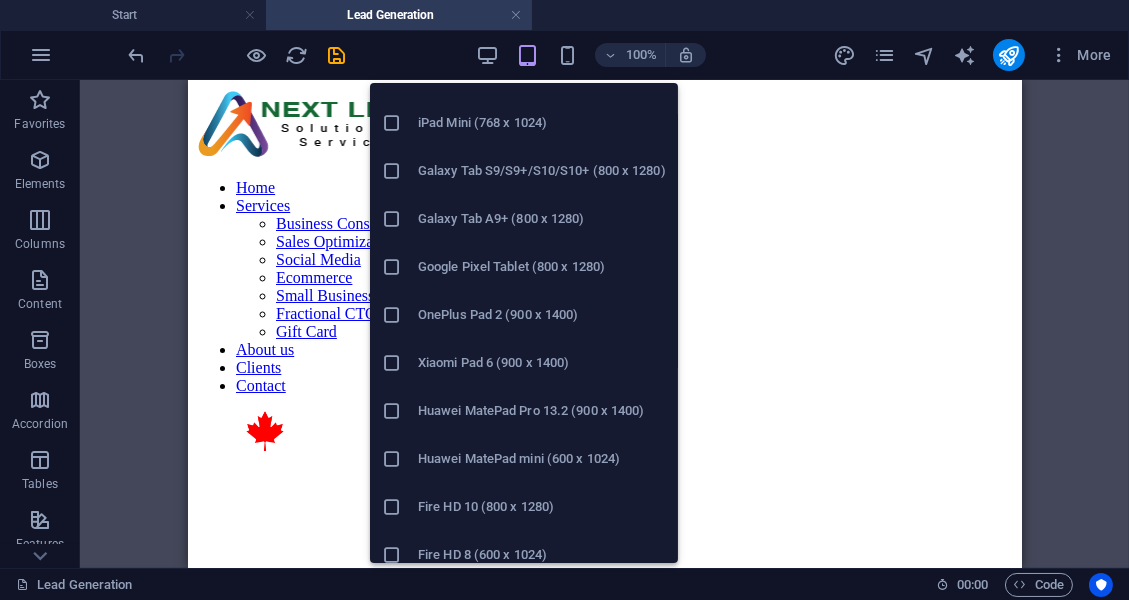 click at bounding box center [392, 363] 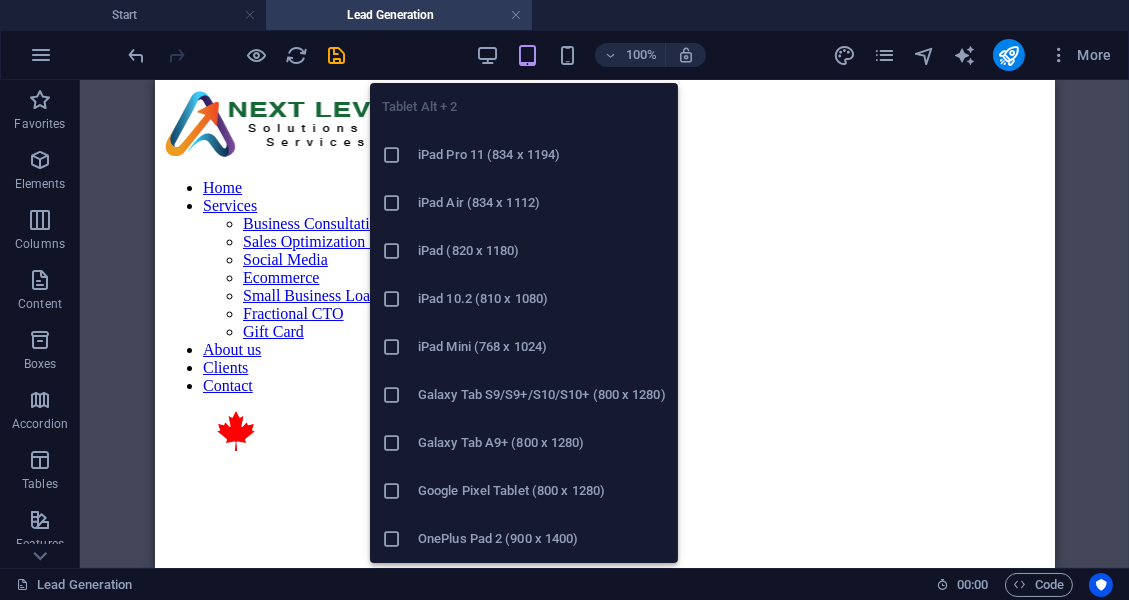 click at bounding box center (527, 55) 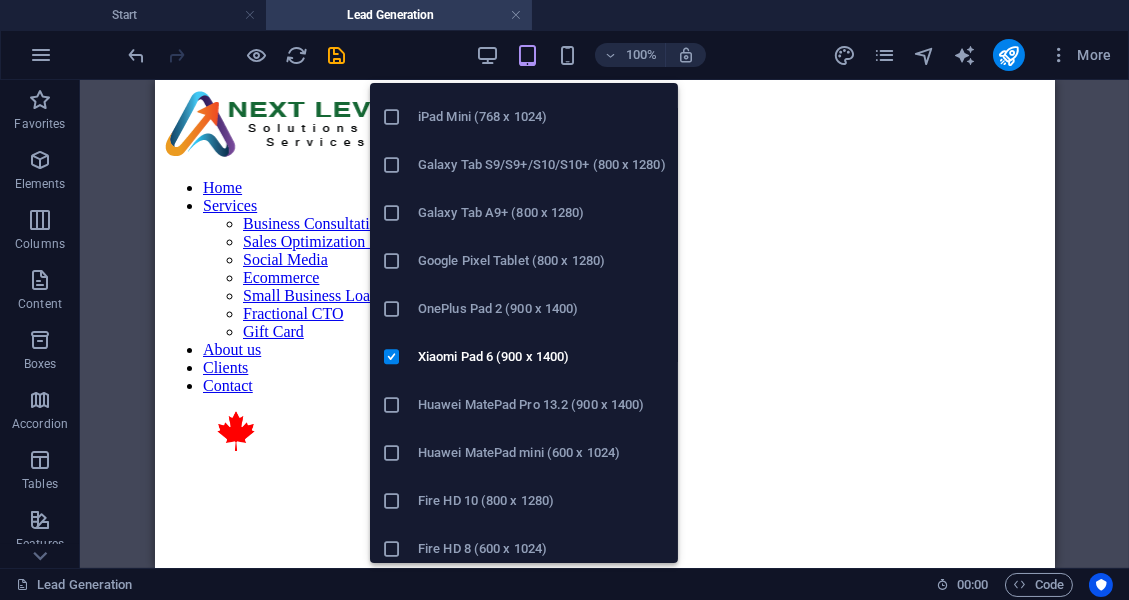 scroll, scrollTop: 239, scrollLeft: 0, axis: vertical 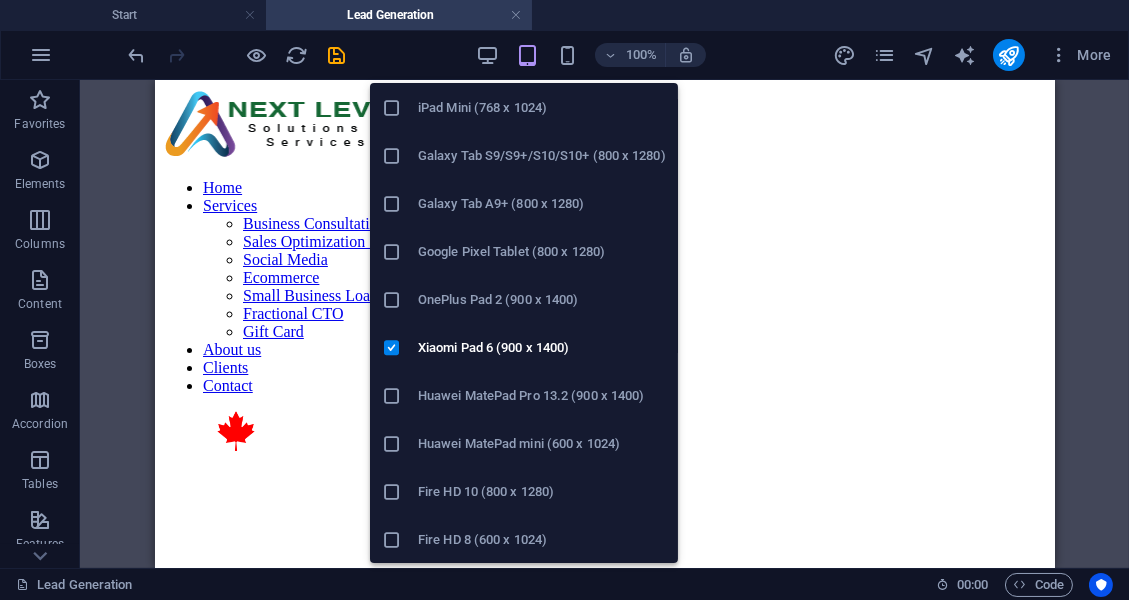click at bounding box center (392, 540) 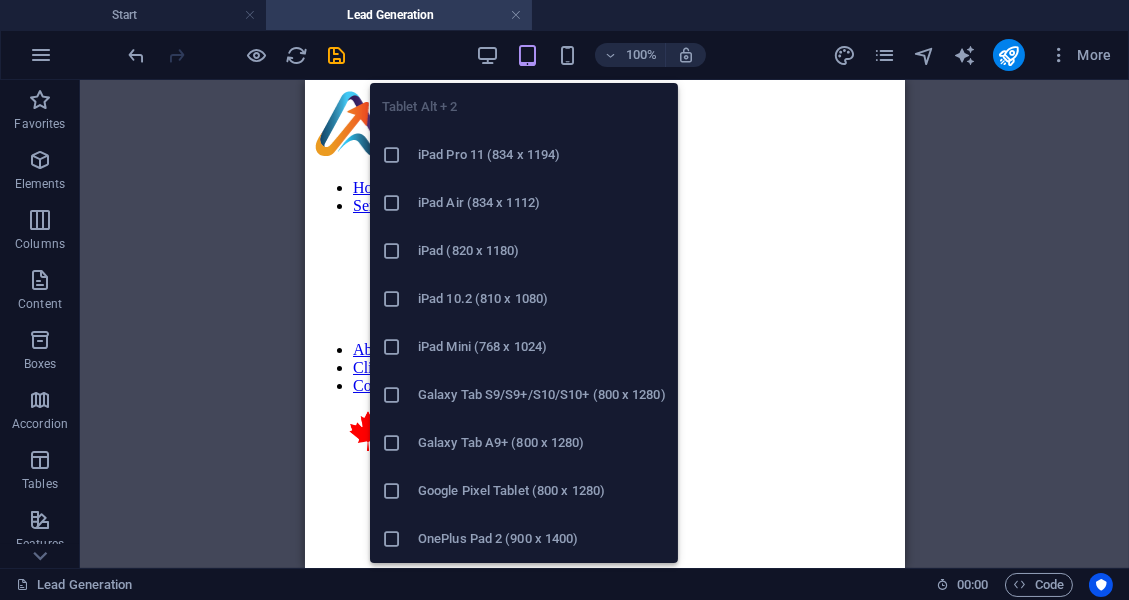 click at bounding box center [392, 491] 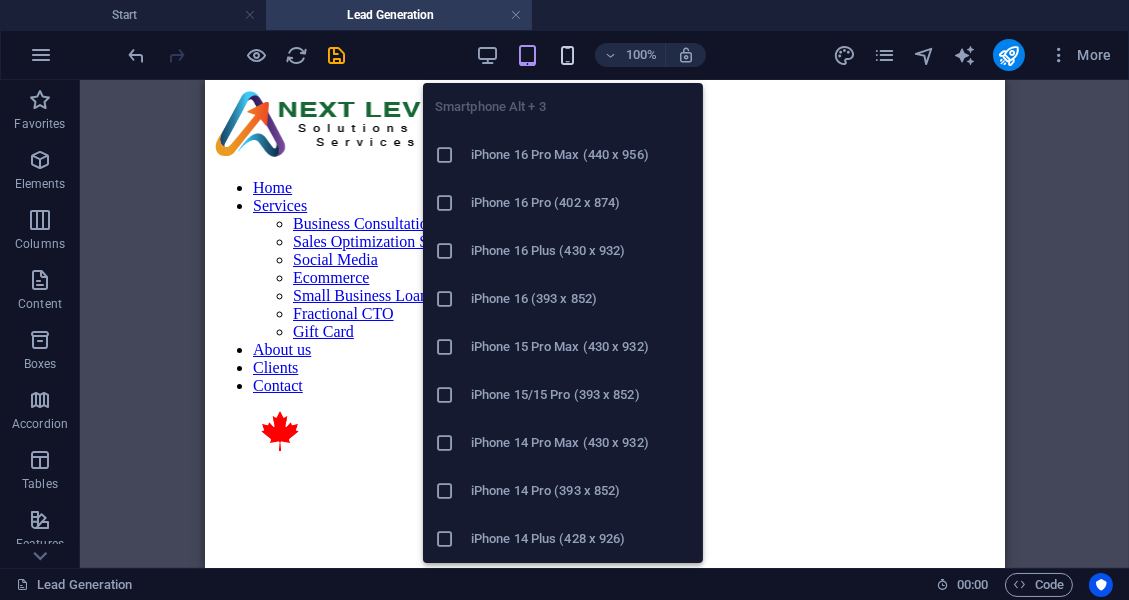 click at bounding box center (567, 55) 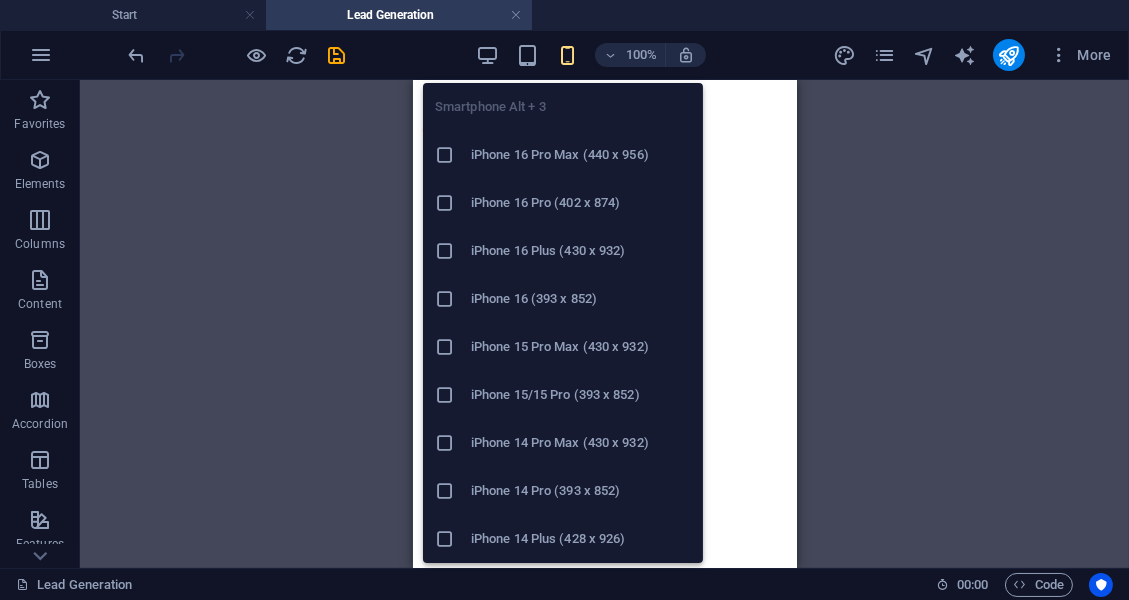 click at bounding box center [445, 155] 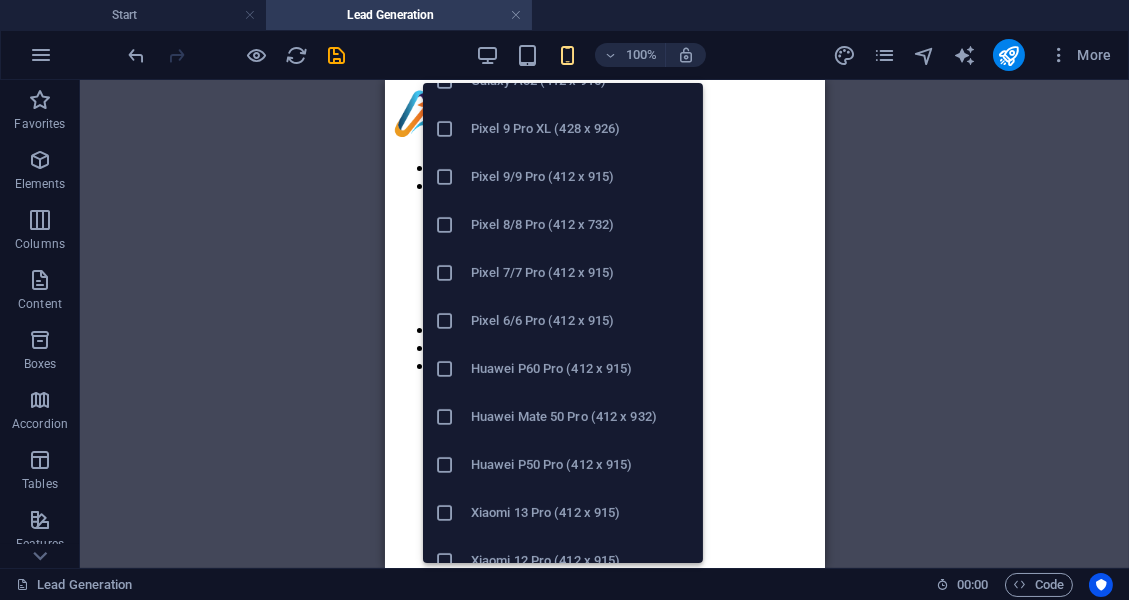 scroll, scrollTop: 1102, scrollLeft: 0, axis: vertical 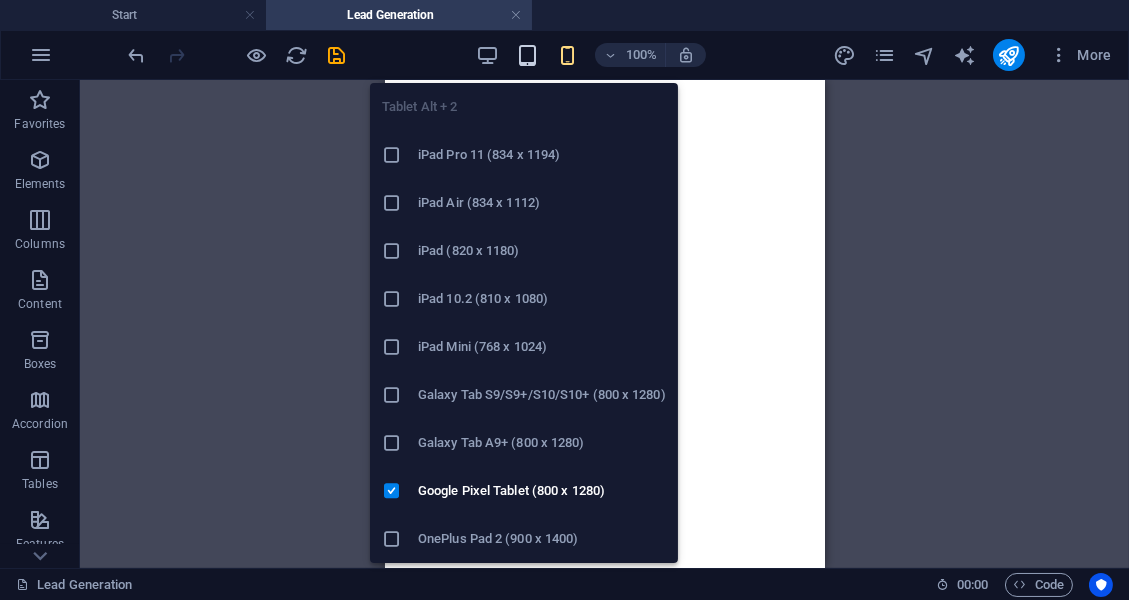 click at bounding box center (527, 55) 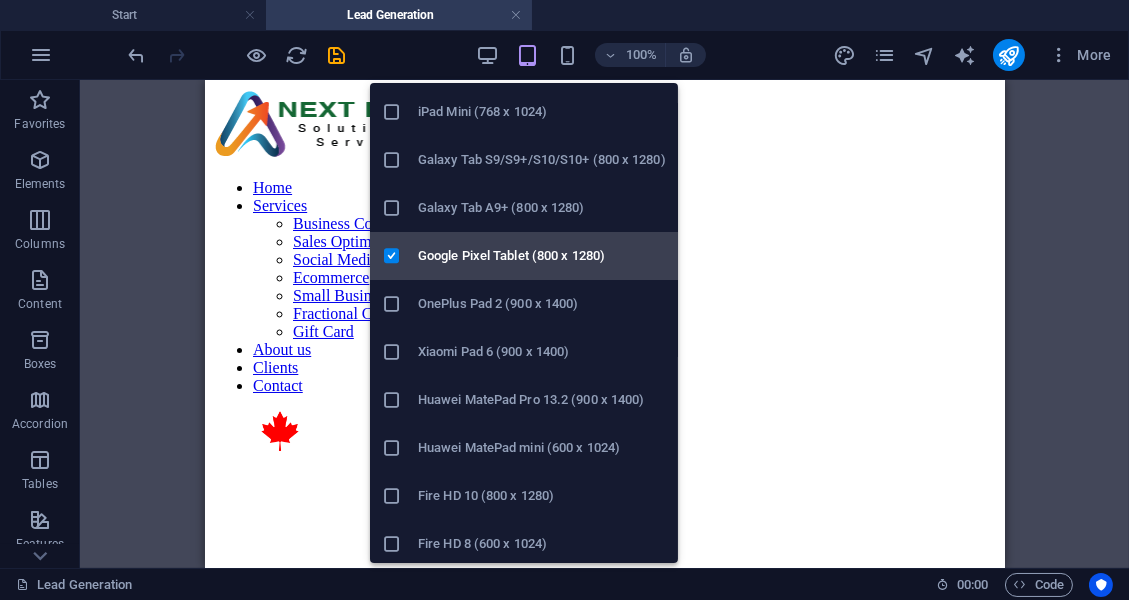 scroll, scrollTop: 239, scrollLeft: 0, axis: vertical 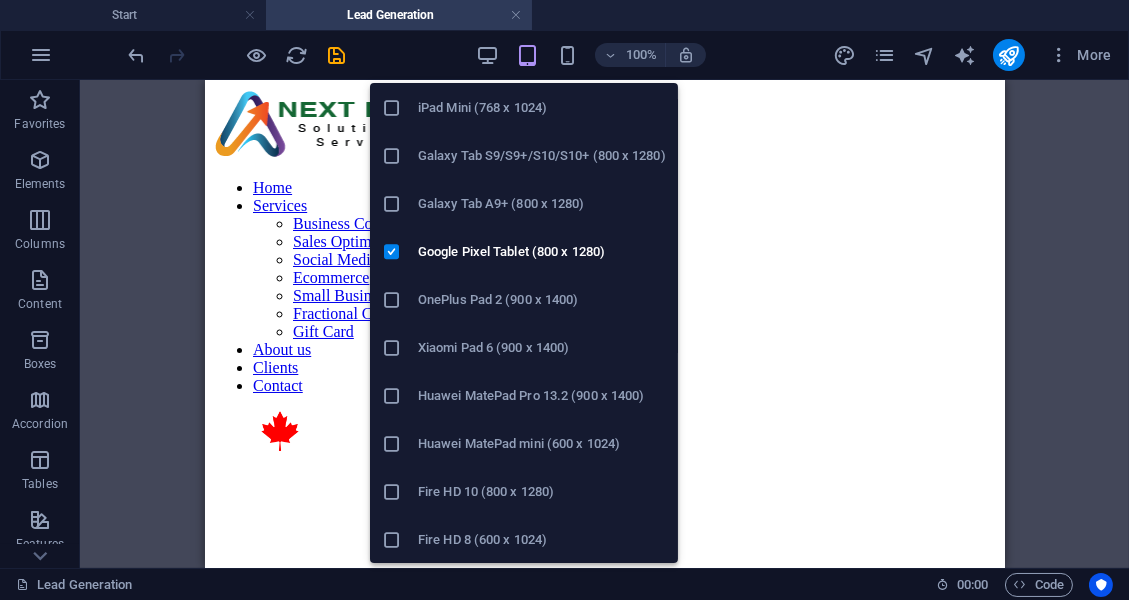 click at bounding box center (392, 540) 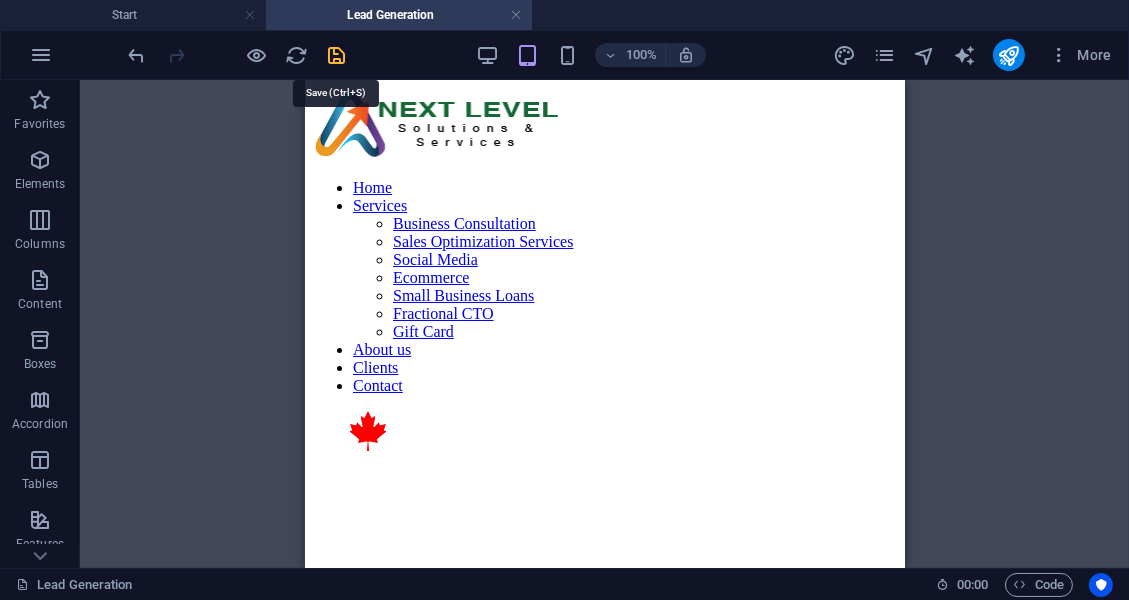 click at bounding box center [337, 55] 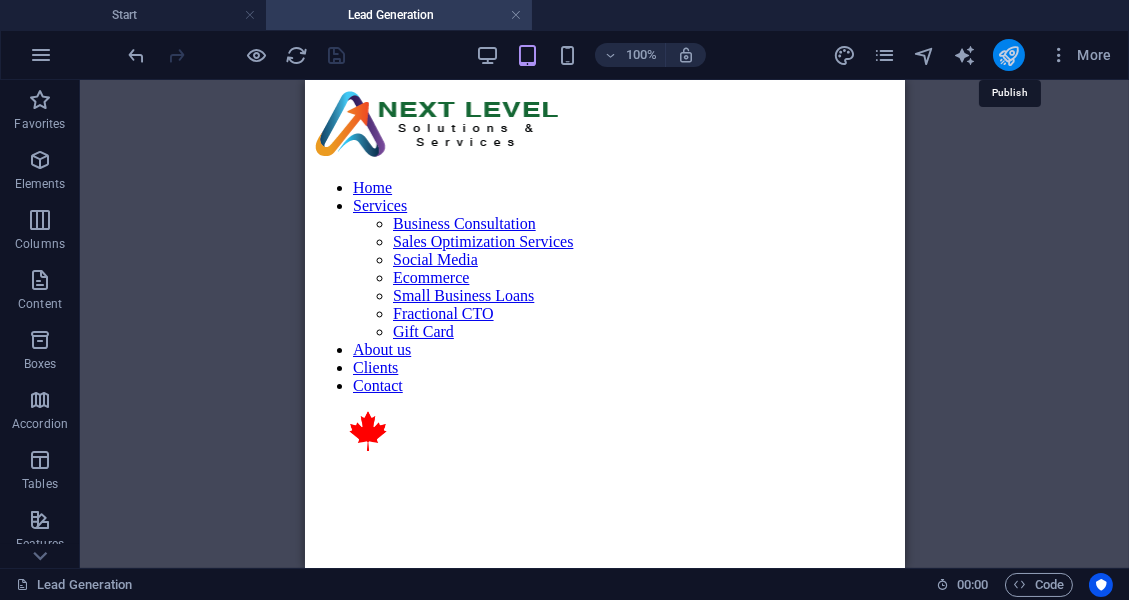 click at bounding box center [1008, 55] 